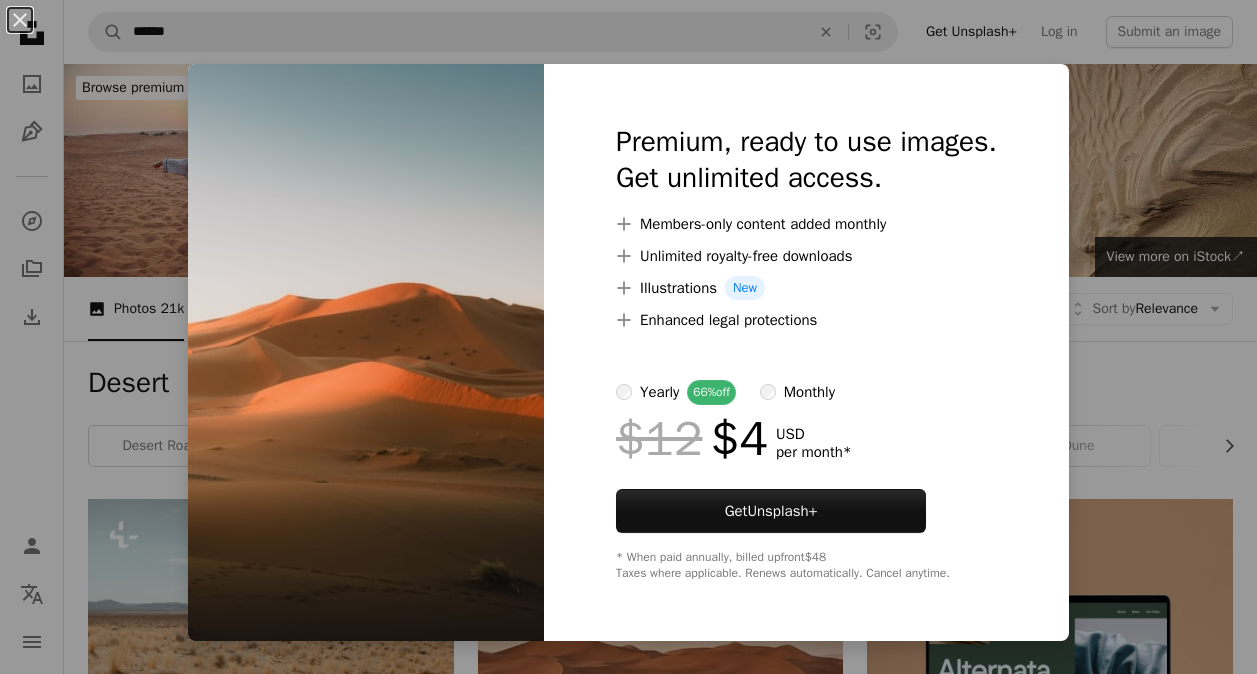 scroll, scrollTop: 2200, scrollLeft: 0, axis: vertical 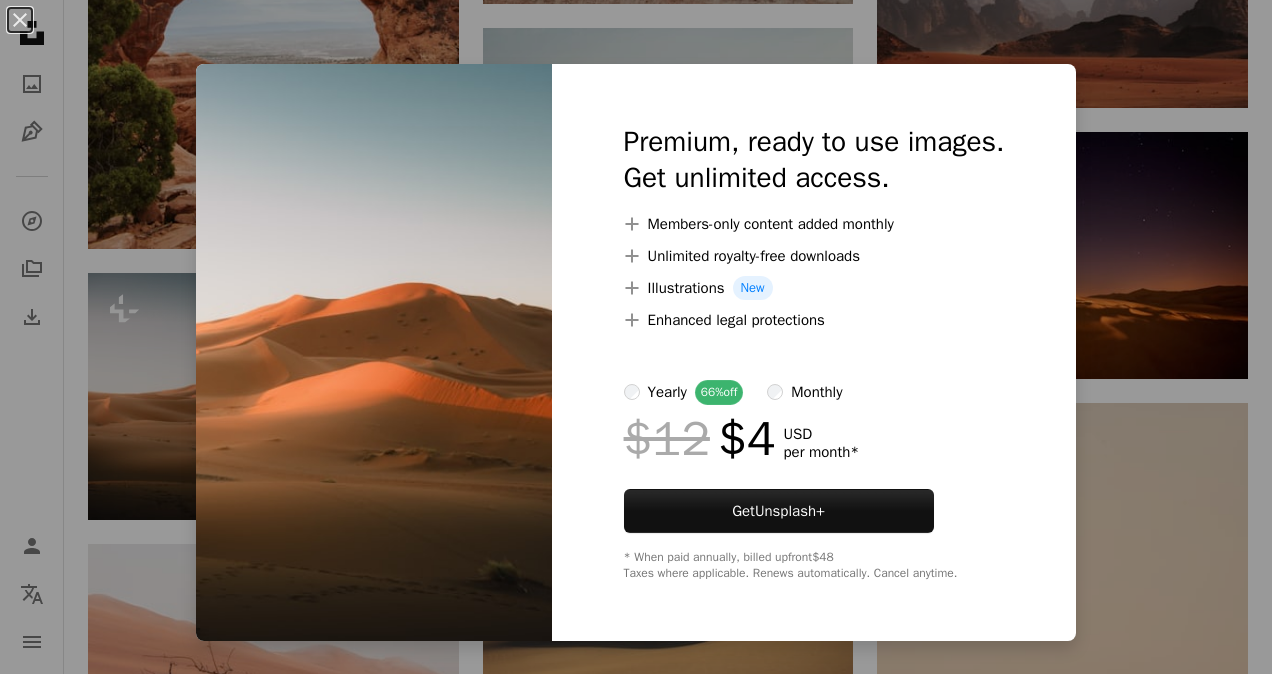 click on "An X shape Premium, ready to use images. Get unlimited access. A plus sign Members-only content added monthly A plus sign Unlimited royalty-free downloads A plus sign Illustrations  New A plus sign Enhanced legal protections yearly 66%  off monthly $12   $4 USD per month * Get  Unsplash+ * When paid annually, billed upfront  $48 Taxes where applicable. Renews automatically. Cancel anytime." at bounding box center [636, 337] 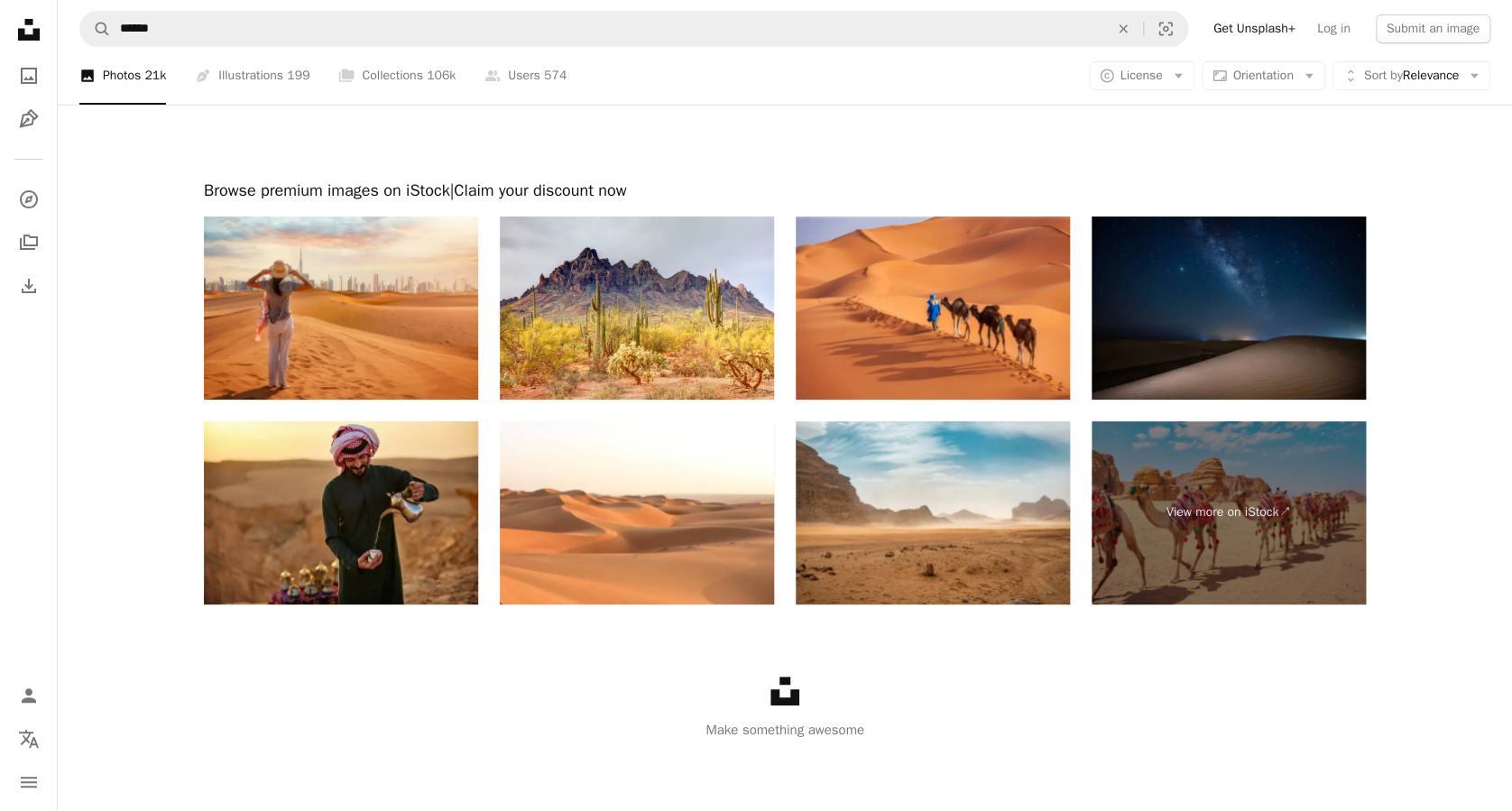 scroll, scrollTop: 2967, scrollLeft: 0, axis: vertical 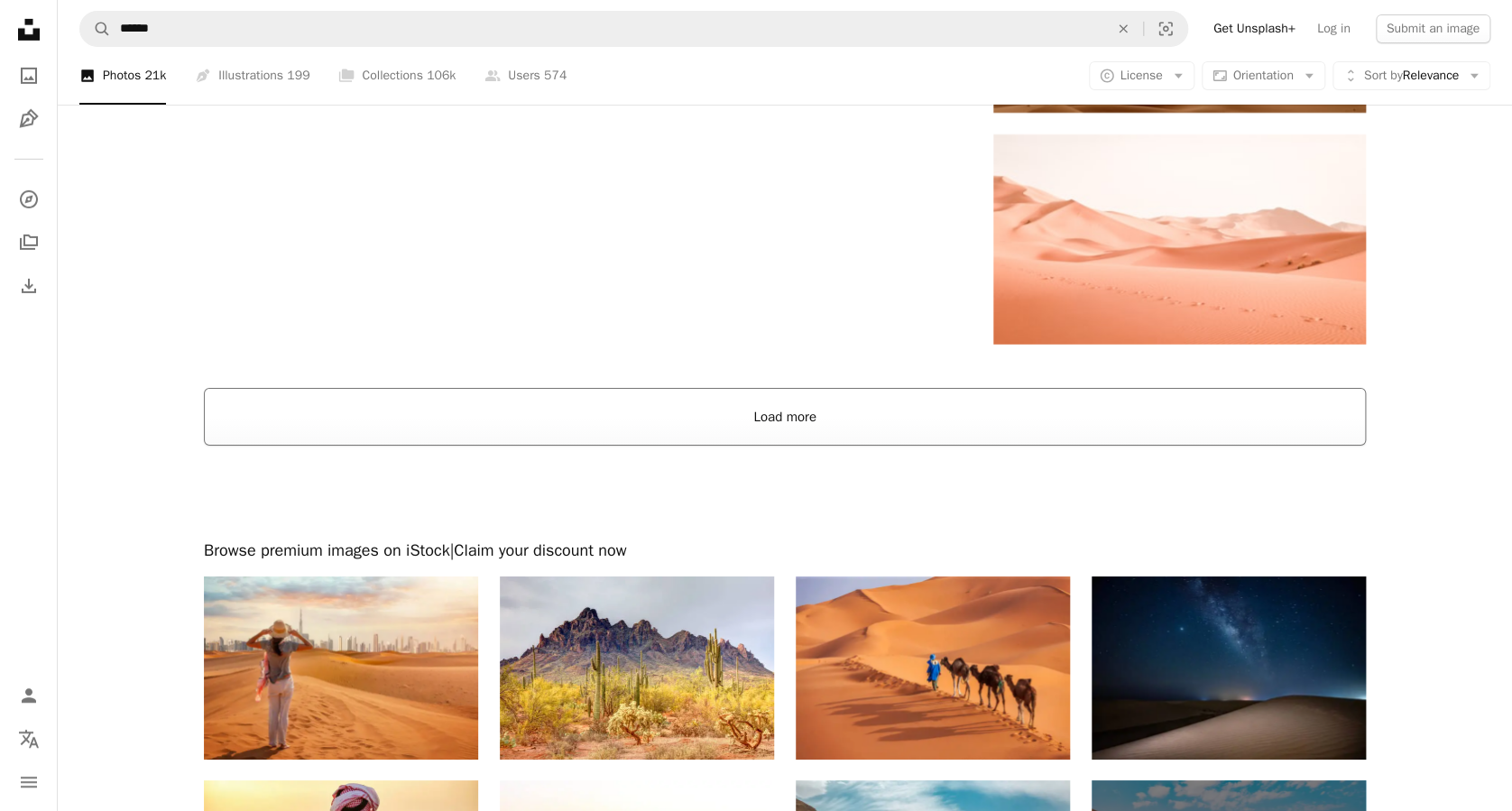 click on "Load more" at bounding box center [785, 417] 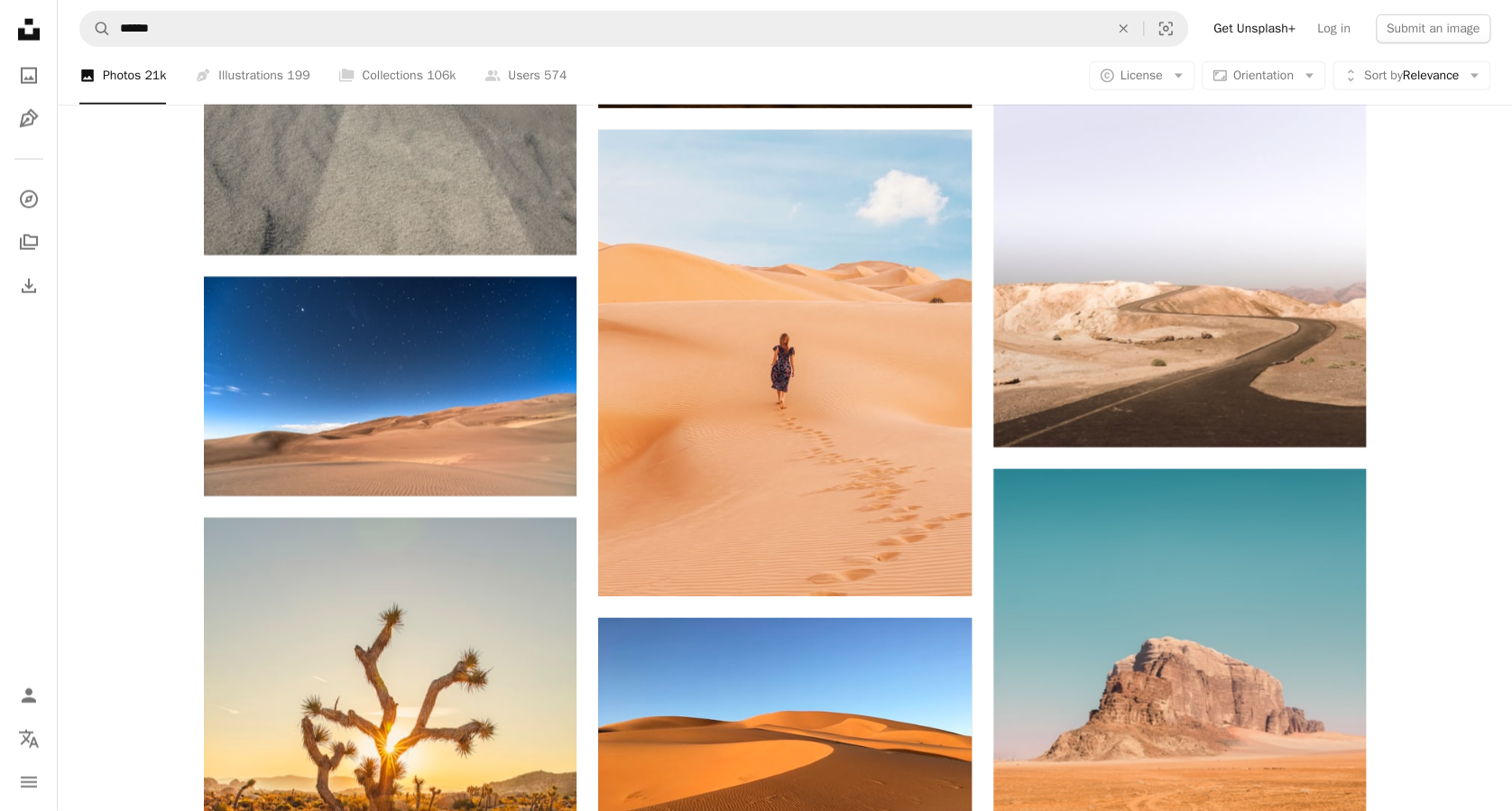 scroll, scrollTop: 5614, scrollLeft: 0, axis: vertical 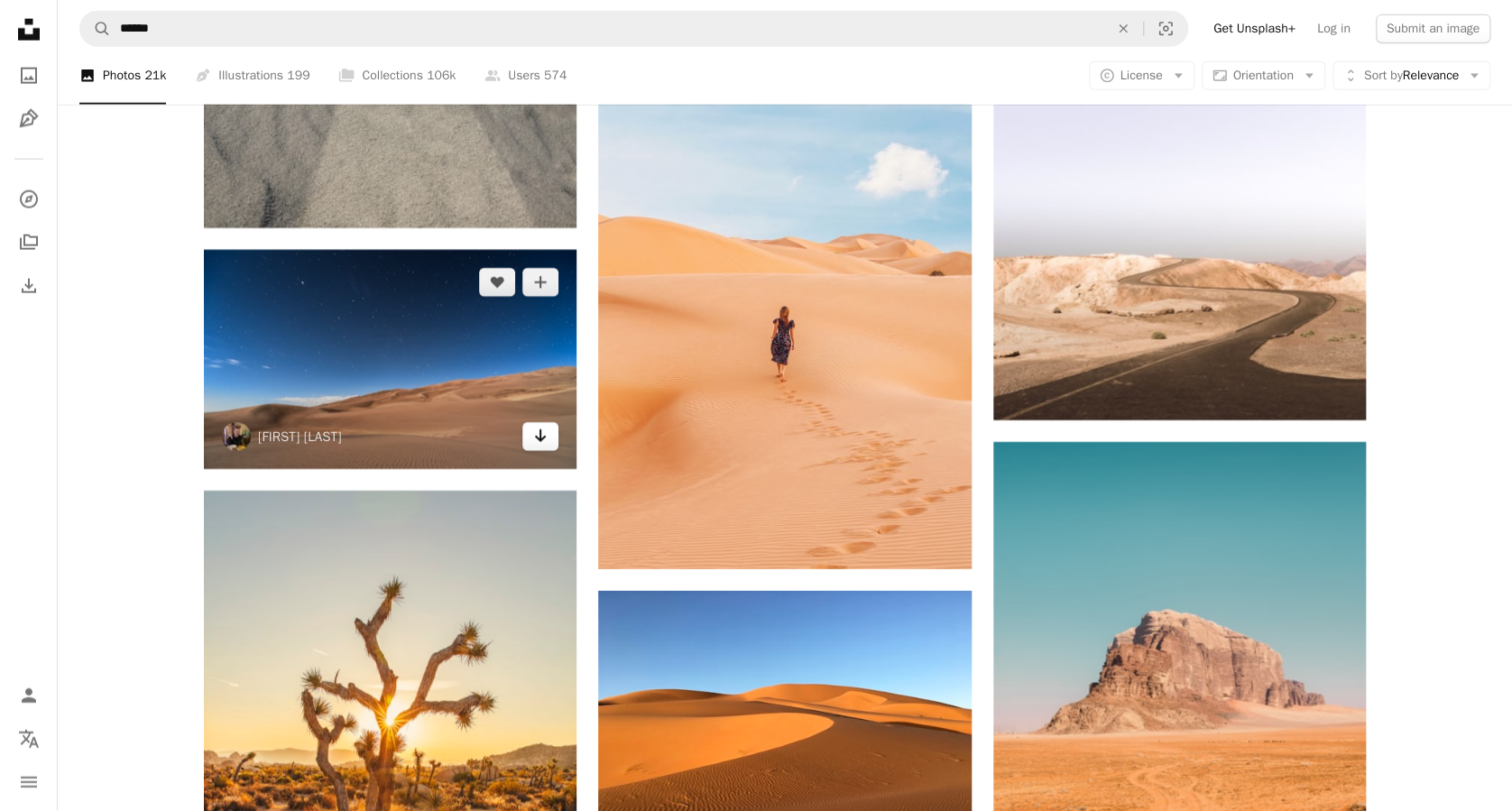 click on "Arrow pointing down" 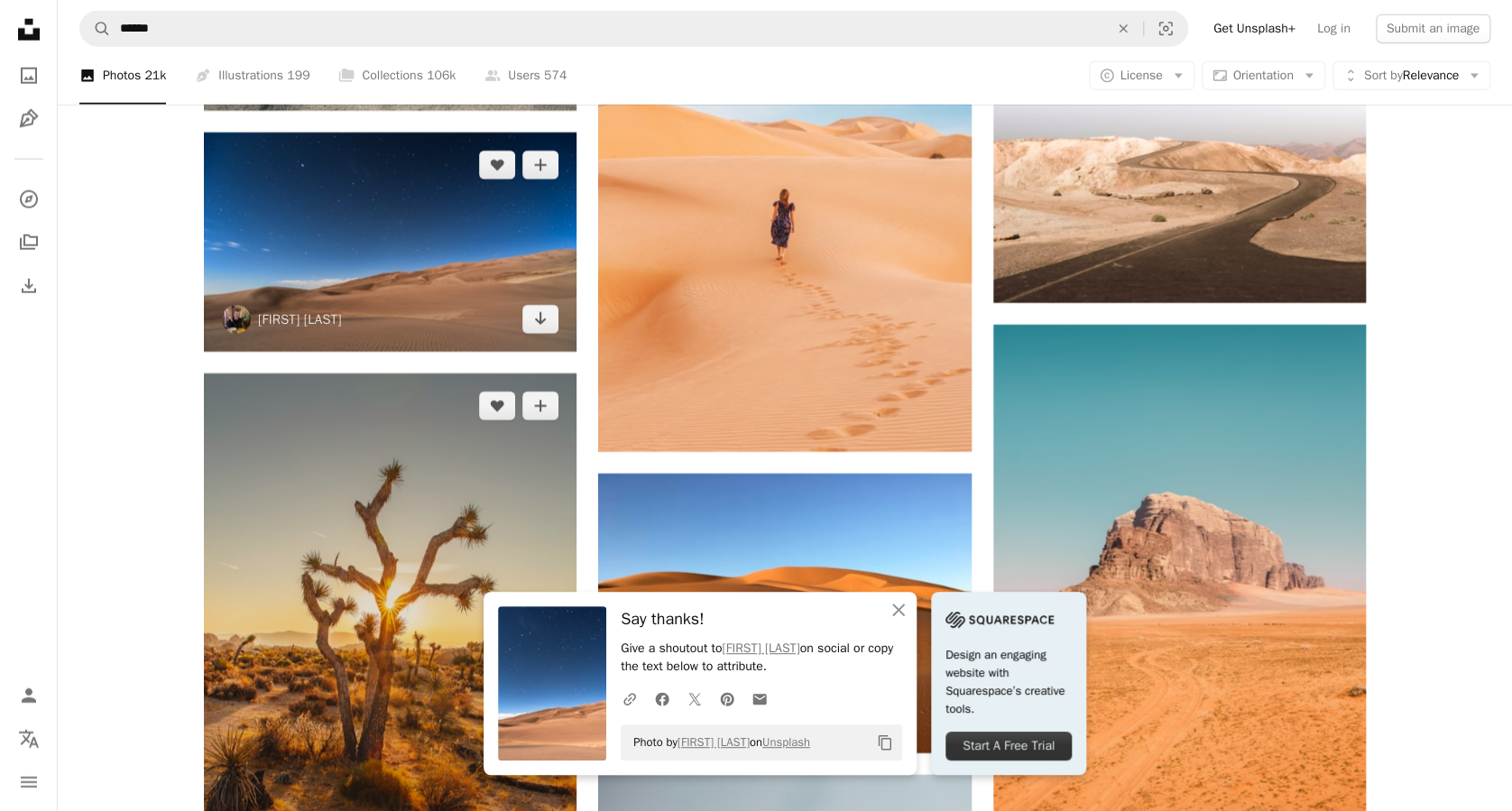 scroll, scrollTop: 5975, scrollLeft: 0, axis: vertical 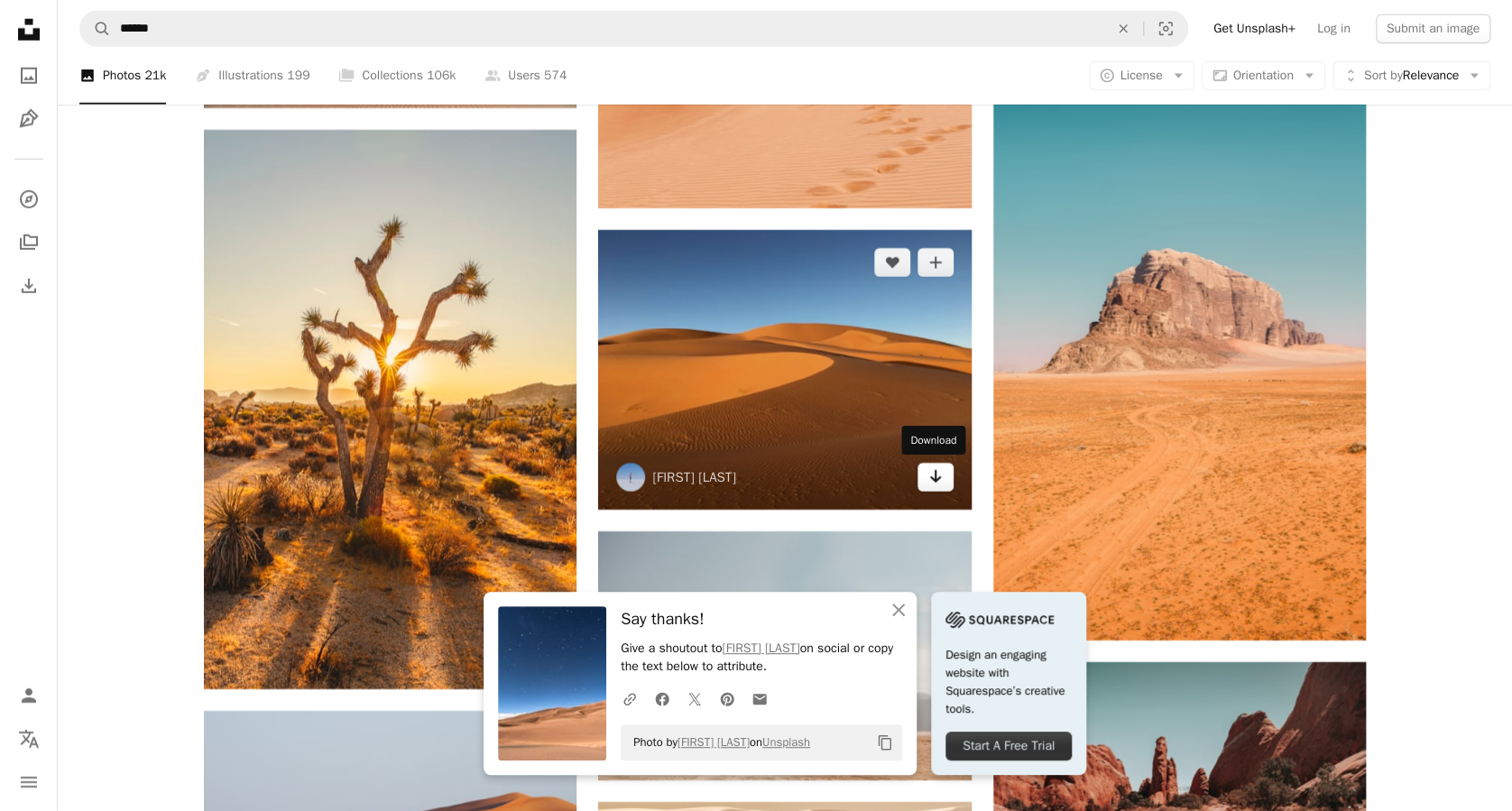 click on "Arrow pointing down" at bounding box center (936, 477) 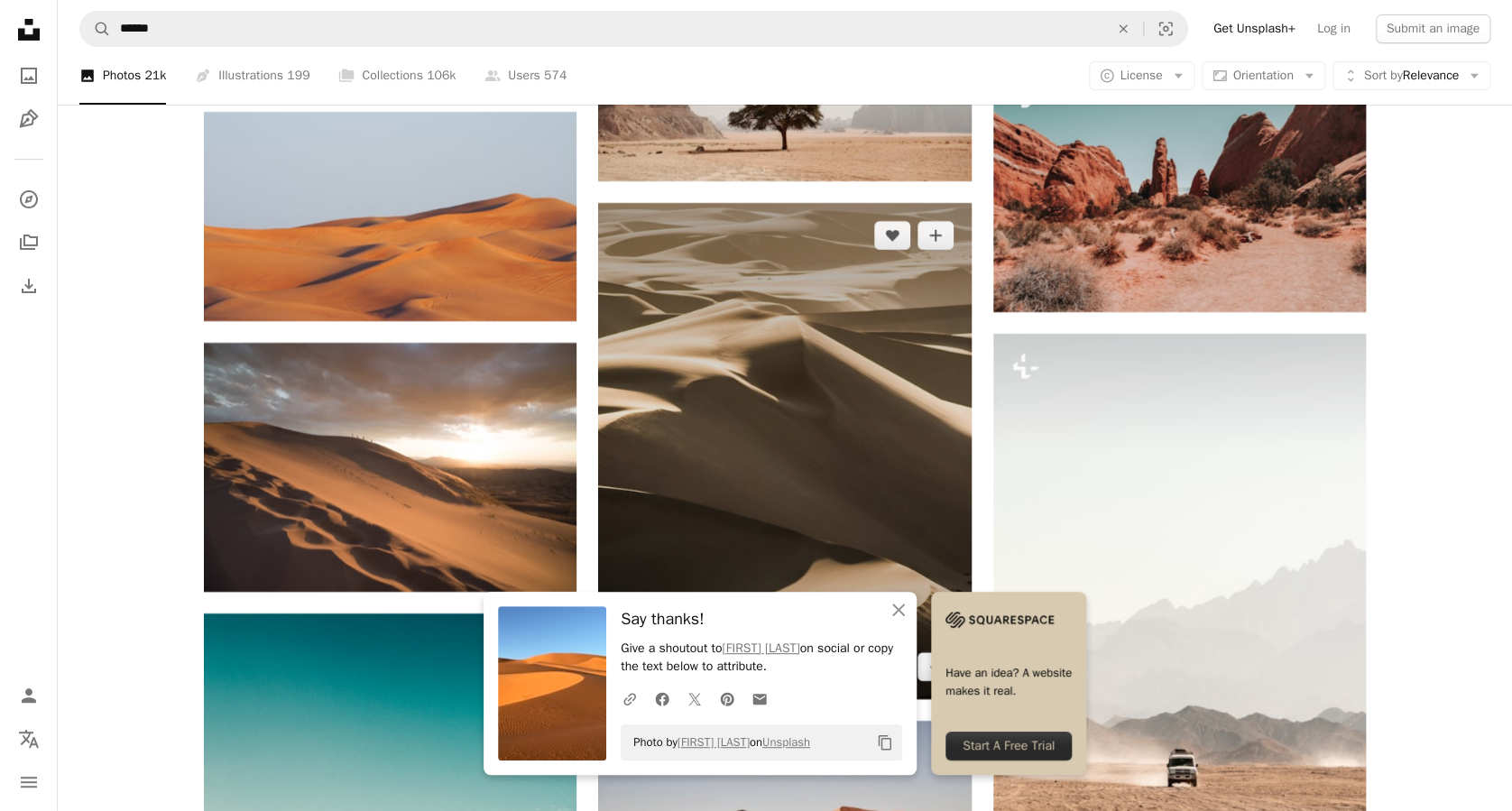 scroll, scrollTop: 6576, scrollLeft: 0, axis: vertical 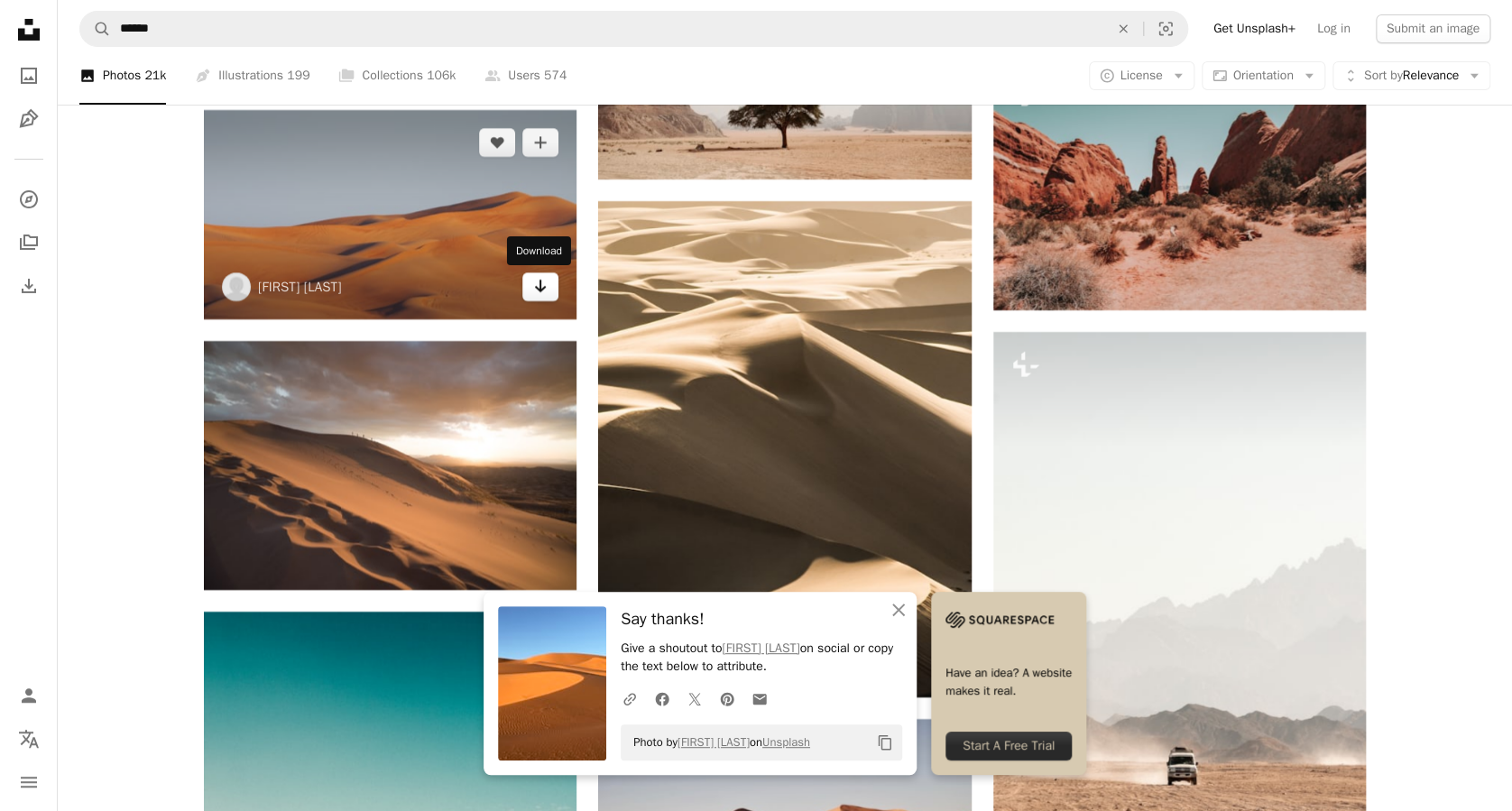 click on "Arrow pointing down" at bounding box center [540, 287] 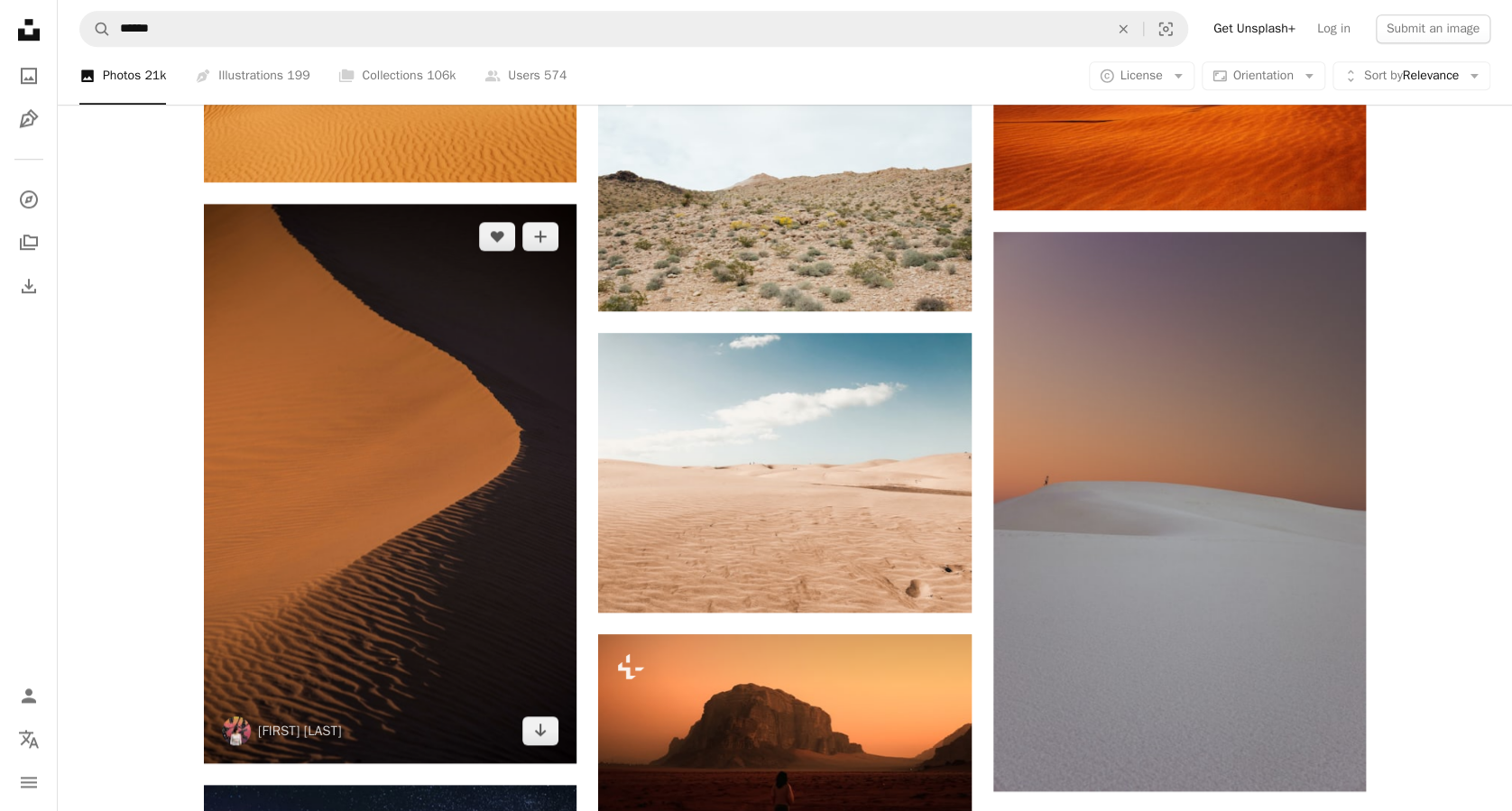 scroll, scrollTop: 7538, scrollLeft: 0, axis: vertical 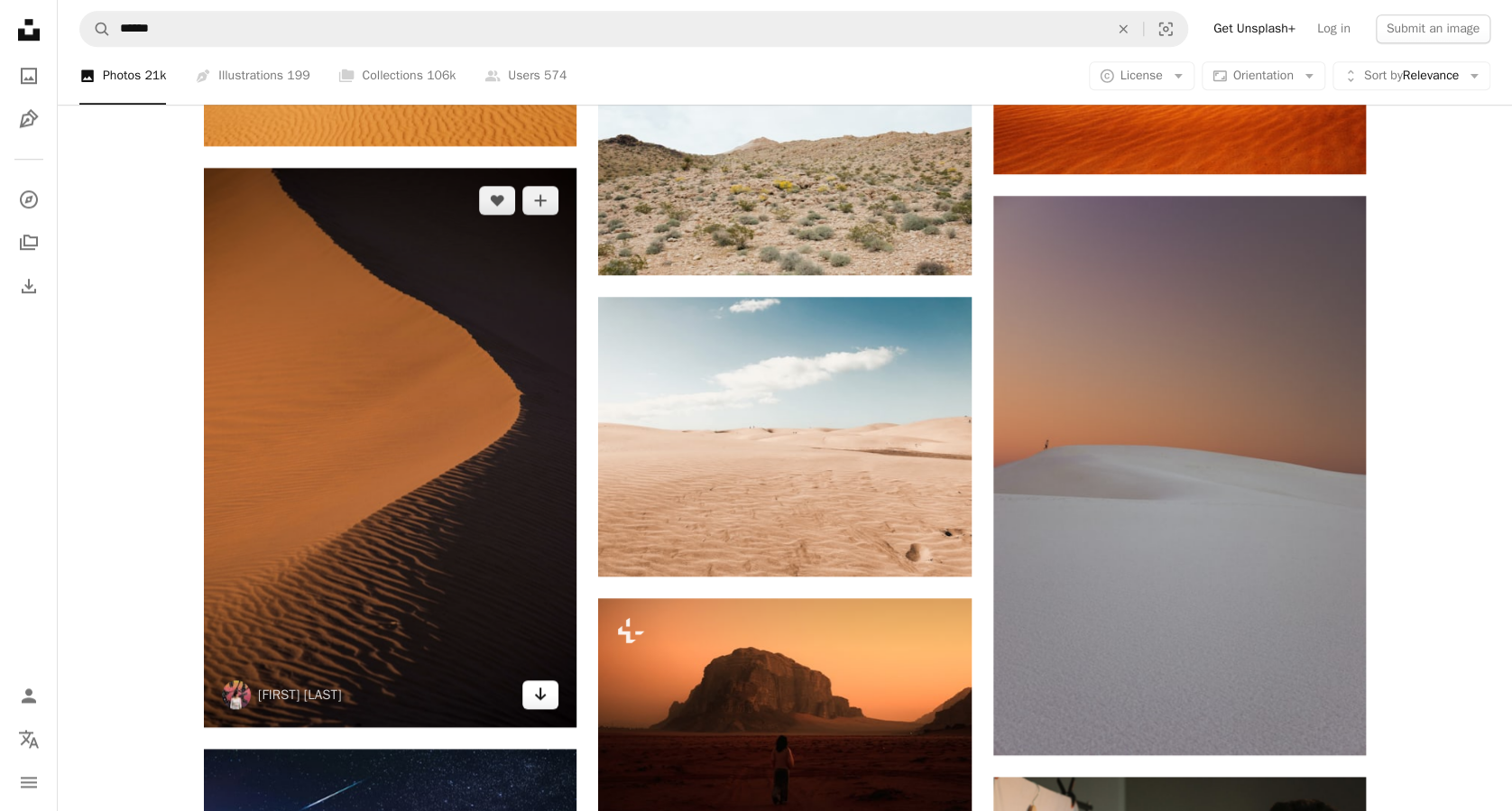 click on "Arrow pointing down" 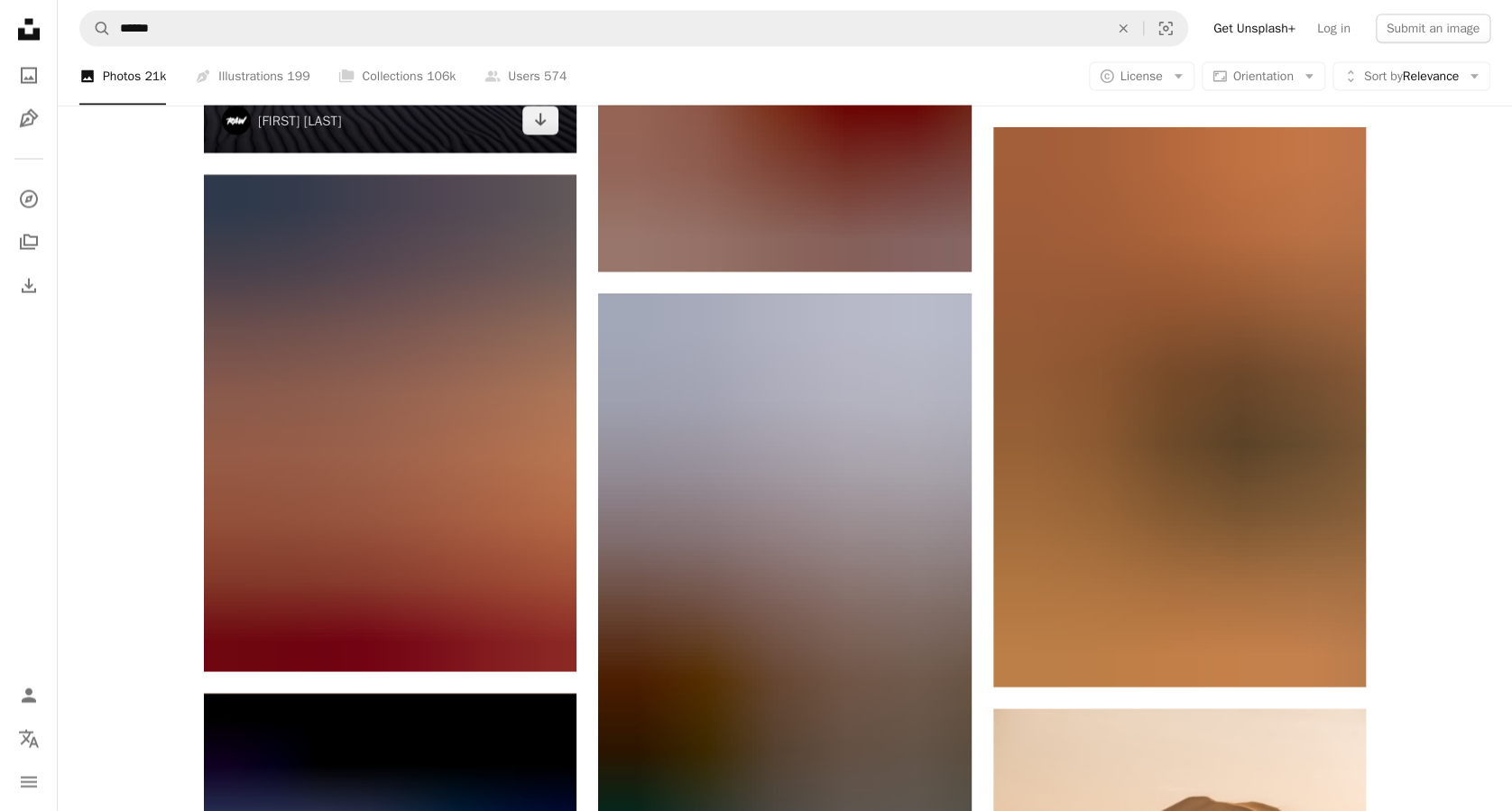 scroll, scrollTop: 8861, scrollLeft: 0, axis: vertical 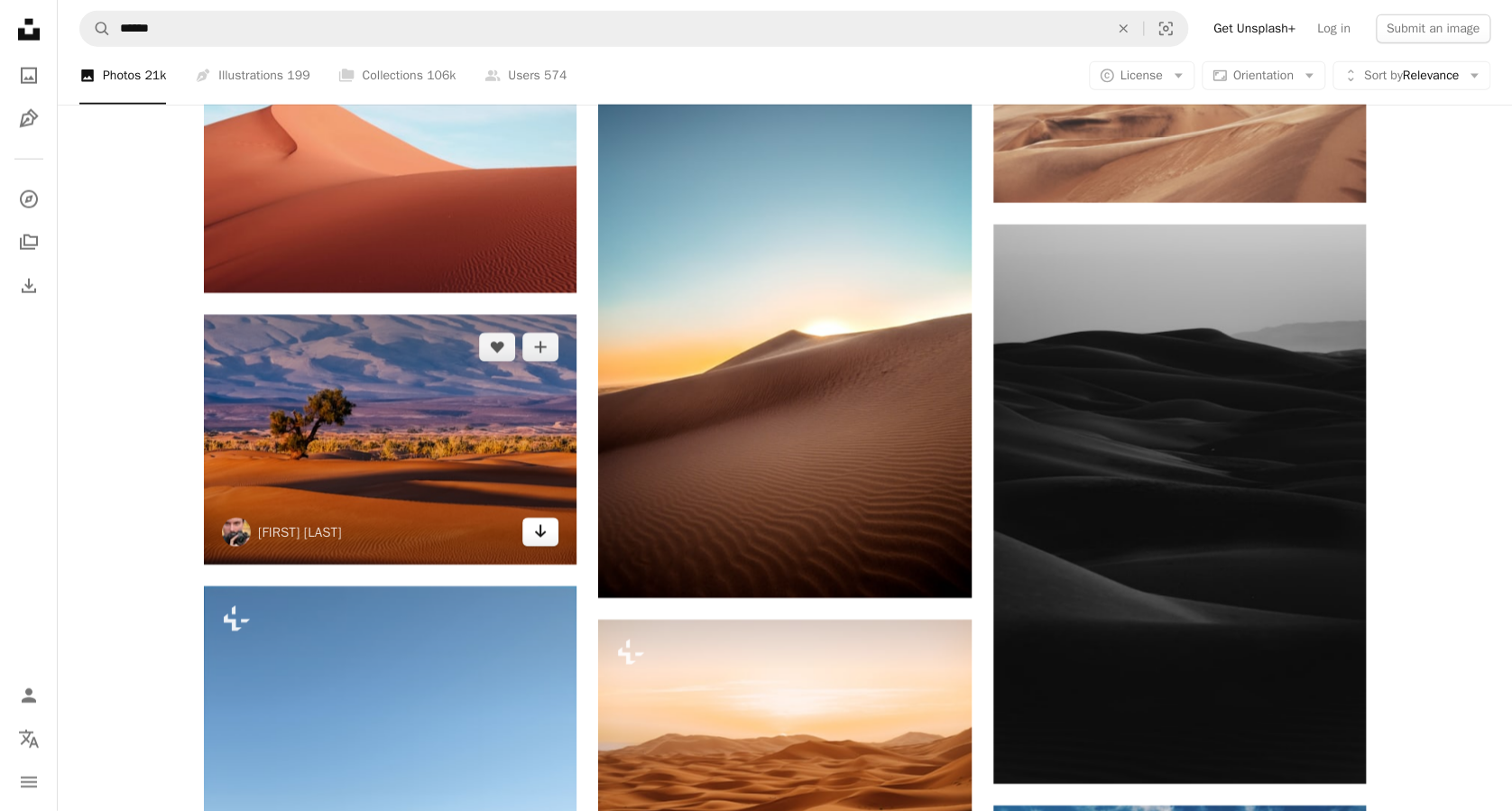 click on "Arrow pointing down" 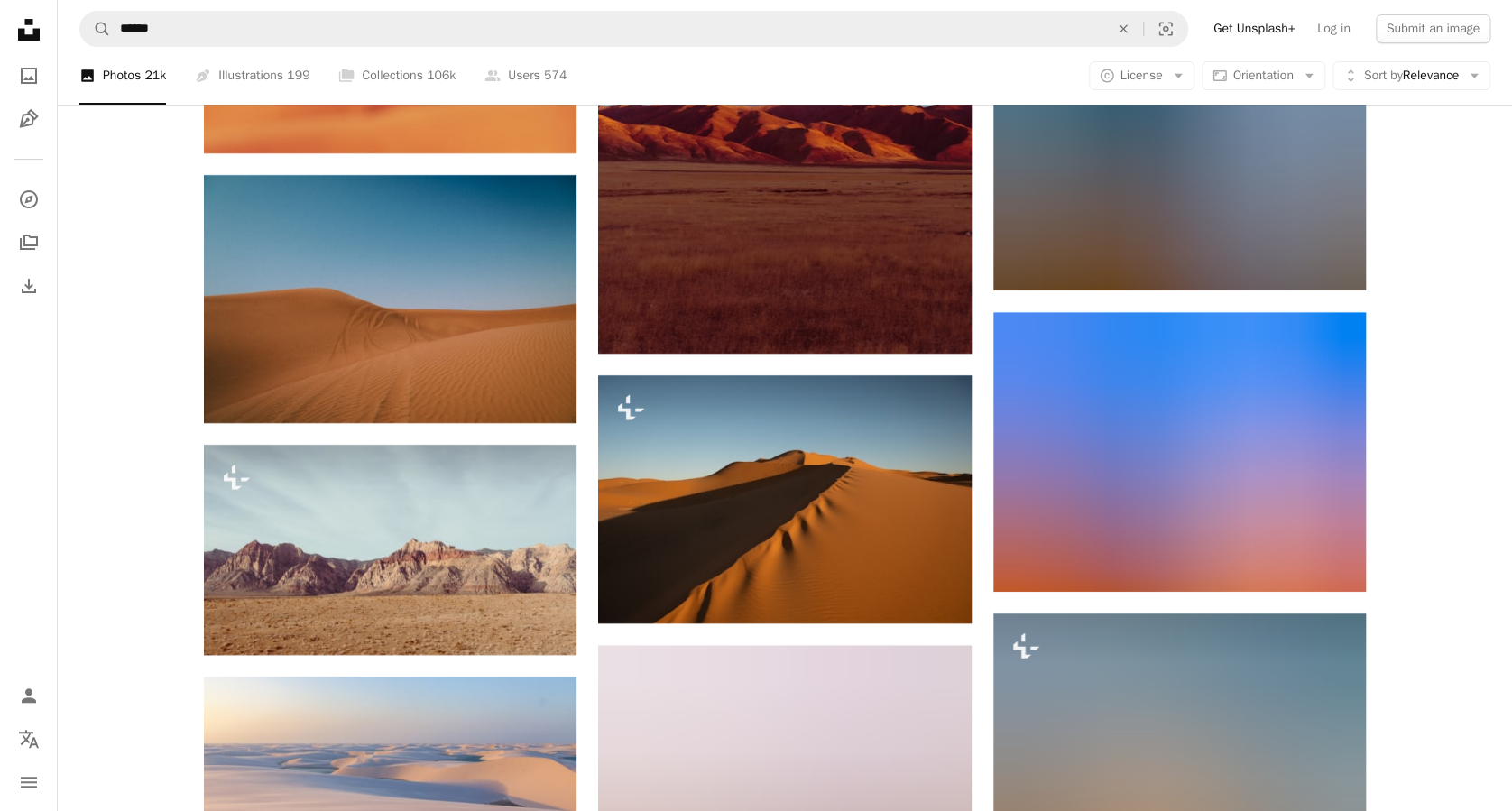 scroll, scrollTop: 13913, scrollLeft: 0, axis: vertical 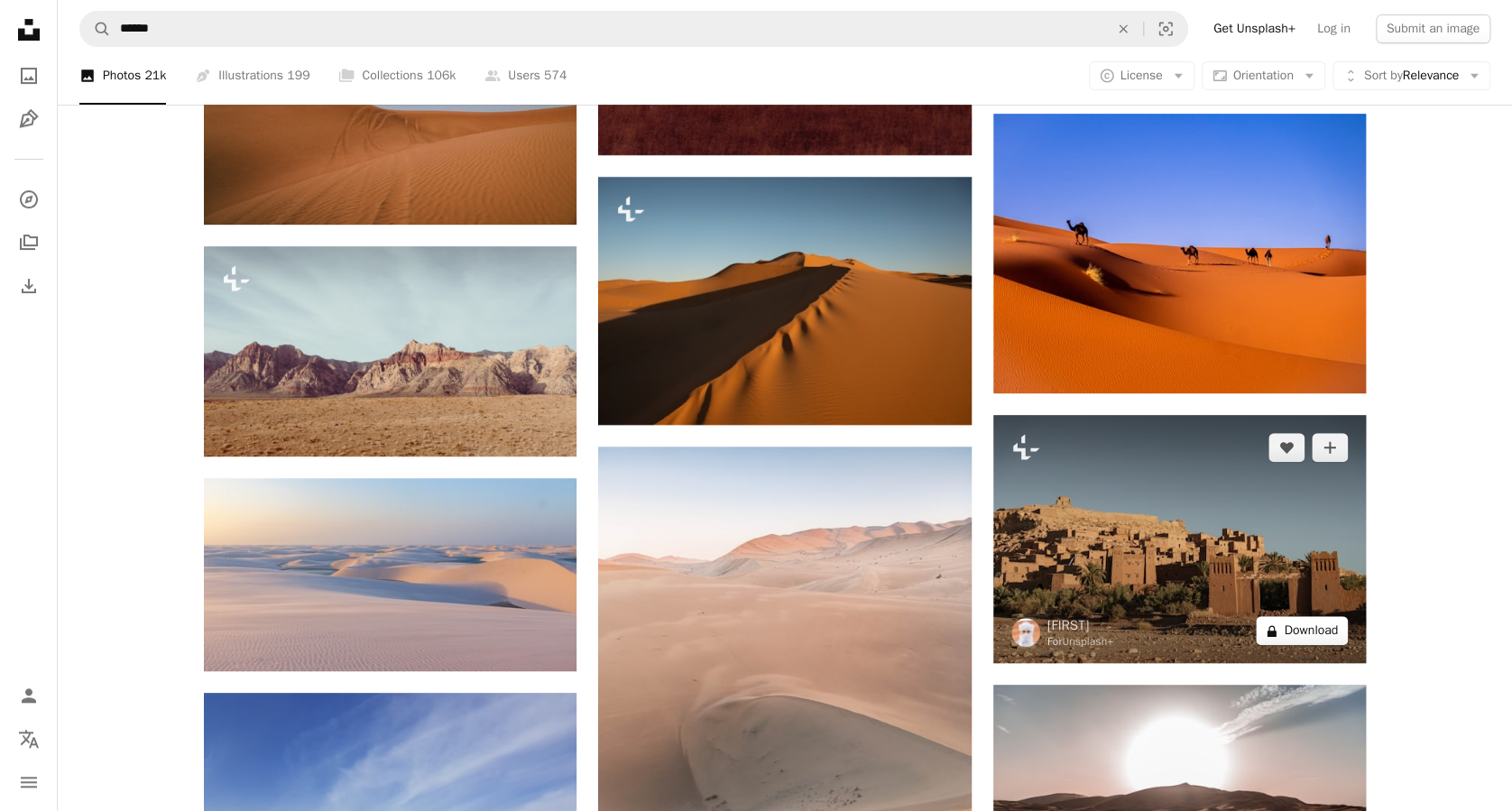 click on "A lock Download" at bounding box center [1302, 631] 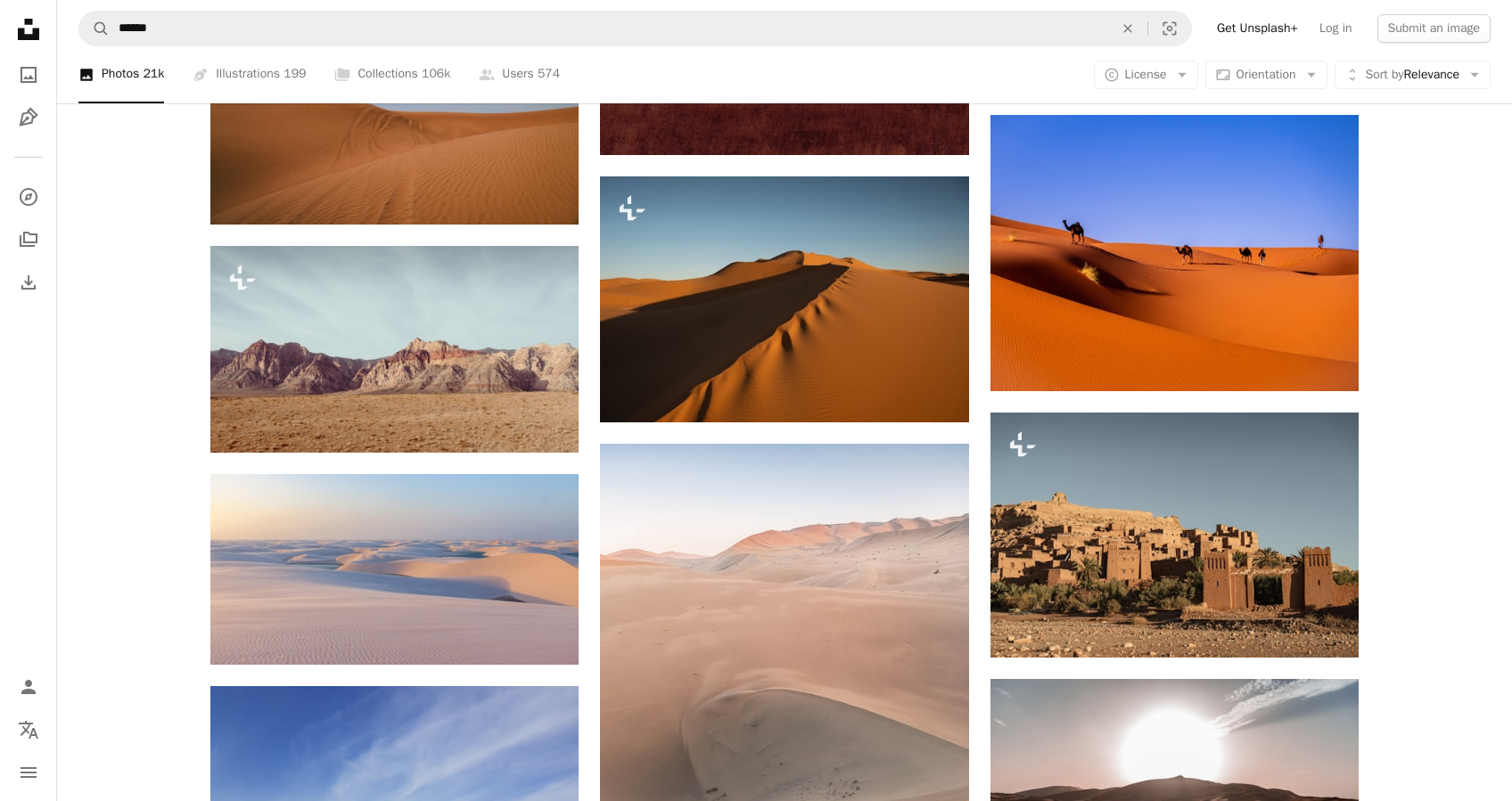 click on "An X shape Premium, ready to use images. Get unlimited access. A plus sign Members-only content added monthly A plus sign Unlimited royalty-free downloads A plus sign Illustrations  New A plus sign Enhanced legal protections yearly 66%  off monthly $12   $4 USD per month * Get  Unsplash+ * When paid annually, billed upfront  $48 Taxes where applicable. Renews automatically. Cancel anytime." at bounding box center (756, 3016) 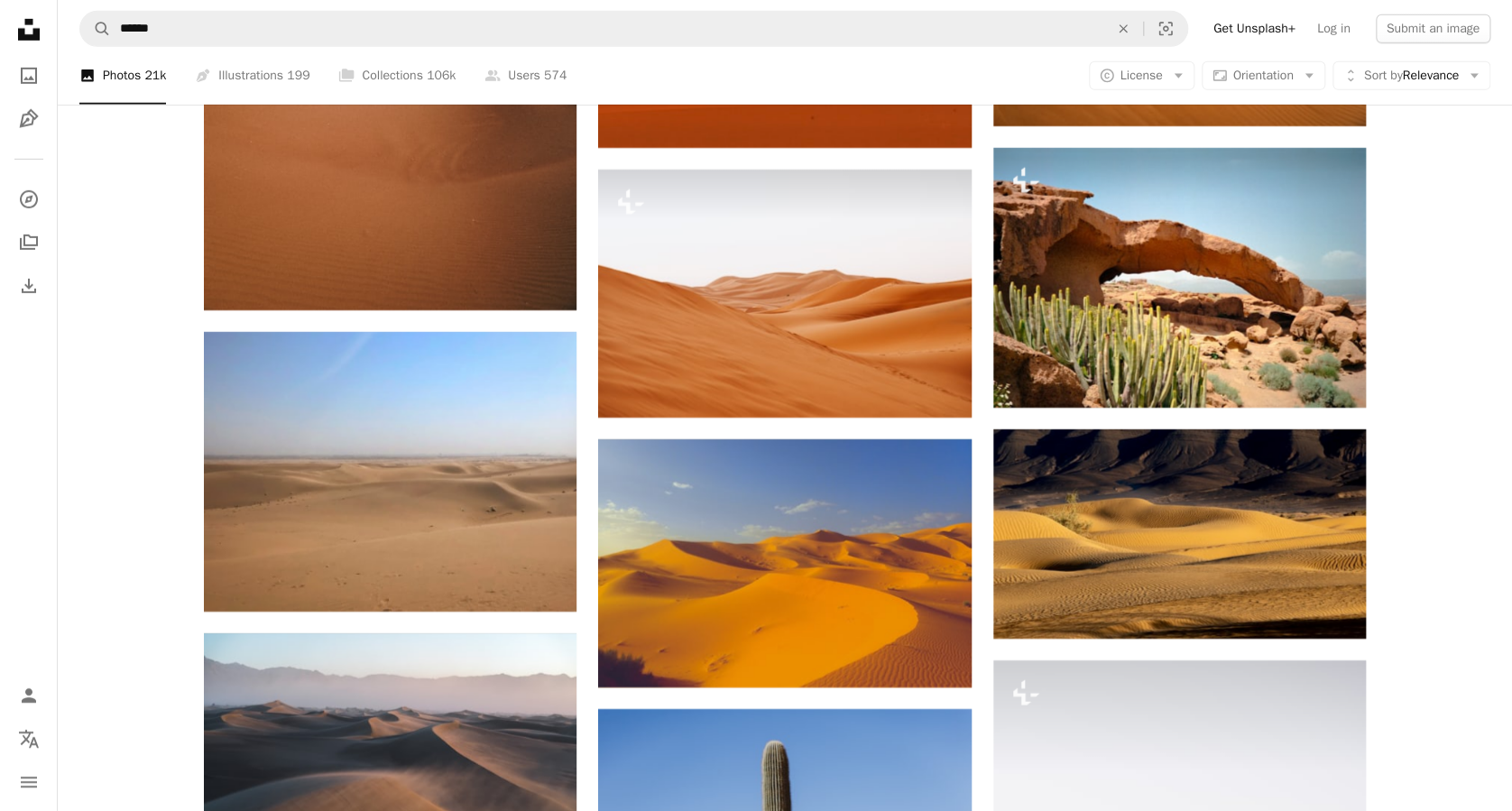 scroll, scrollTop: 16439, scrollLeft: 0, axis: vertical 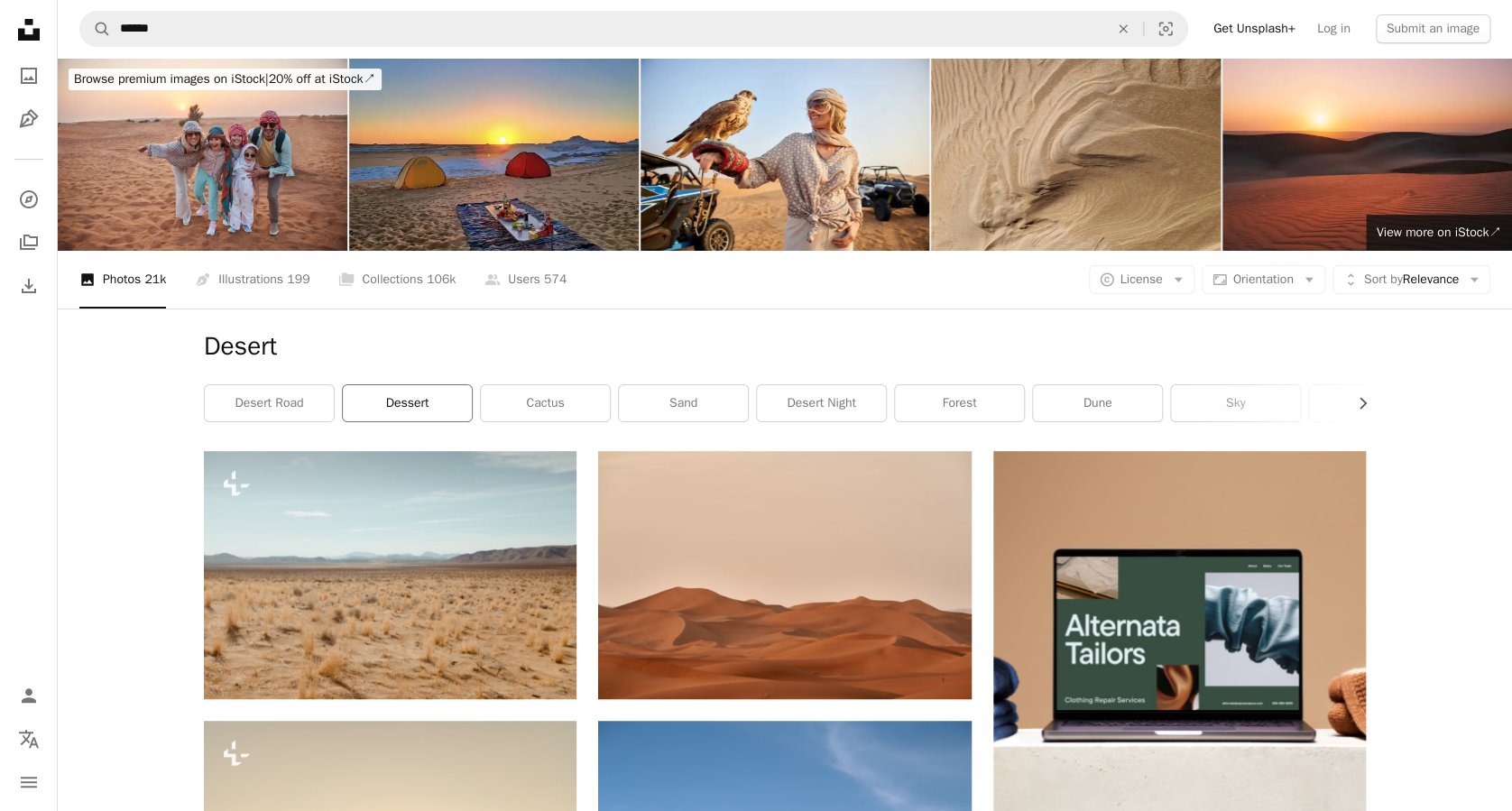 click on "dessert" at bounding box center [407, 403] 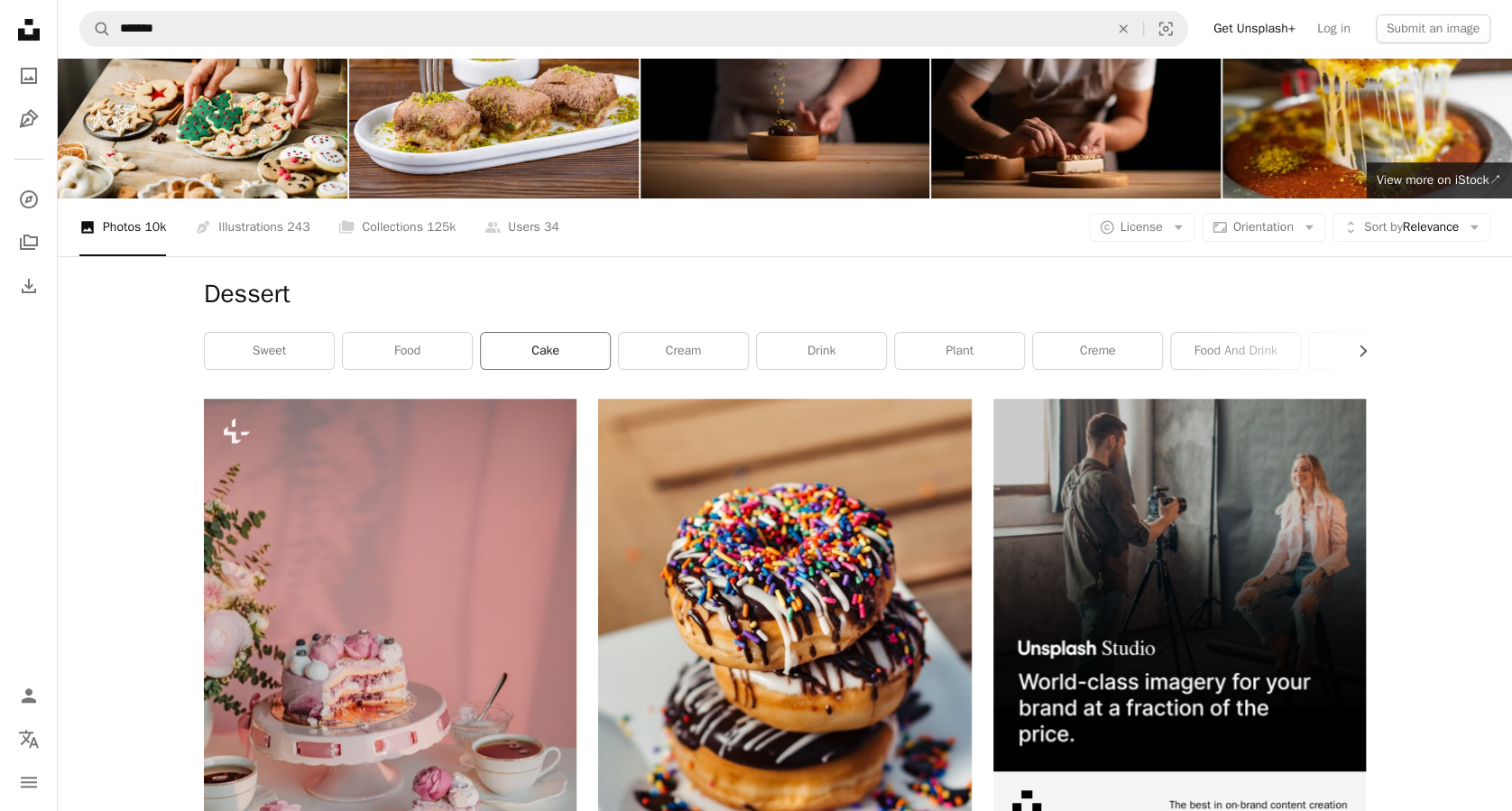 scroll, scrollTop: 0, scrollLeft: 0, axis: both 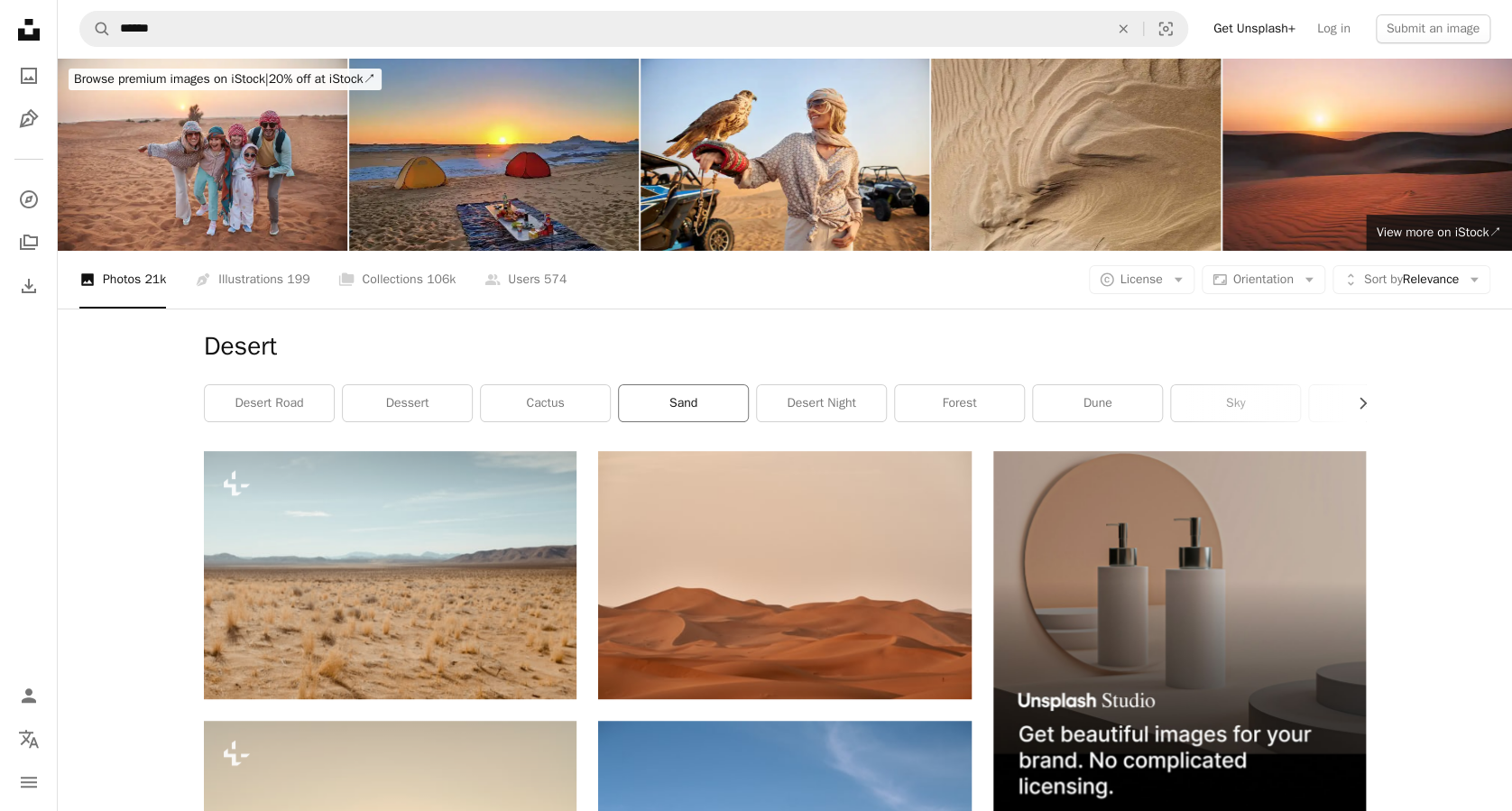 click on "sand" at bounding box center (683, 403) 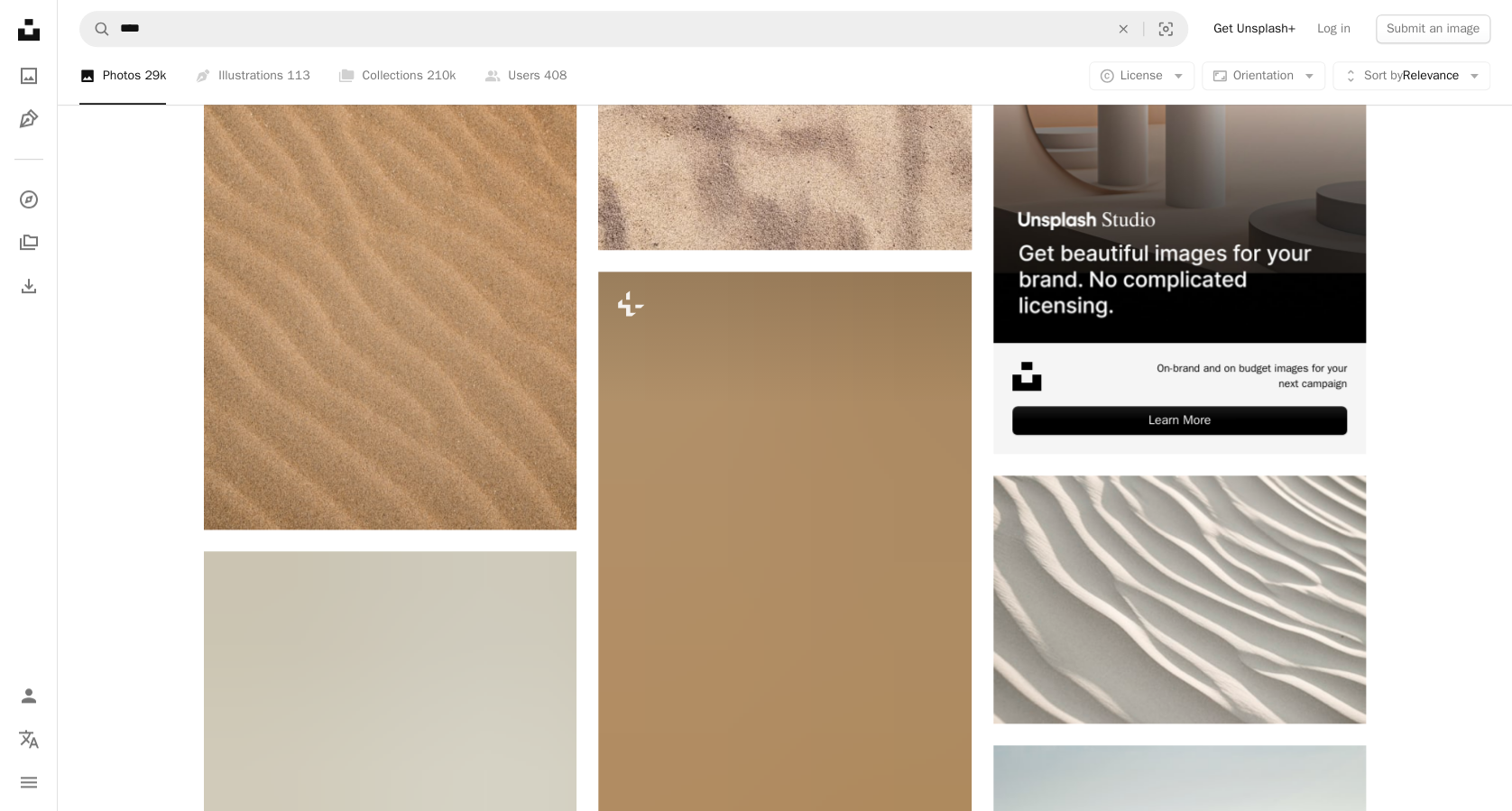scroll, scrollTop: 0, scrollLeft: 0, axis: both 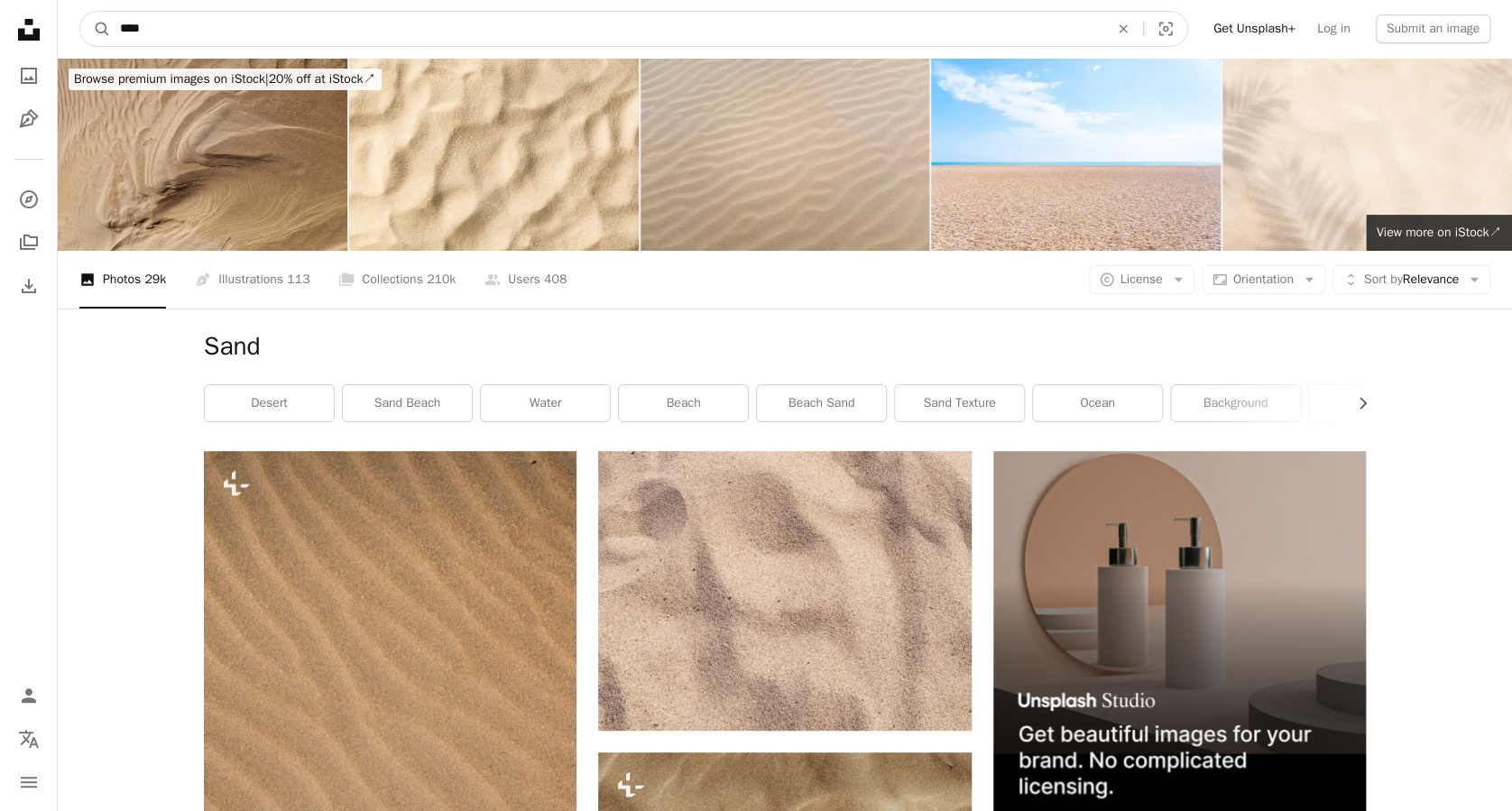 click on "****" at bounding box center (607, 29) 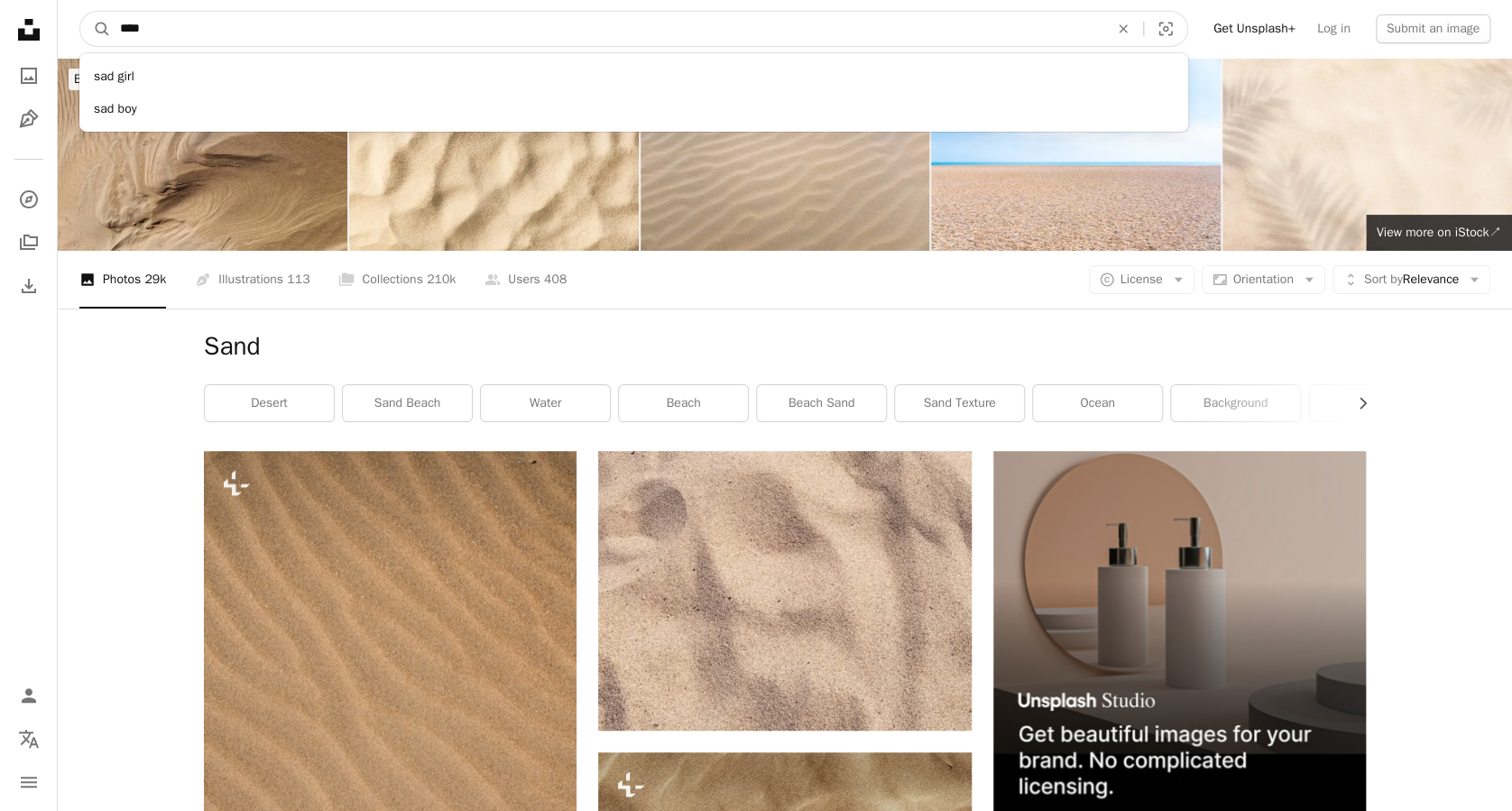 click on "****" at bounding box center [607, 29] 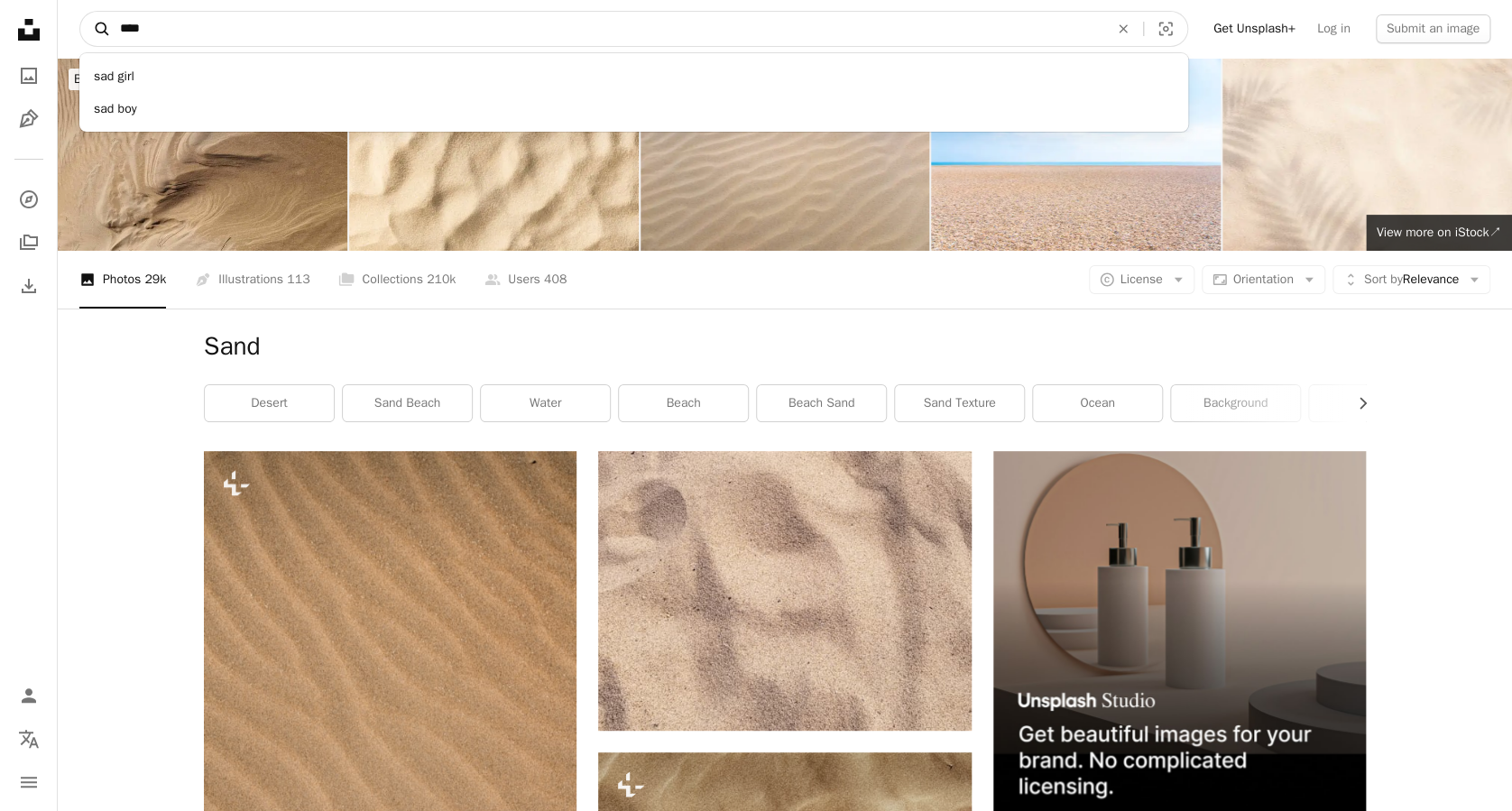 drag, startPoint x: 151, startPoint y: 24, endPoint x: 99, endPoint y: 17, distance: 52.469038 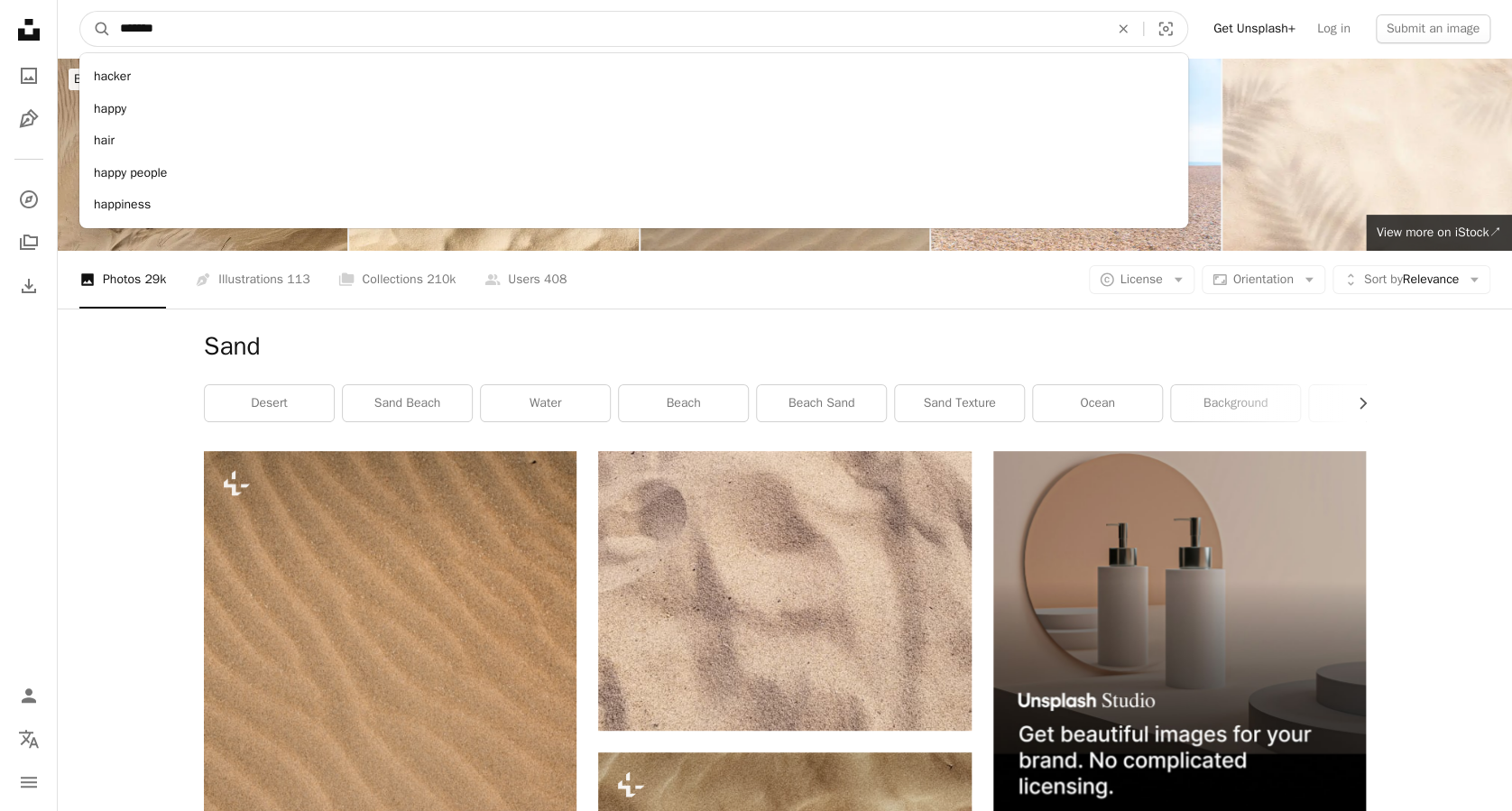type on "*******" 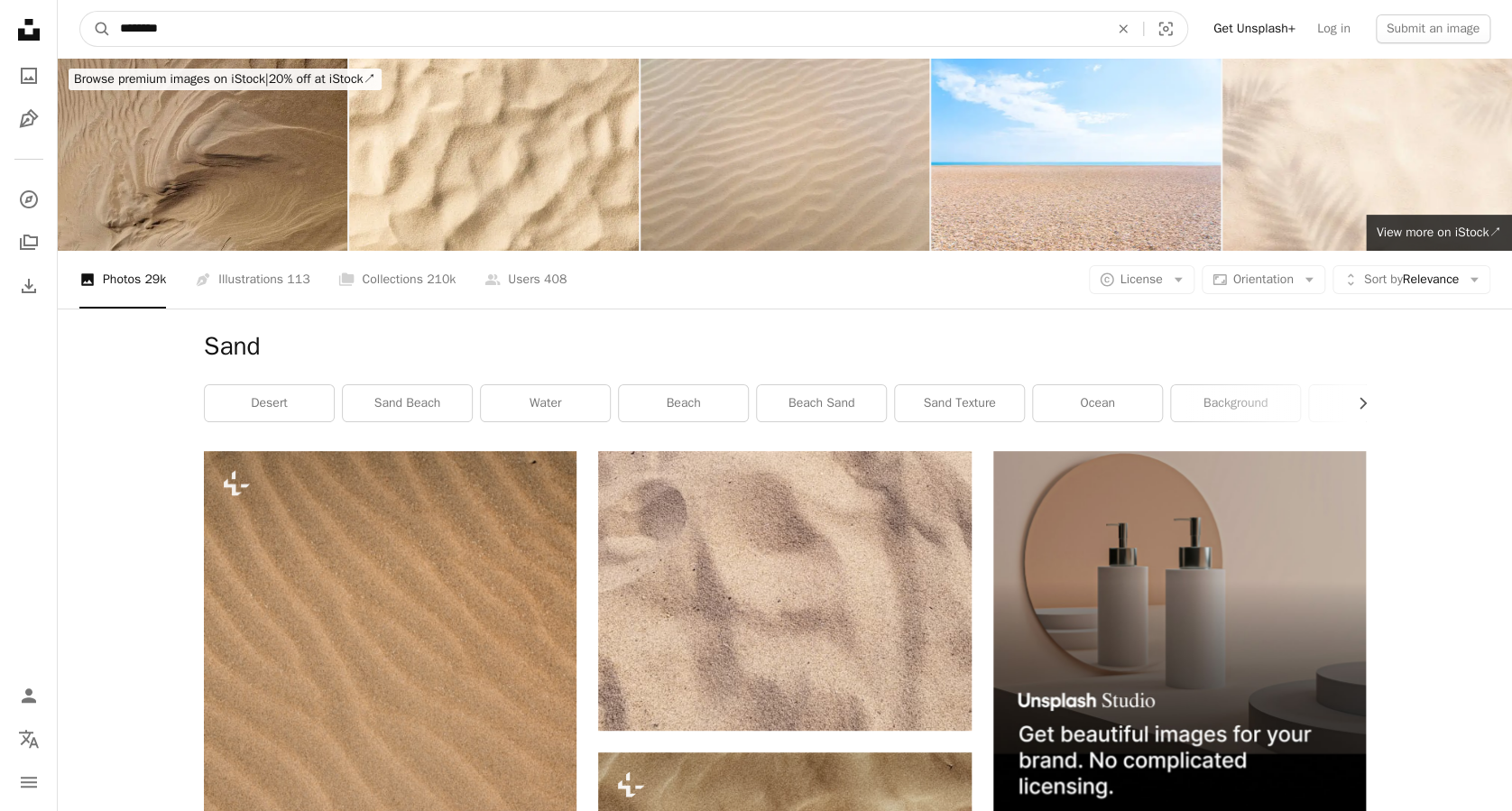click on "A magnifying glass" at bounding box center (96, 29) 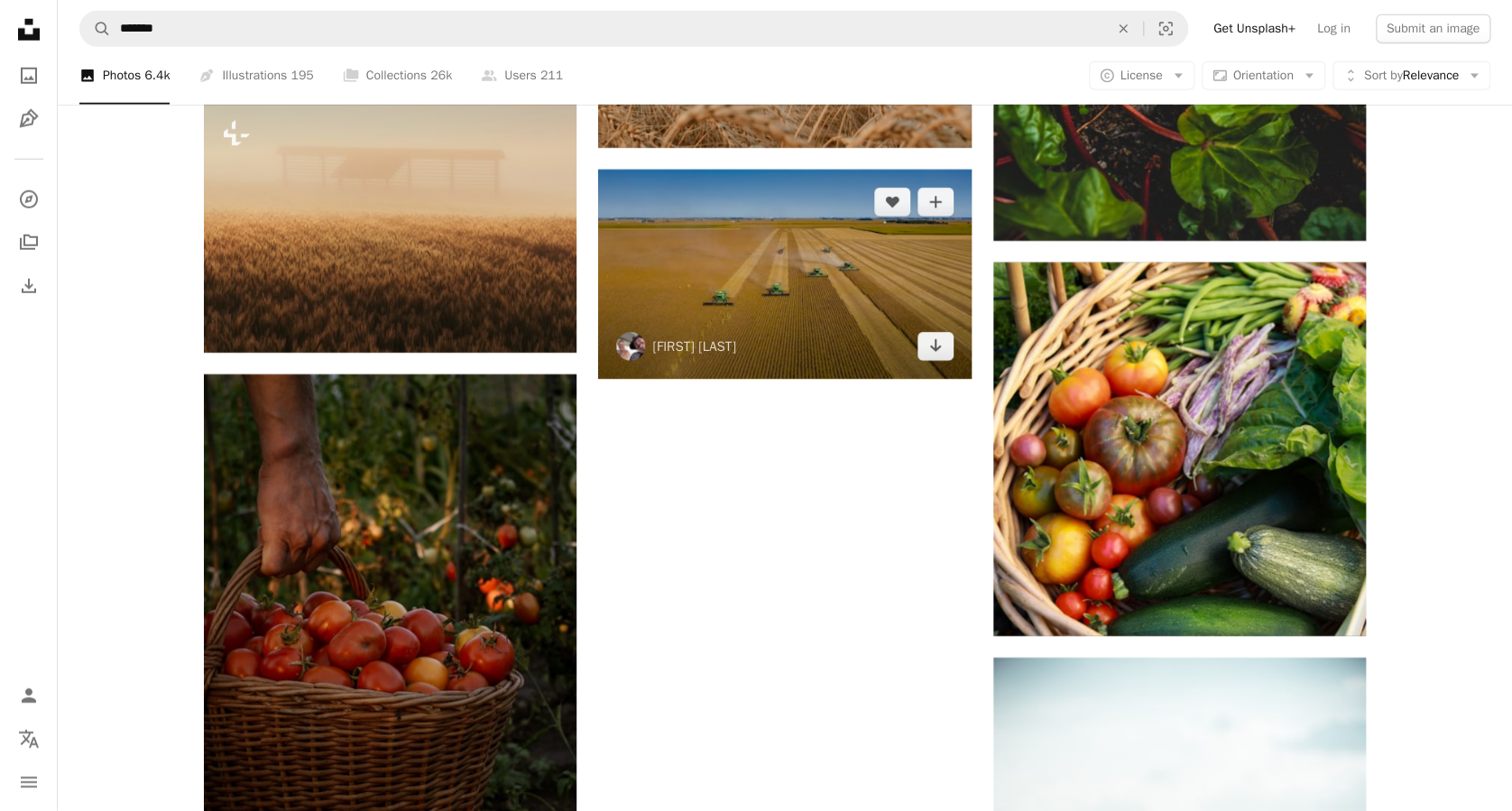 scroll, scrollTop: 2526, scrollLeft: 0, axis: vertical 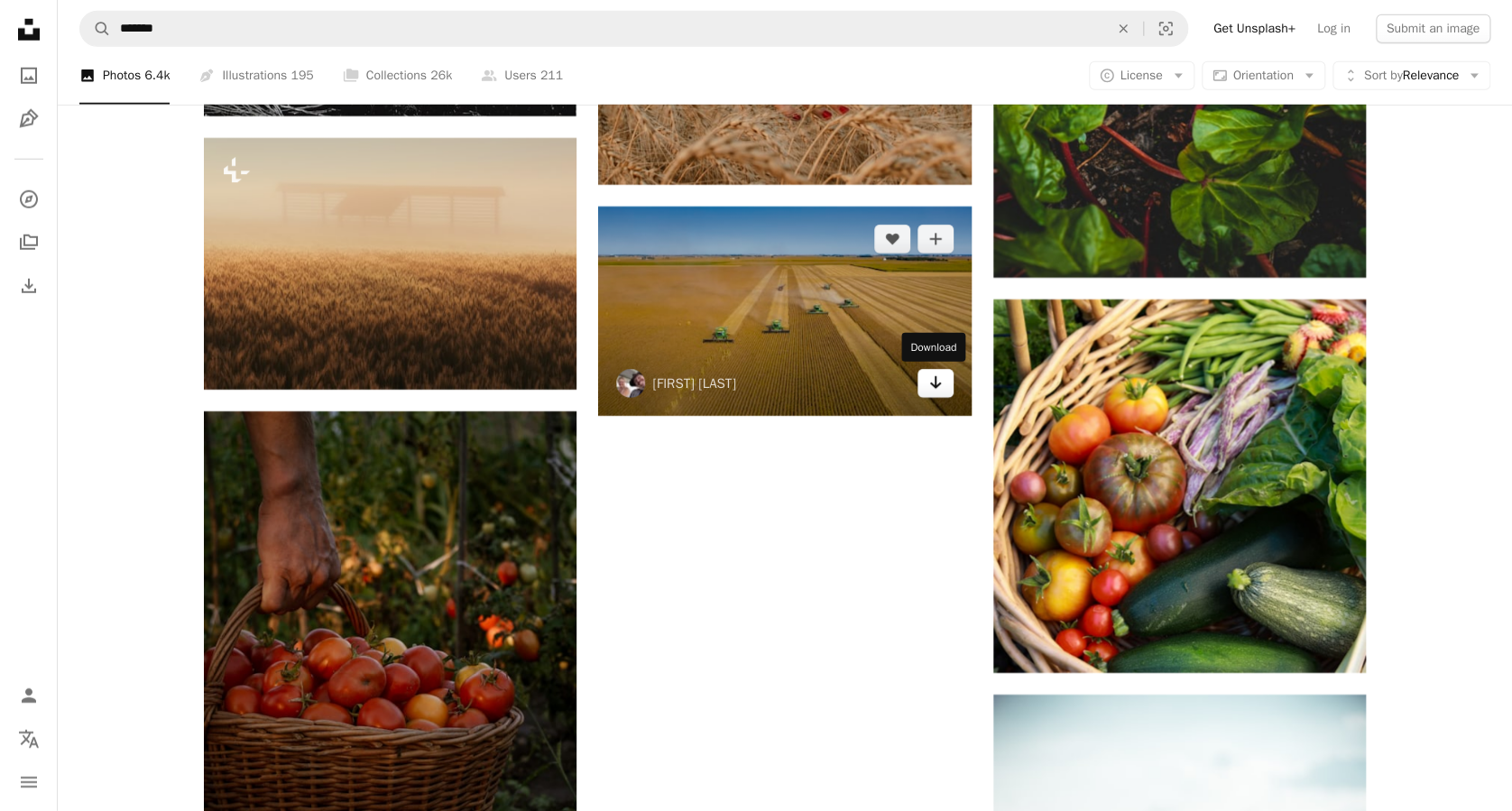 click 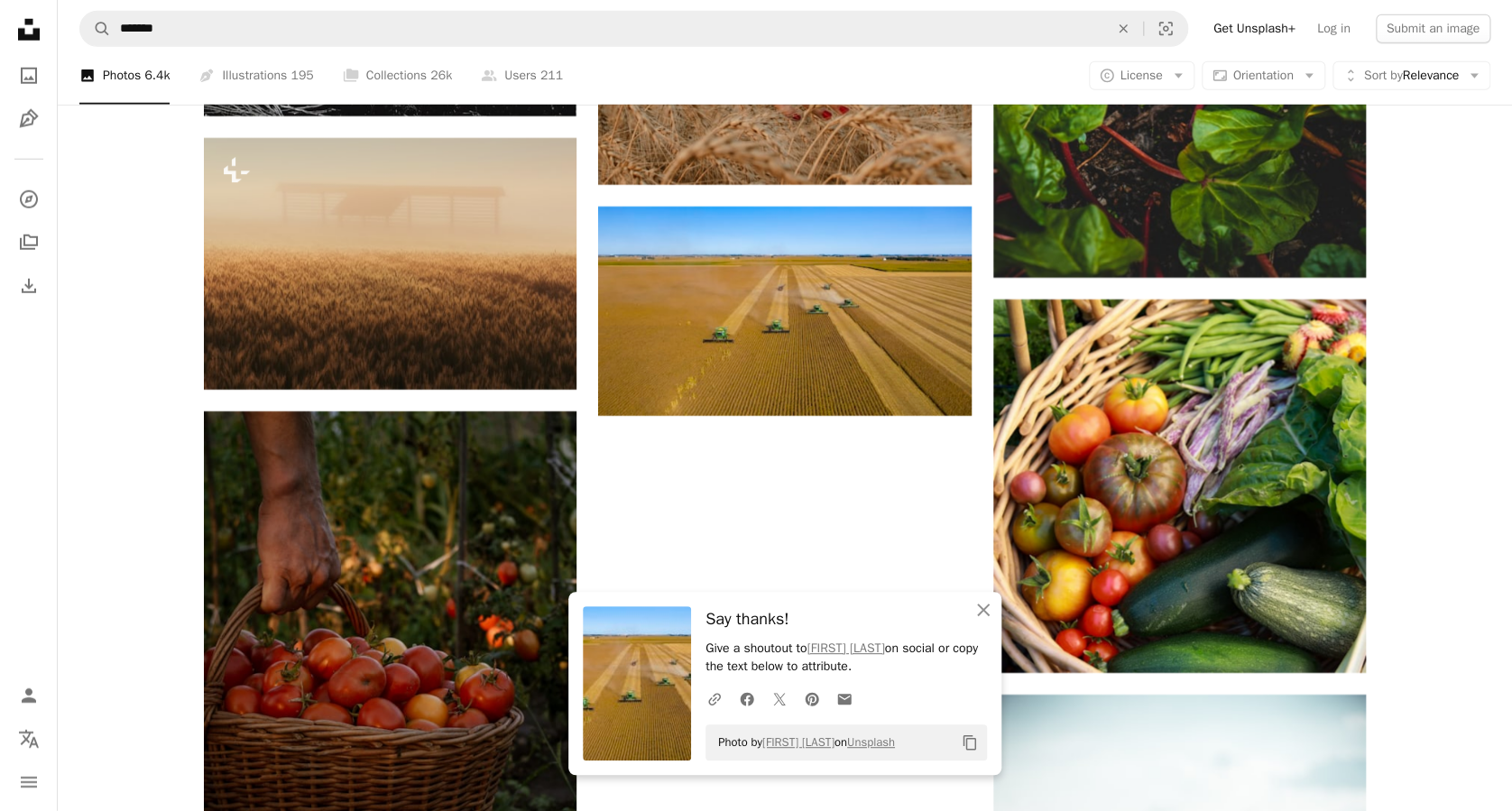 click on "Plus sign for Unsplash+ A heart A plus sign [FIRST] [LAST] For  Unsplash+ A lock Download Plus sign for Unsplash+ A heart A plus sign Unsplash+ Community For  Unsplash+ A lock Download Plus sign for Unsplash+ A heart A plus sign A. C. For  Unsplash+ A lock Download A heart A plus sign [FIRST] [LAST] Available for hire A checkmark inside of a circle Arrow pointing down A heart A plus sign Museums Victoria Arrow pointing down Plus sign for Unsplash+ A heart A plus sign [FIRST] [LAST] For  Unsplash+ A lock Download A heart A plus sign [FIRST] [LAST] Available for hire A checkmark inside of a circle Arrow pointing down A heart A plus sign [FIRST] [LAST] Arrow pointing down A heart A plus sign [FIRST] [LAST] Available for hire A checkmark inside of a circle Arrow pointing down A heart A plus sign [FIRST] [LAST] Available for hire A checkmark inside of a circle Arrow pointing down Plus sign for Unsplash+ A heart A plus sign [FIRST] [LAST] For  Unsplash+ A lock Download A heart A plus sign" at bounding box center (785, -410) 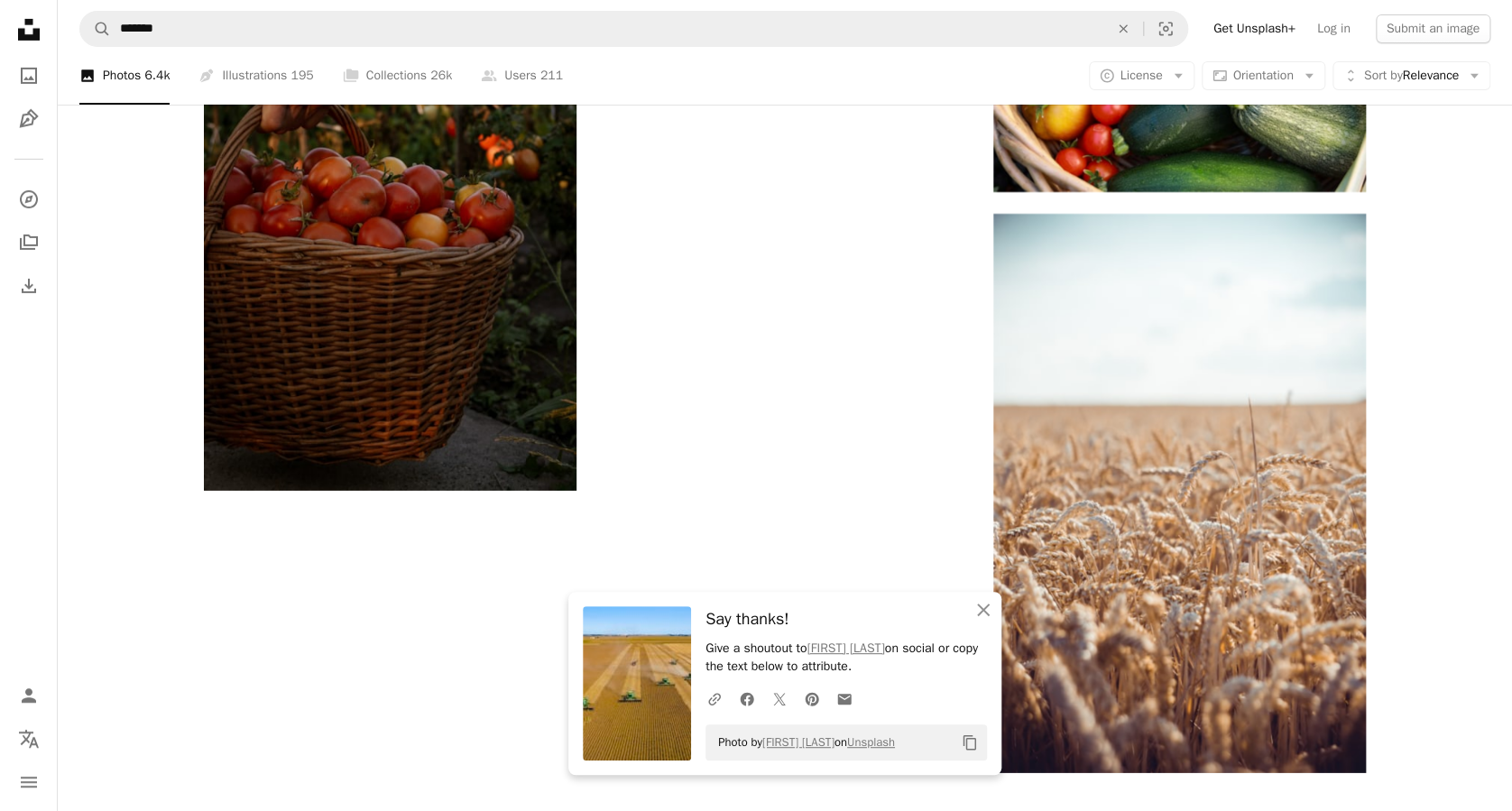 scroll, scrollTop: 3488, scrollLeft: 0, axis: vertical 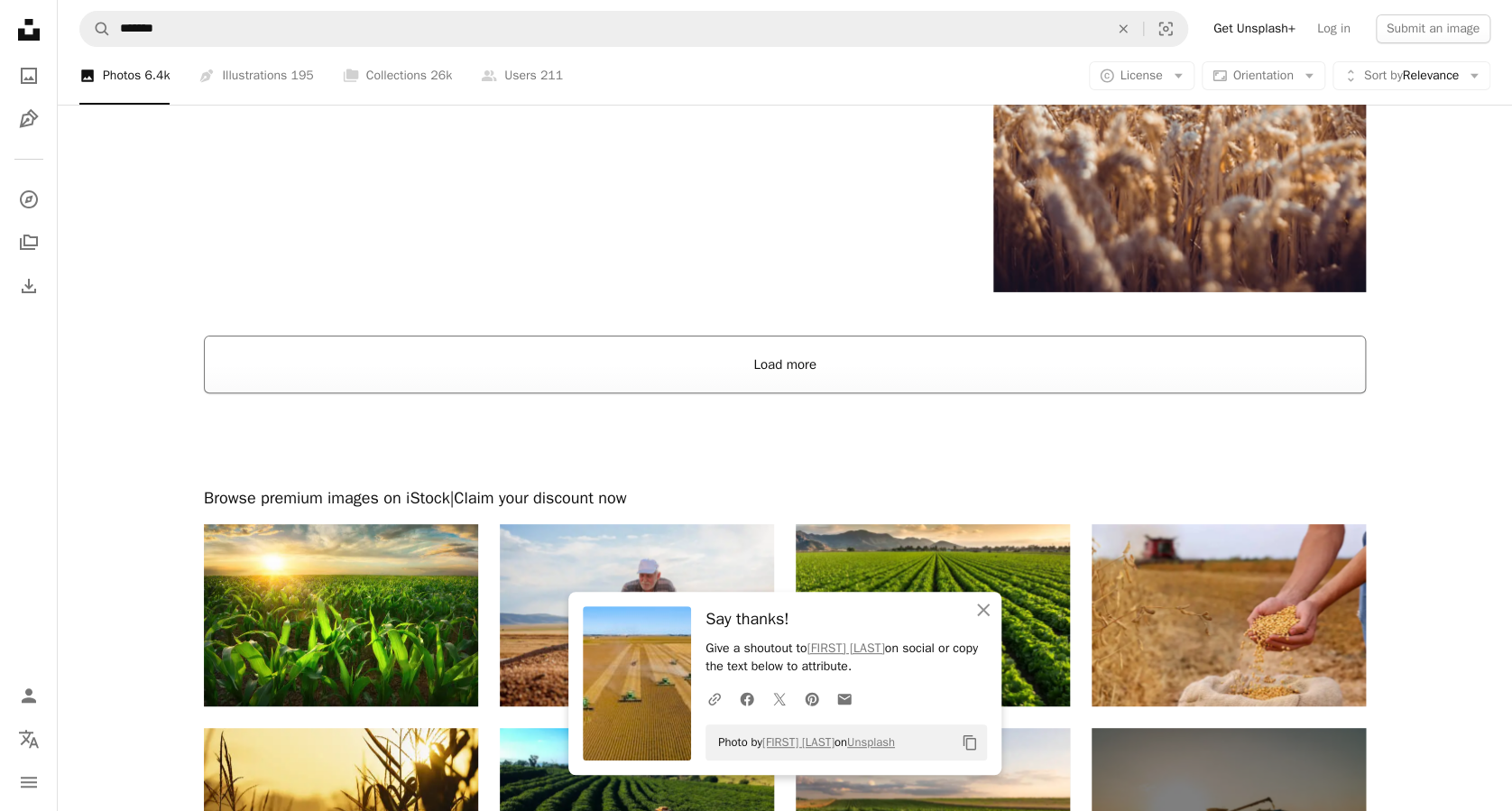 click on "Load more" at bounding box center (785, 364) 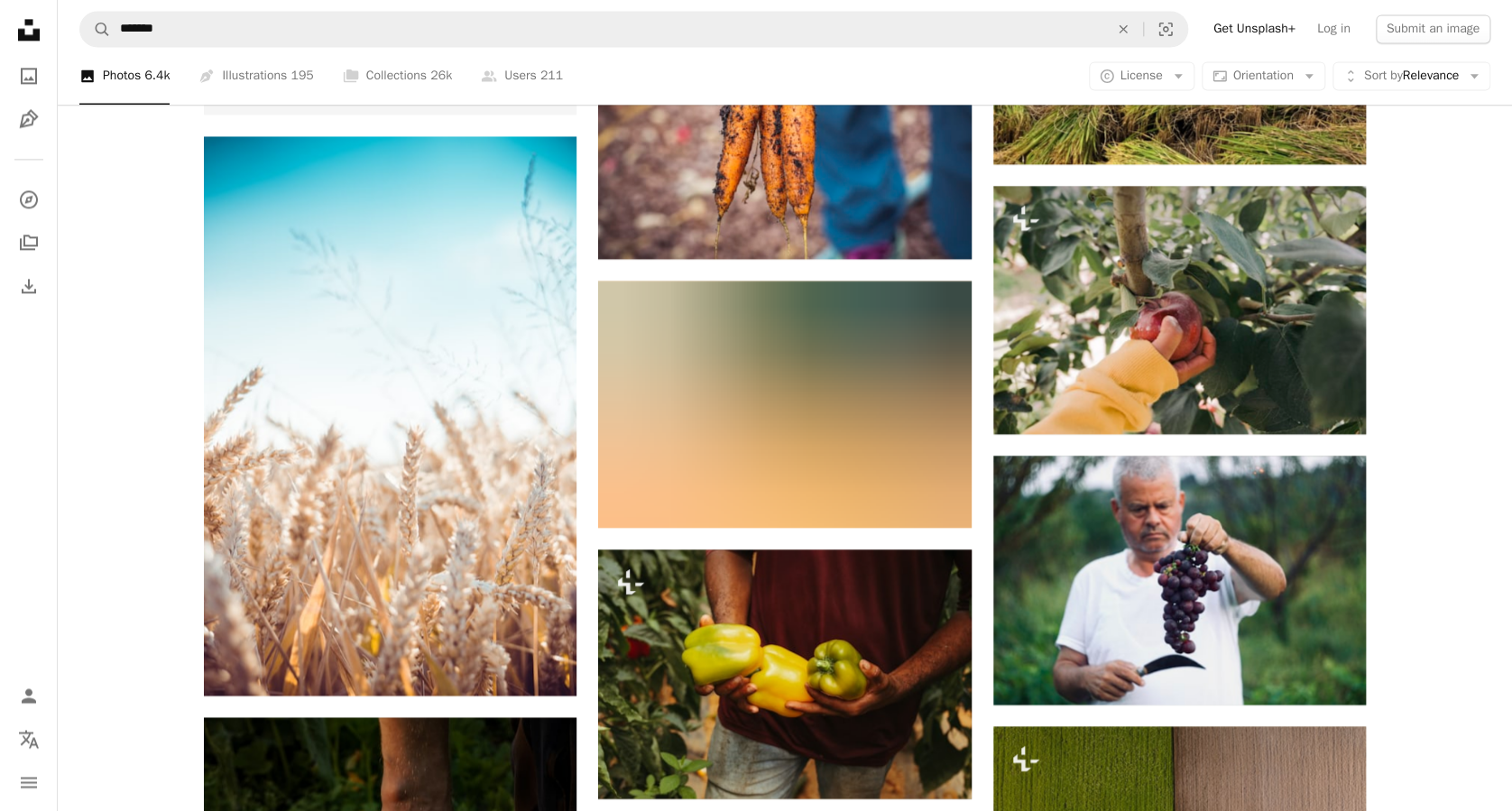 scroll, scrollTop: 5172, scrollLeft: 0, axis: vertical 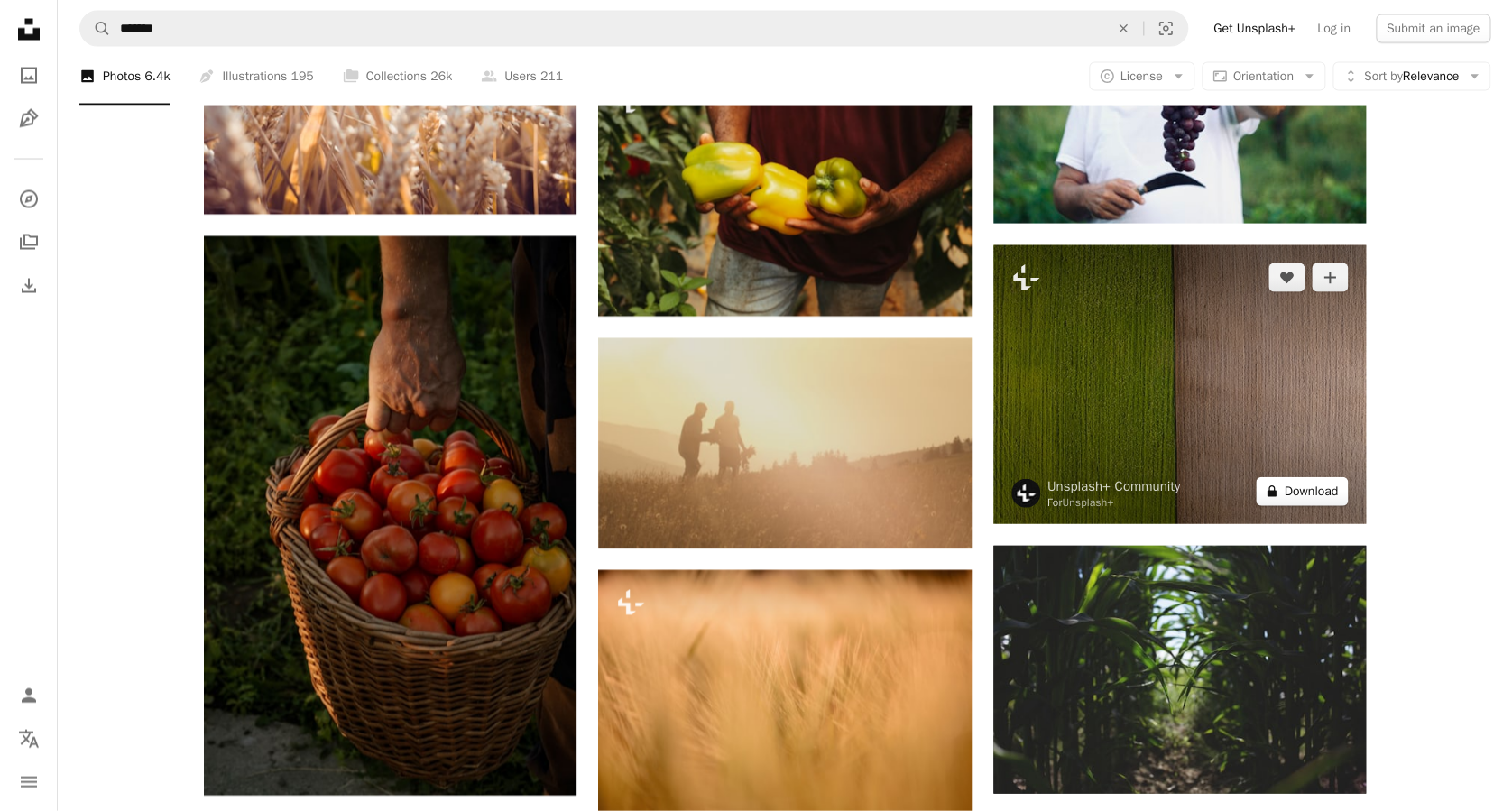 click on "A lock Download" at bounding box center (1302, 492) 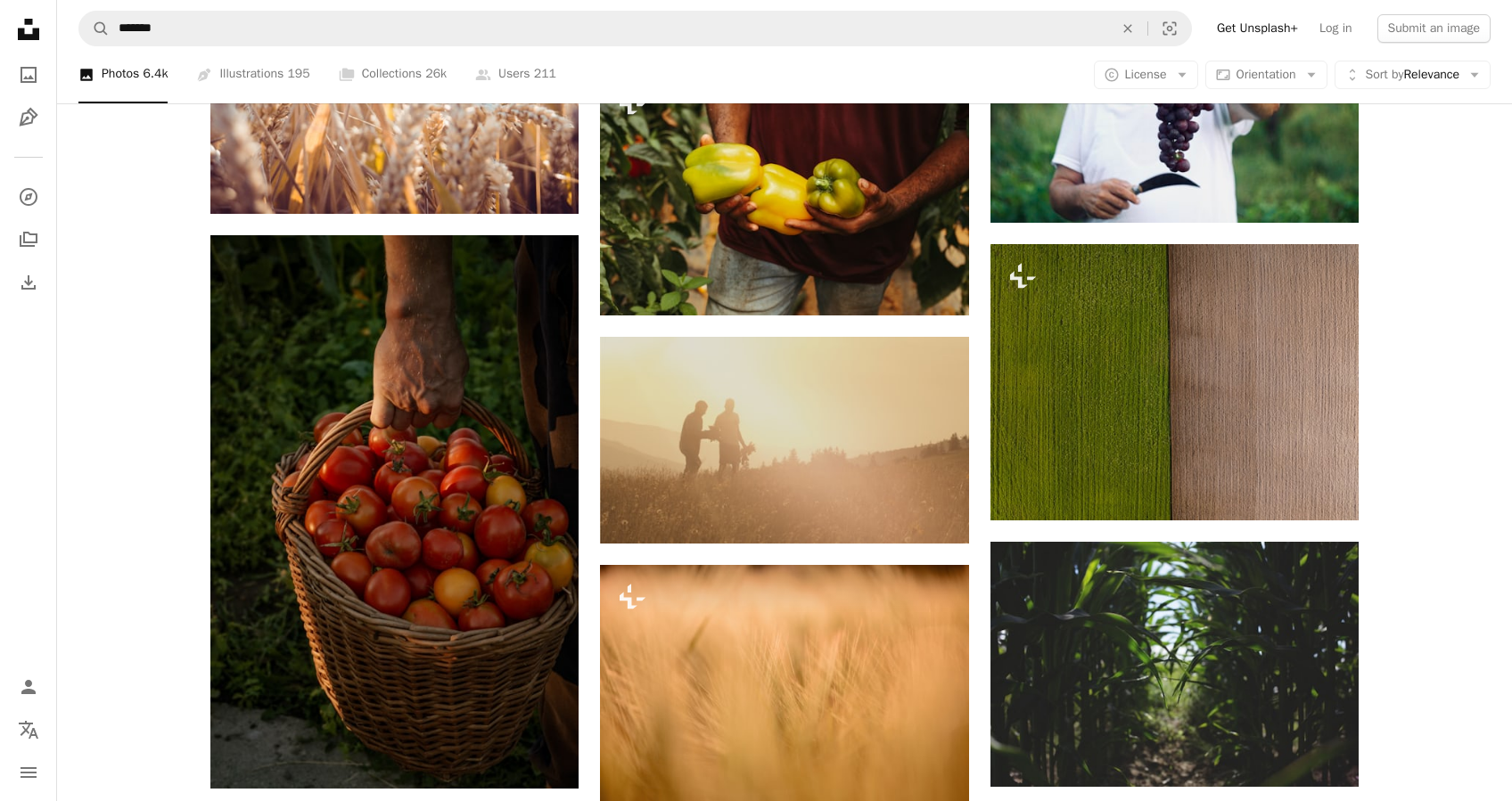 click on "Unsplash logo Unsplash Home A photo Pen Tool A compass A stack of folders Download Person Localization icon navigation menu A magnifying glass ******* An X shape Visual search Get Unsplash+ Log in Submit an image Browse premium images on iStock | 20% off at iStock ↗ Browse premium images on iStock 20% off at iStock ↗ View more ↗ View more on iStock ↗ A photo Photos 6.4k Pen Tool Illustrations 195 A stack of folders Collections 26k A group of people Users 211 A copyright icon © License Arrow down Aspect ratio Orientation Arrow down Unfold Sort by Relevance Arrow down Filters Filters Harvest Chevron right vegetable grain plant produce farm nature food flora agriculture wheat cereal carrot Plus sign for Unsplash+ A heart A plus sign [FIRST] [LAST] For Unsplash+ A lock Download Plus sign for Unsplash+ A heart A plus sign Unsplash+ Community For Unsplash+ A lock Download Plus sign for Unsplash+ A heart A plus sign A. C. For Unsplash+ A lock Download A heart A plus sign [FIRST] [LAST]" at bounding box center (756, -834) 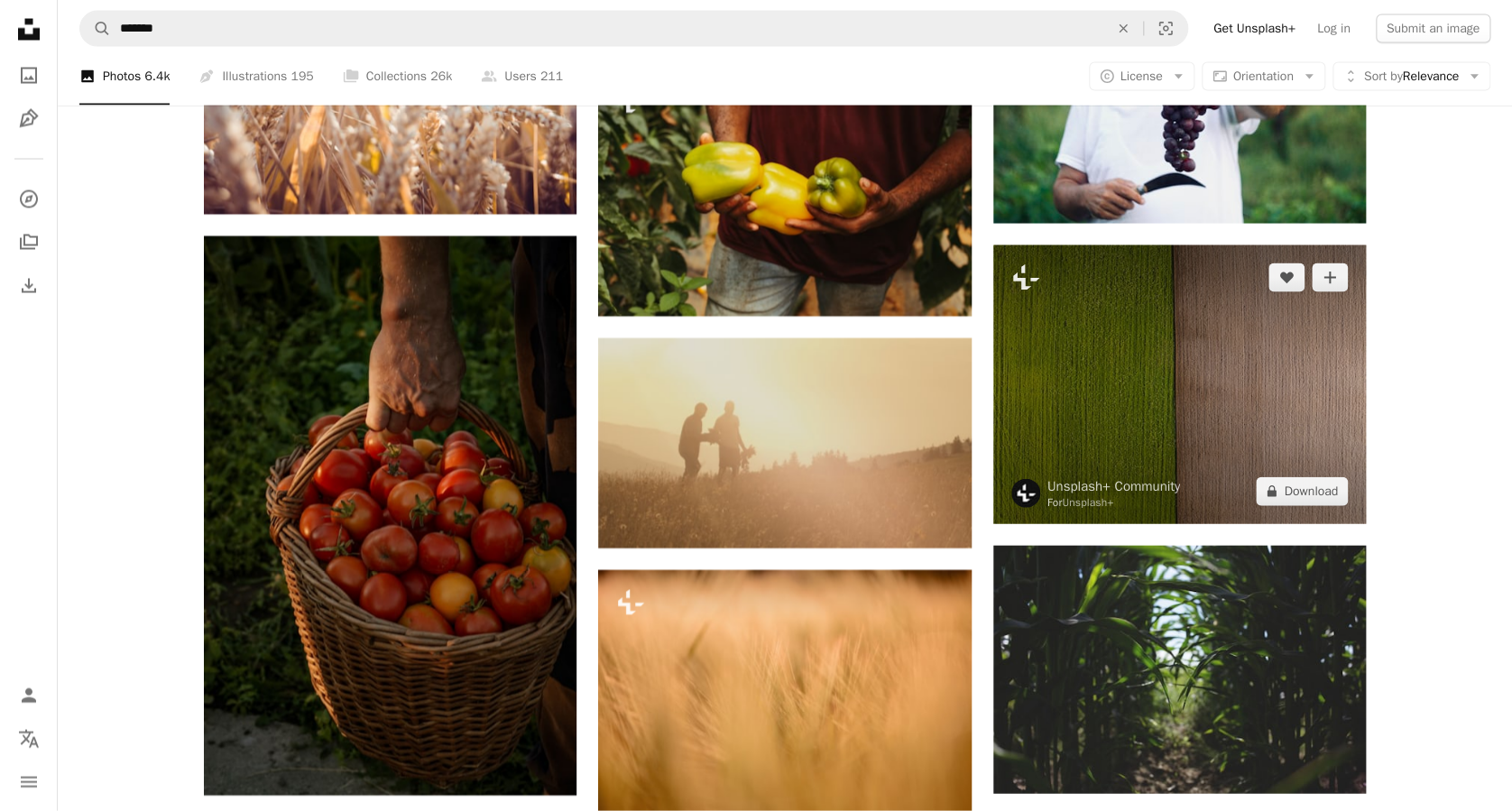 scroll, scrollTop: 5533, scrollLeft: 0, axis: vertical 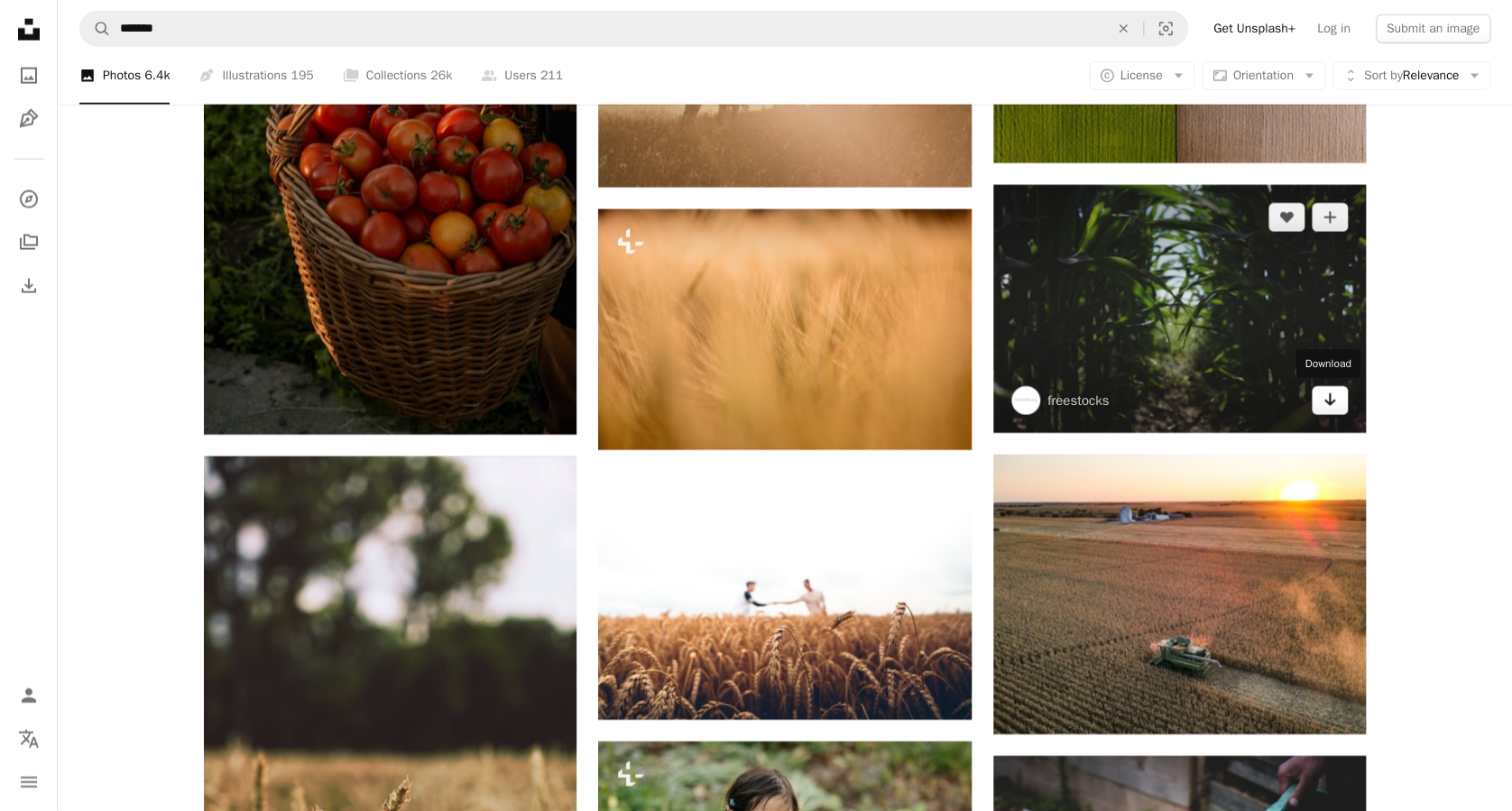 click on "Arrow pointing down" 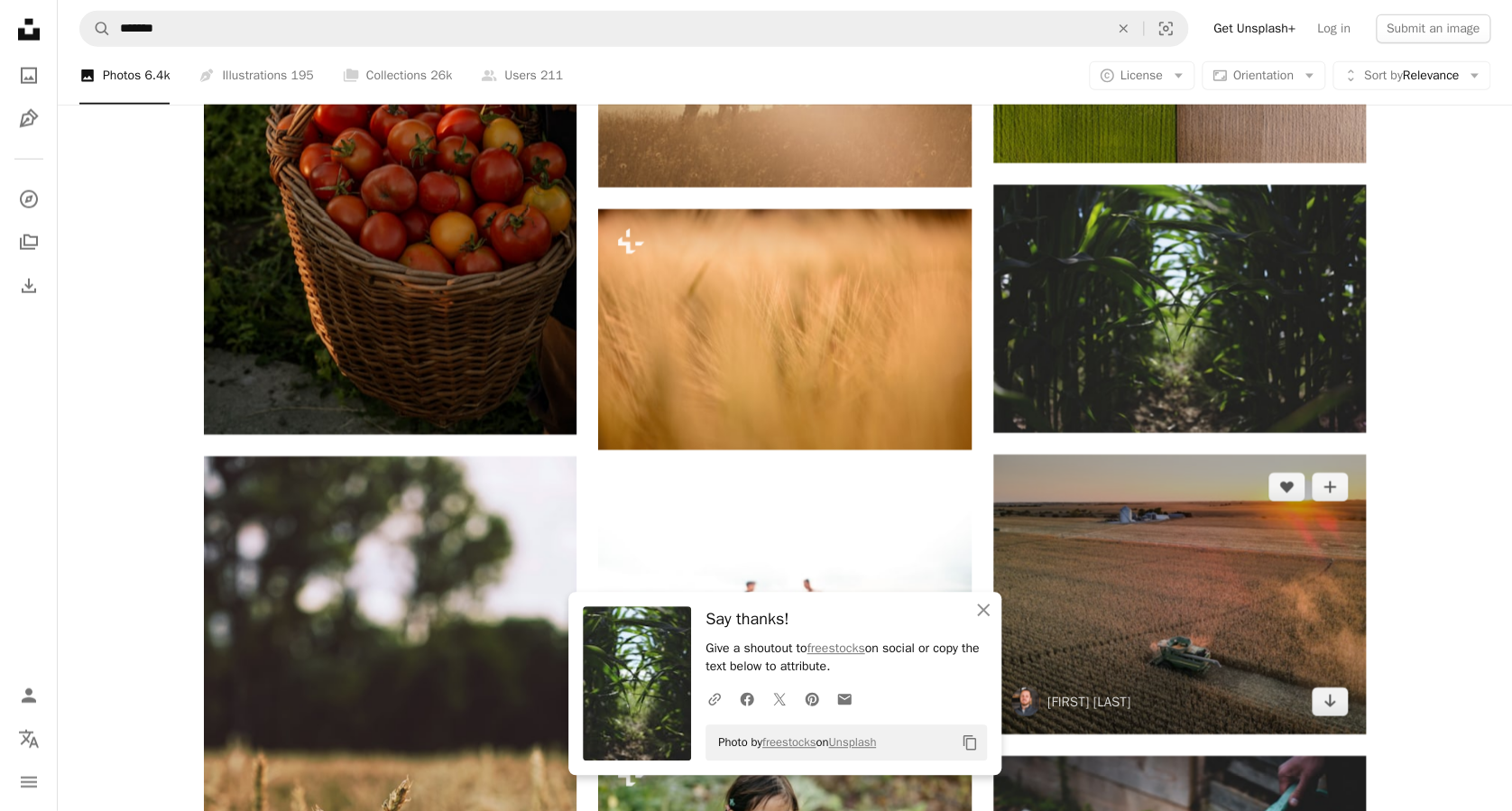 click at bounding box center (1179, 594) 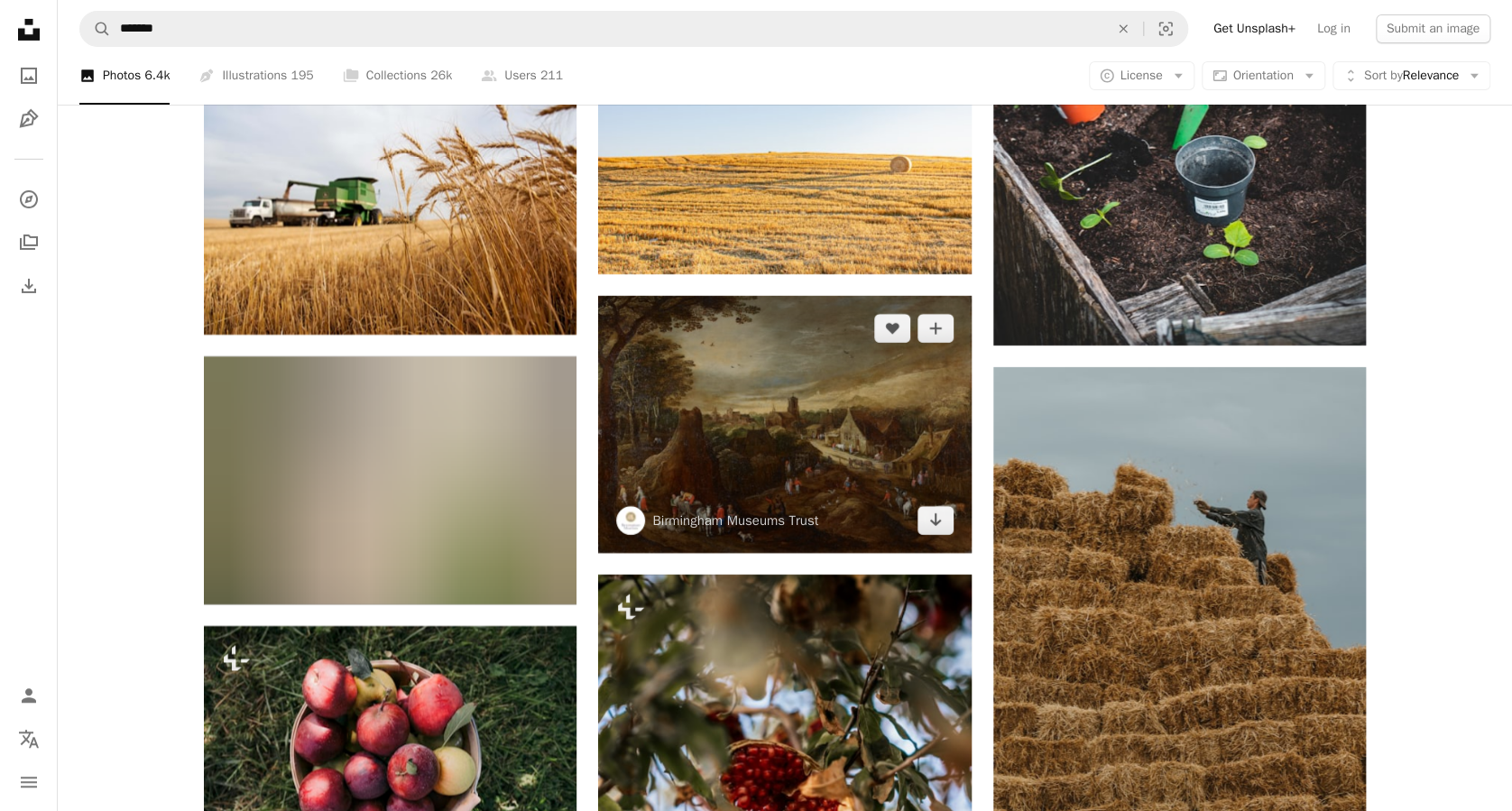 scroll, scrollTop: 6495, scrollLeft: 0, axis: vertical 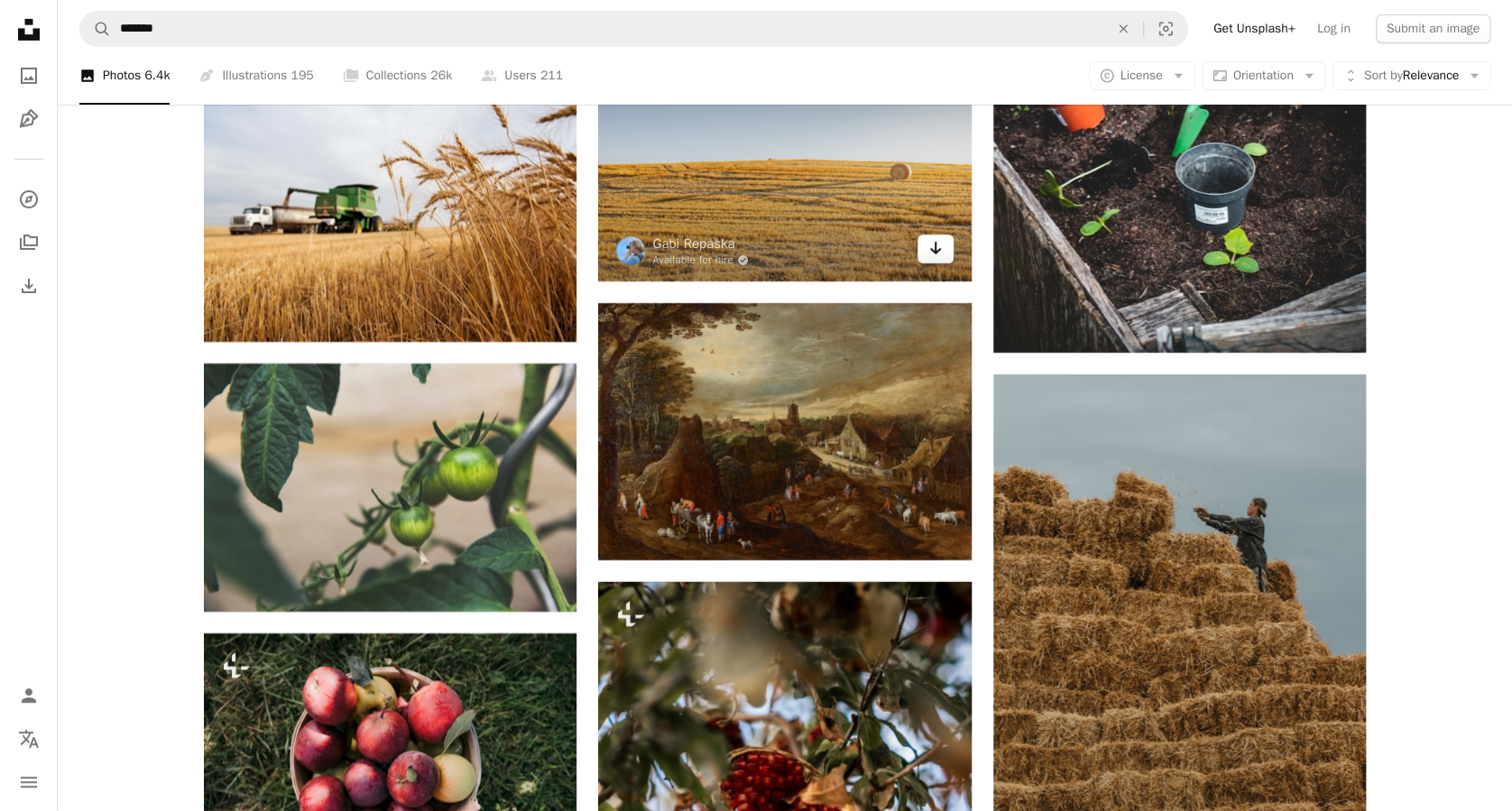 click on "Arrow pointing down" at bounding box center (936, 249) 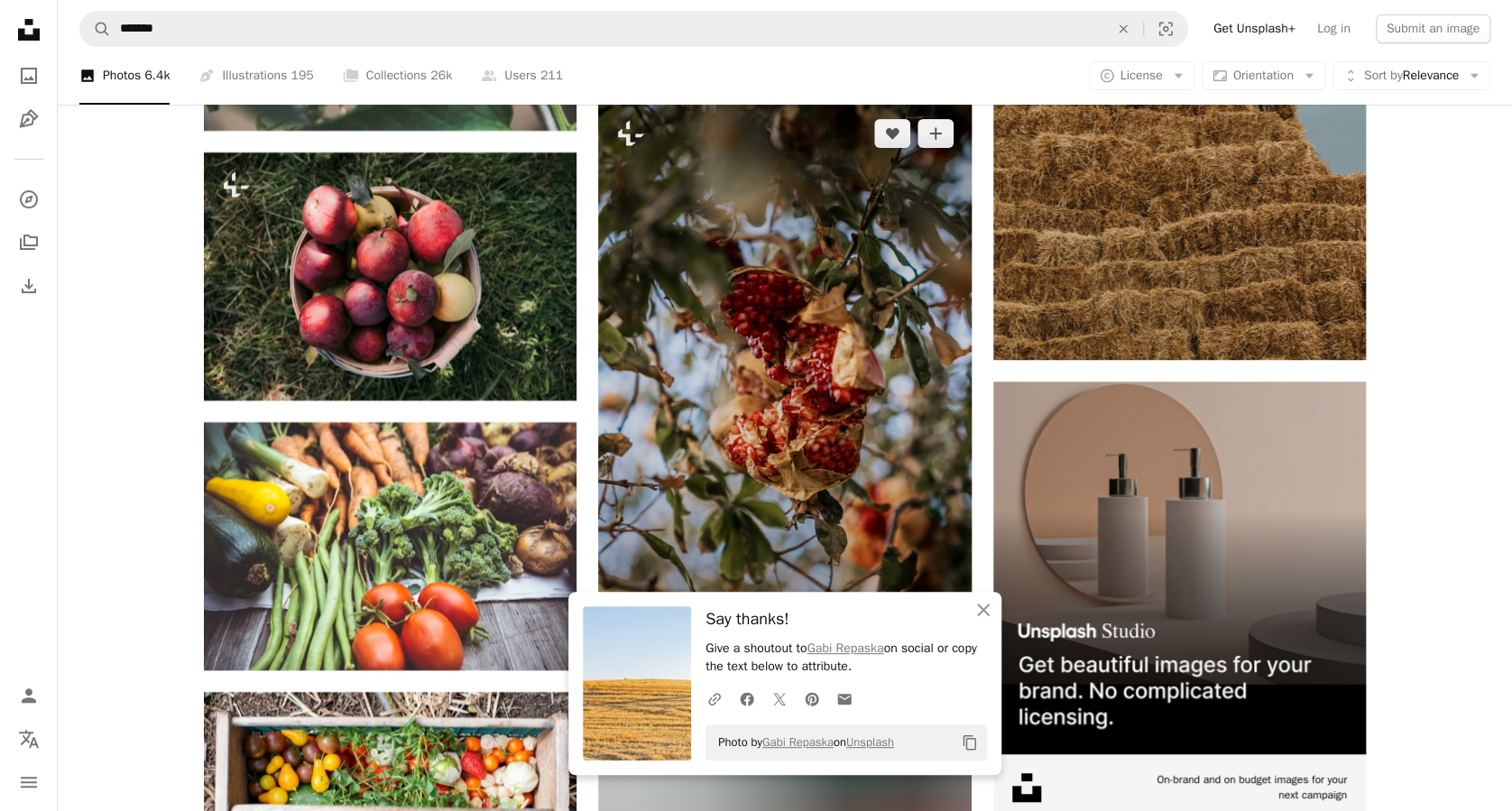 scroll, scrollTop: 7457, scrollLeft: 0, axis: vertical 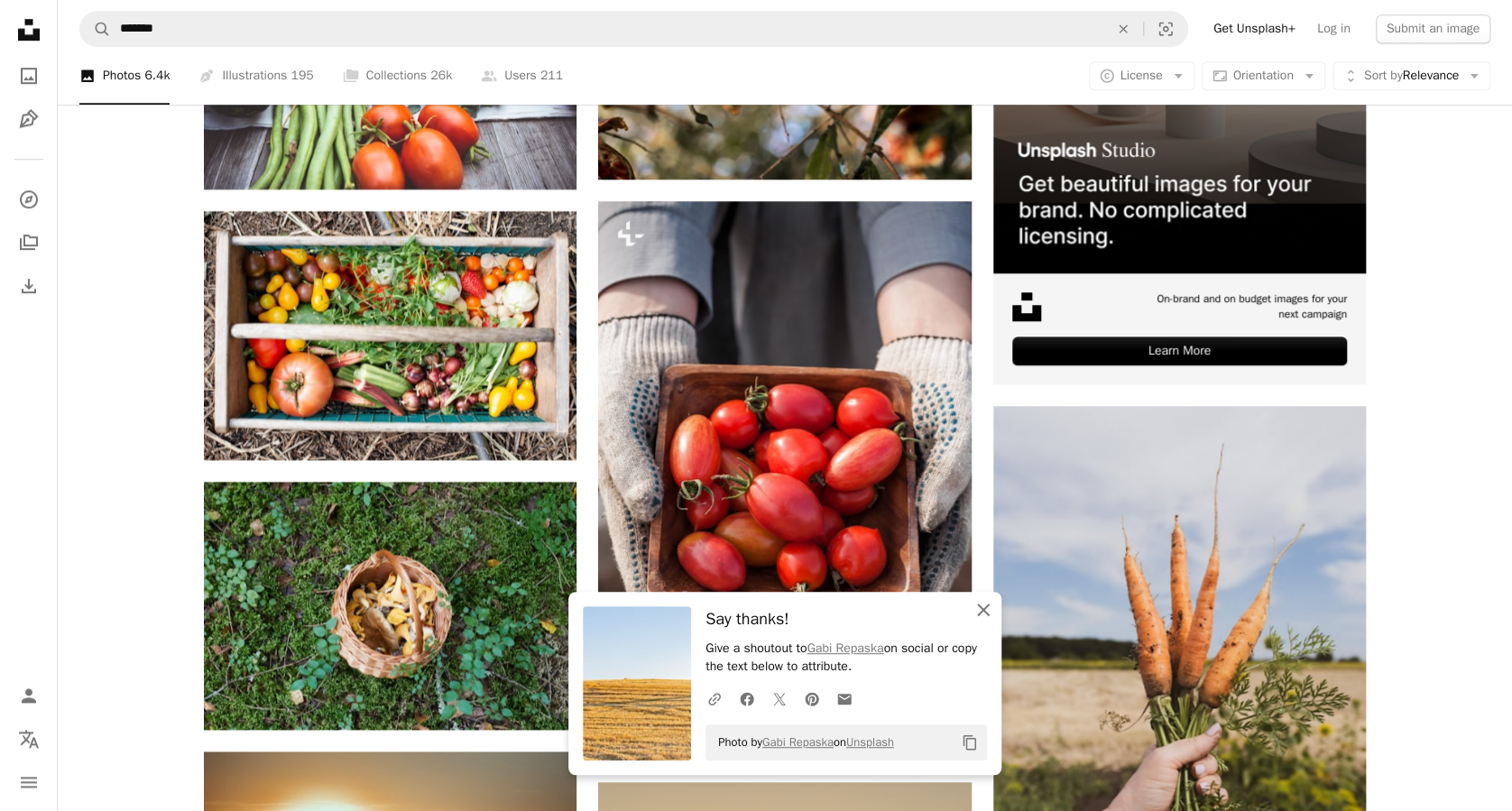 click on "An X shape" 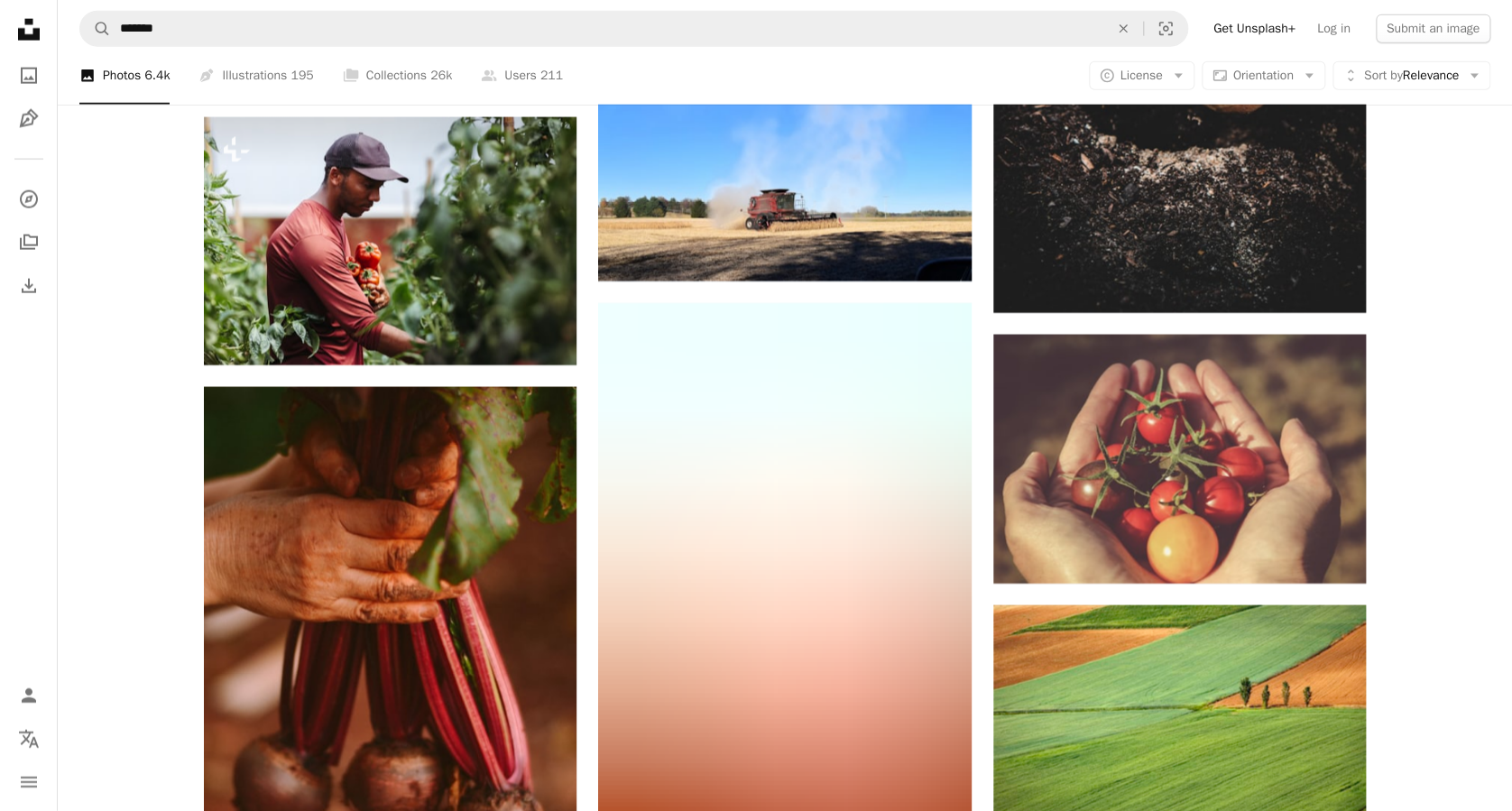 scroll, scrollTop: 12750, scrollLeft: 0, axis: vertical 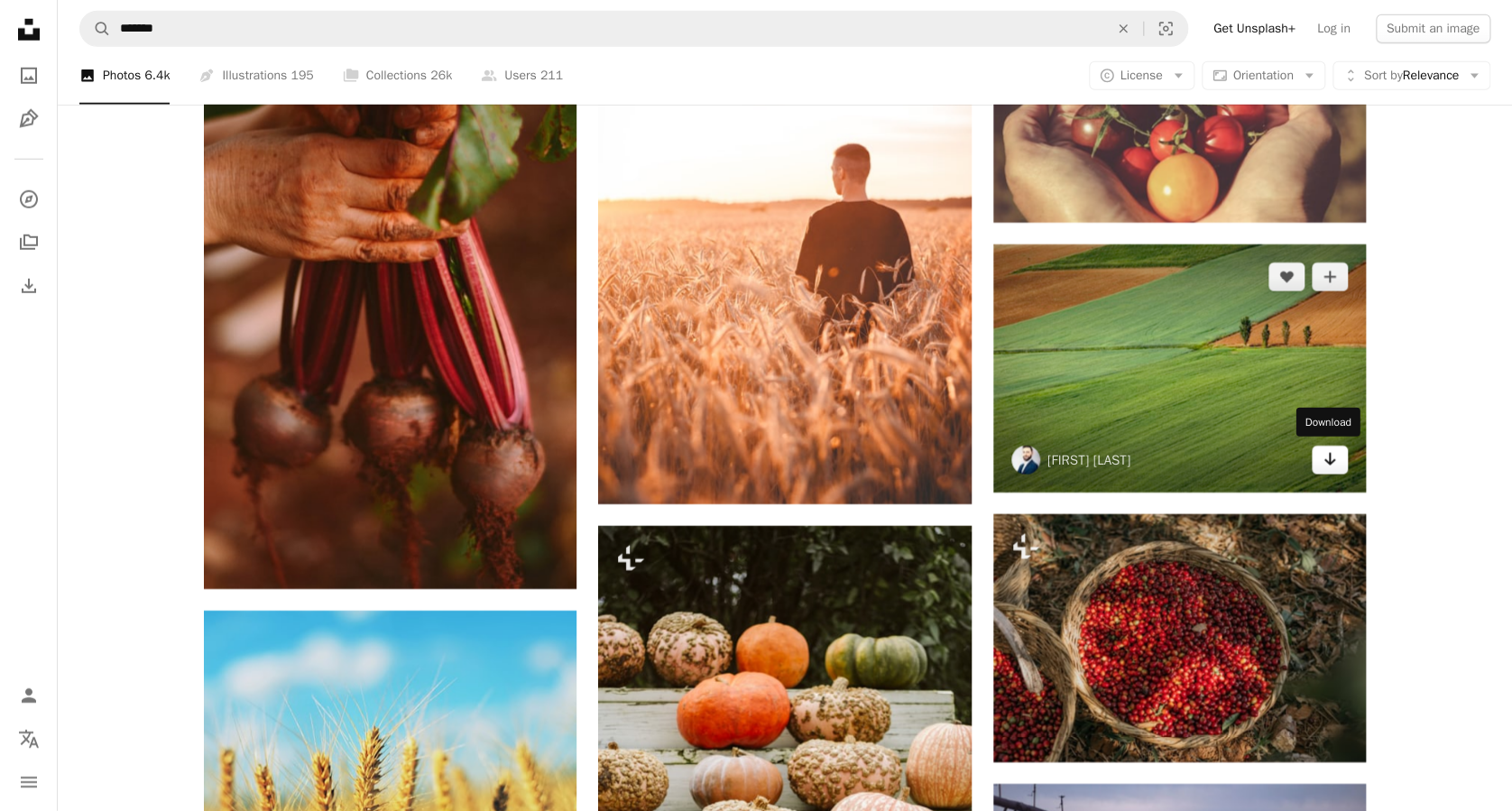 click on "Arrow pointing down" 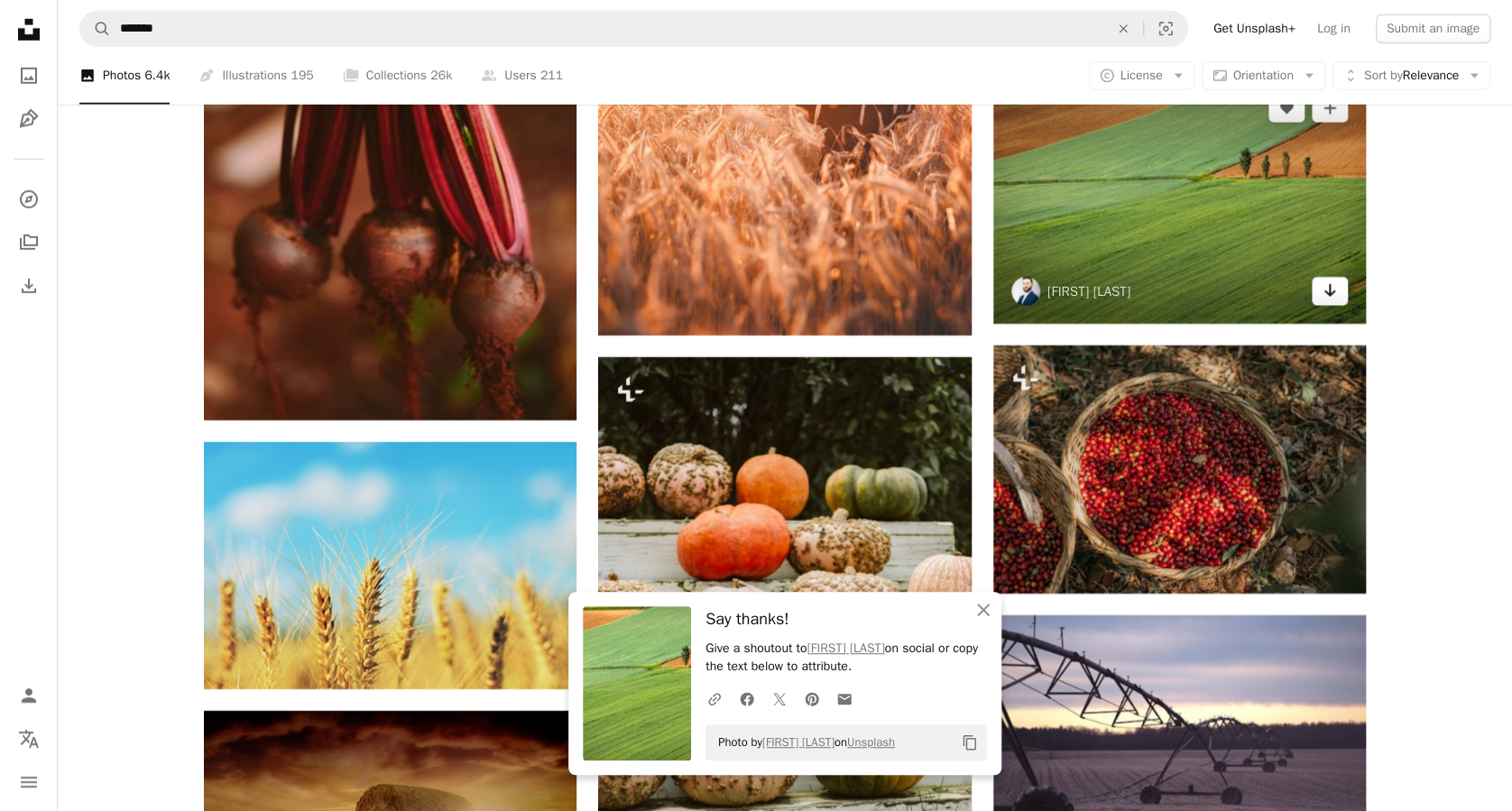 scroll, scrollTop: 12990, scrollLeft: 0, axis: vertical 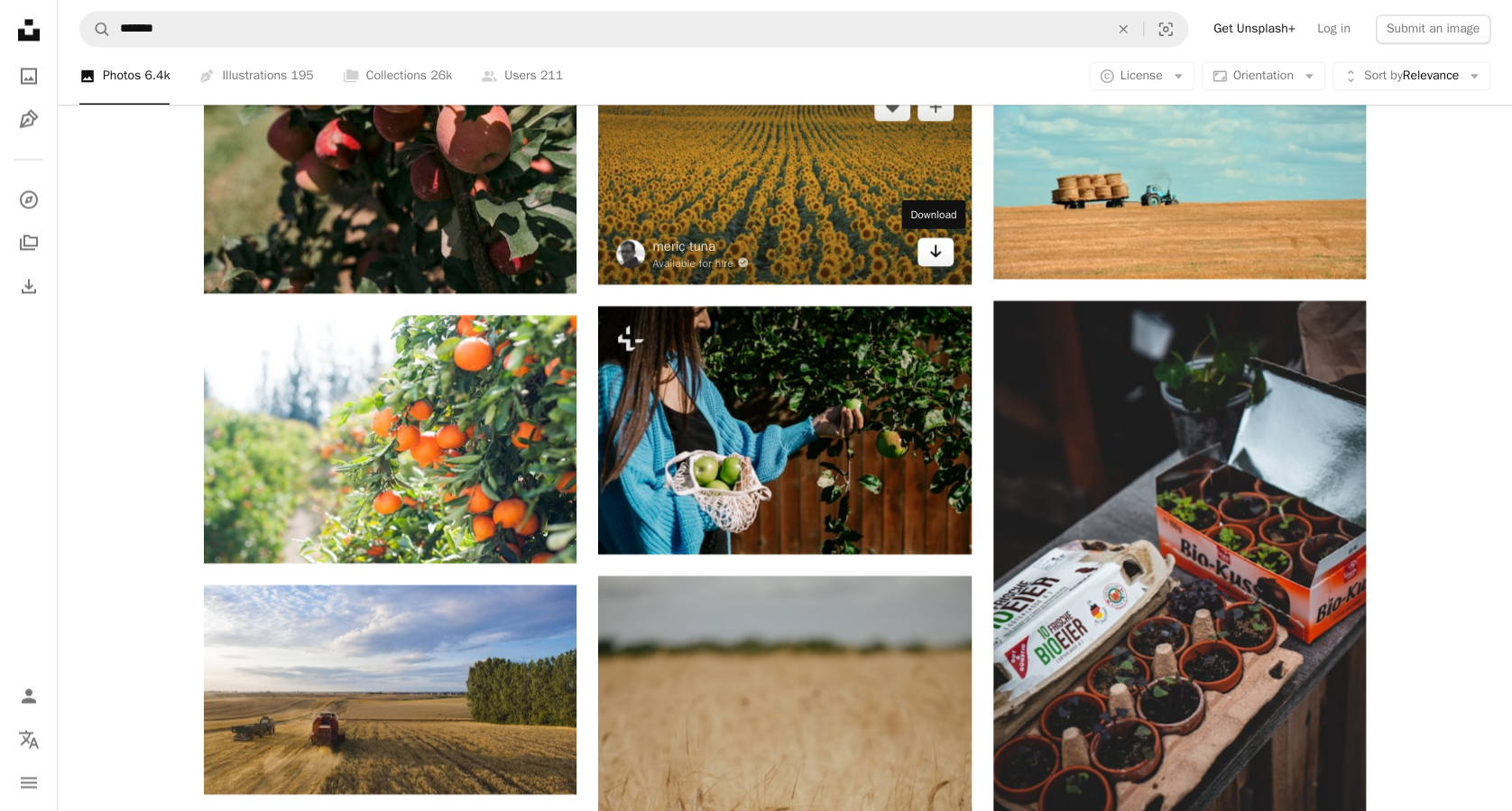click on "Arrow pointing down" 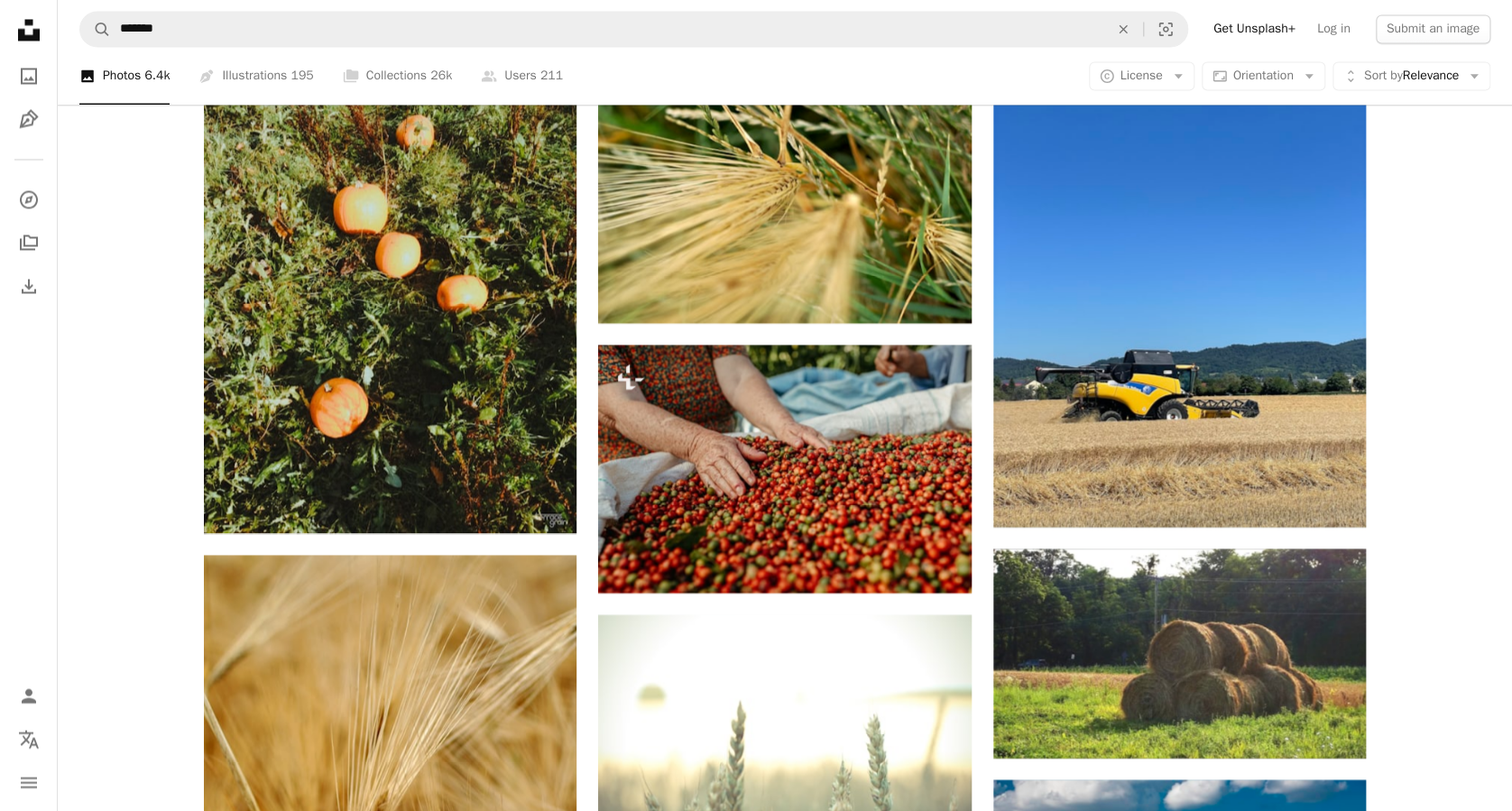 scroll, scrollTop: 25753, scrollLeft: 0, axis: vertical 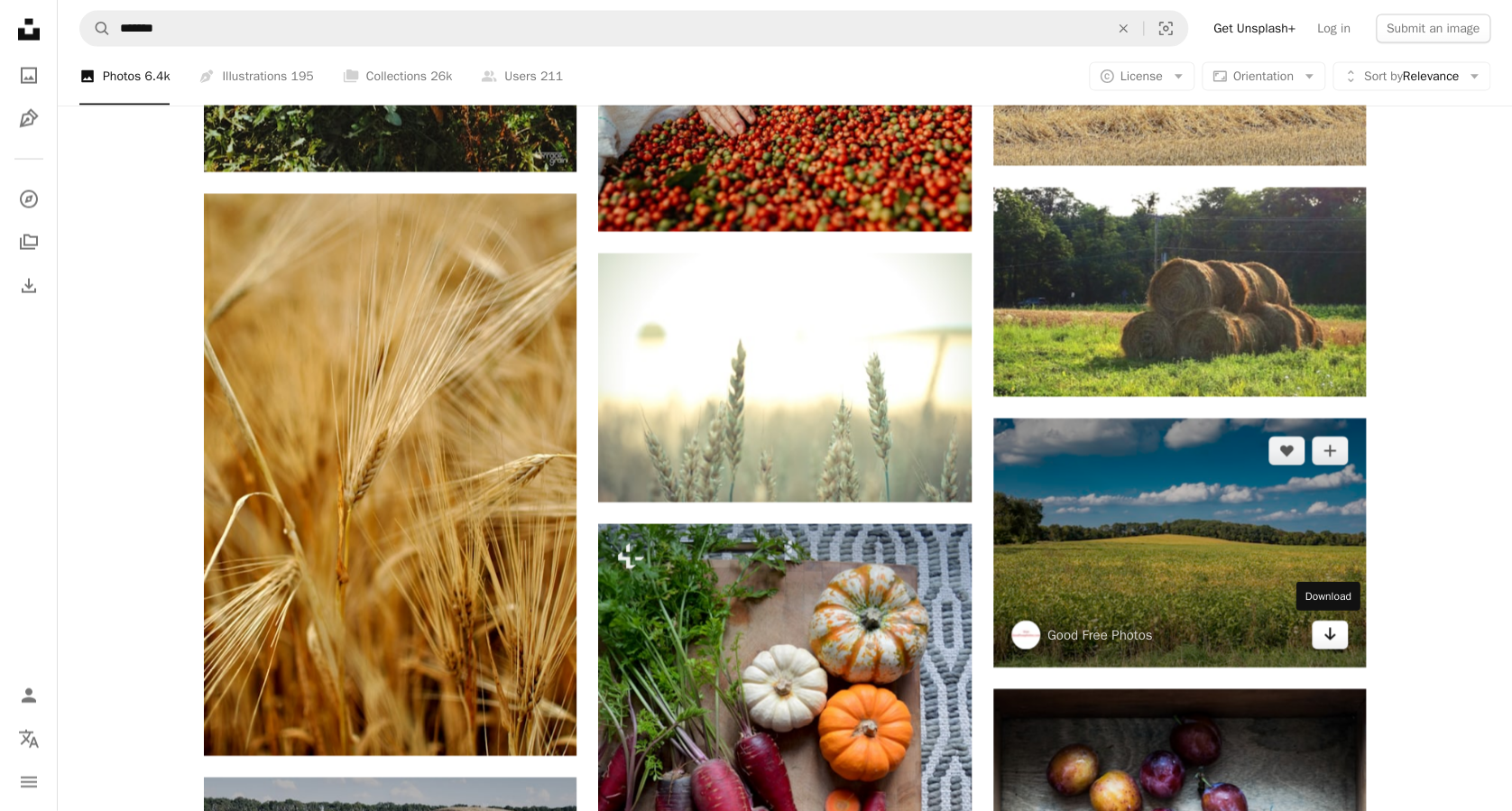 click on "Arrow pointing down" 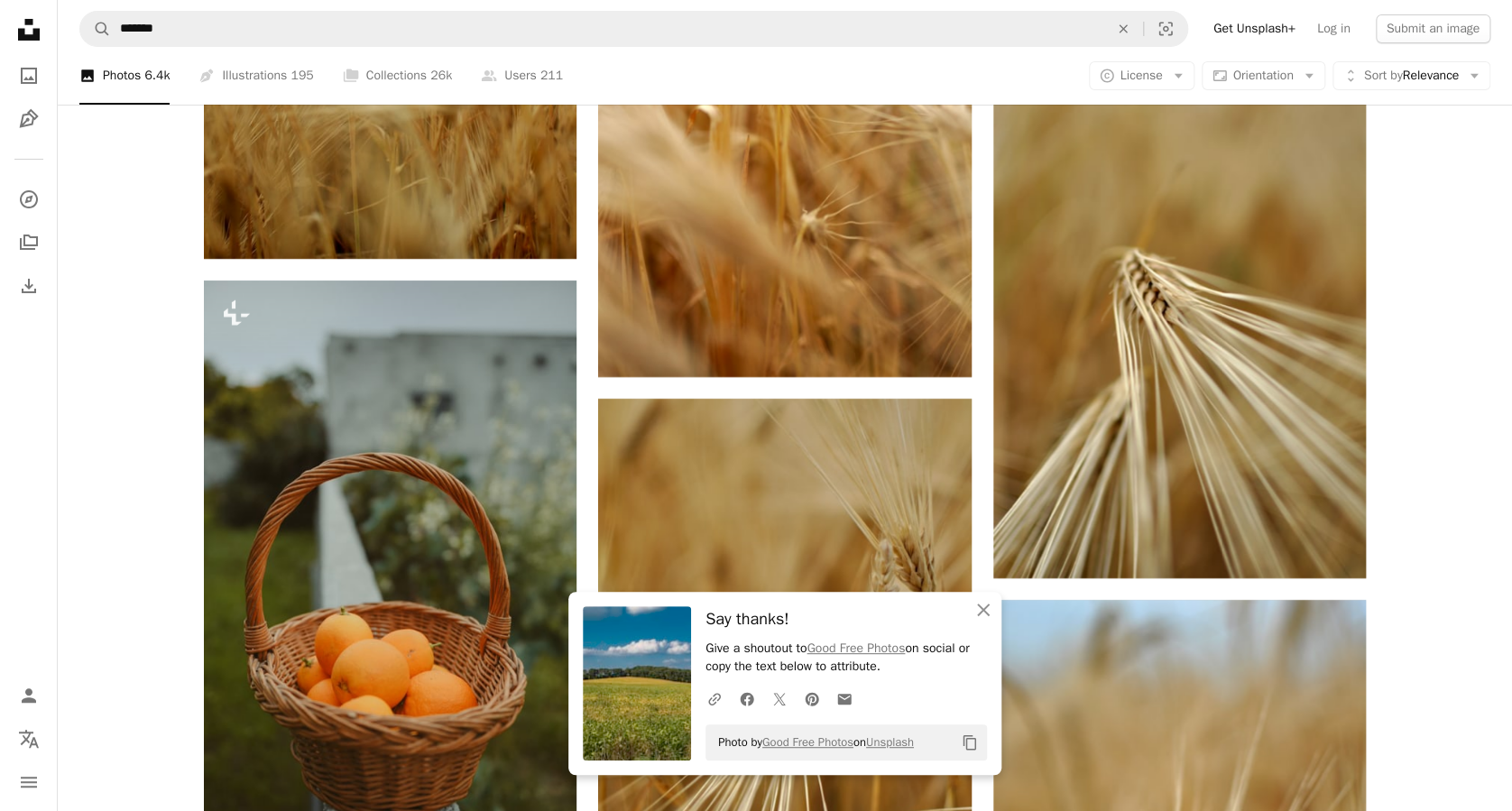 scroll, scrollTop: 27316, scrollLeft: 0, axis: vertical 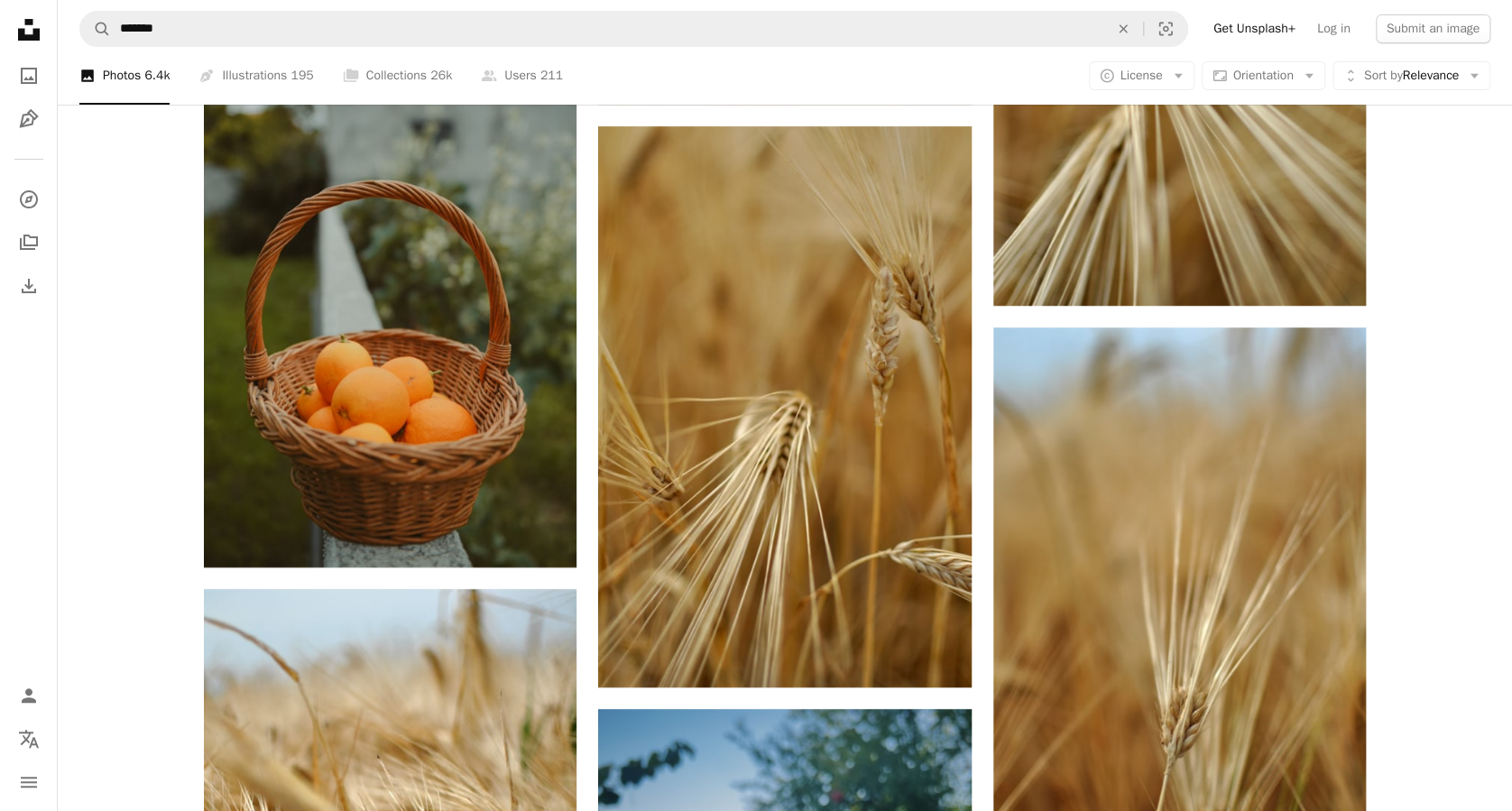 click on "Plus sign for Unsplash+ A heart A plus sign [FIRST] [LAST] For Unsplash+ A lock Download Plus sign for Unsplash+ A heart A plus sign Unsplash+ Community For Unsplash+ A lock Download Plus sign for Unsplash+ A heart A plus sign A. C. For Unsplash+ A lock Download A heart A plus sign [FIRST] [LAST] Available for hire A checkmark inside of a circle Arrow pointing down Plus sign for Unsplash+ A heart A plus sign [FIRST] [LAST] For Unsplash+ A lock Download A heart A plus sign [FIRST] [LAST] Available for hire A checkmark inside of a circle Arrow pointing down Plus sign for Unsplash+ A heart A plus sign From [FIRST] Arrow pointing down A heart A plus sign [FIRST] [LAST] Arrow pointing down –– ––– ––– –– ––– – ––– ––– –––– – – –– ––– – – ––– –– –– –––– –– The best in on-brand content creation For" at bounding box center (785, -12120) 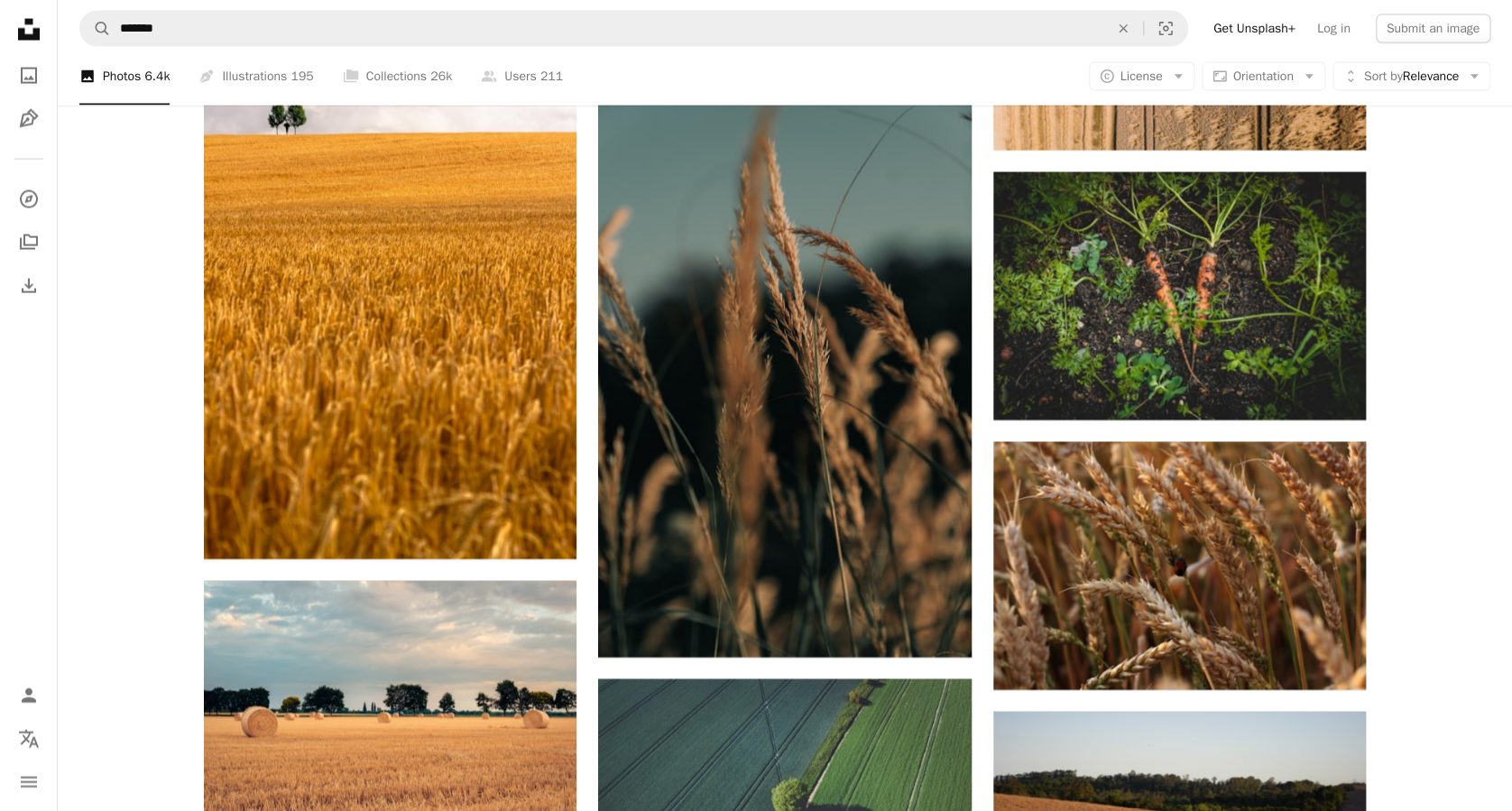 scroll, scrollTop: 39104, scrollLeft: 0, axis: vertical 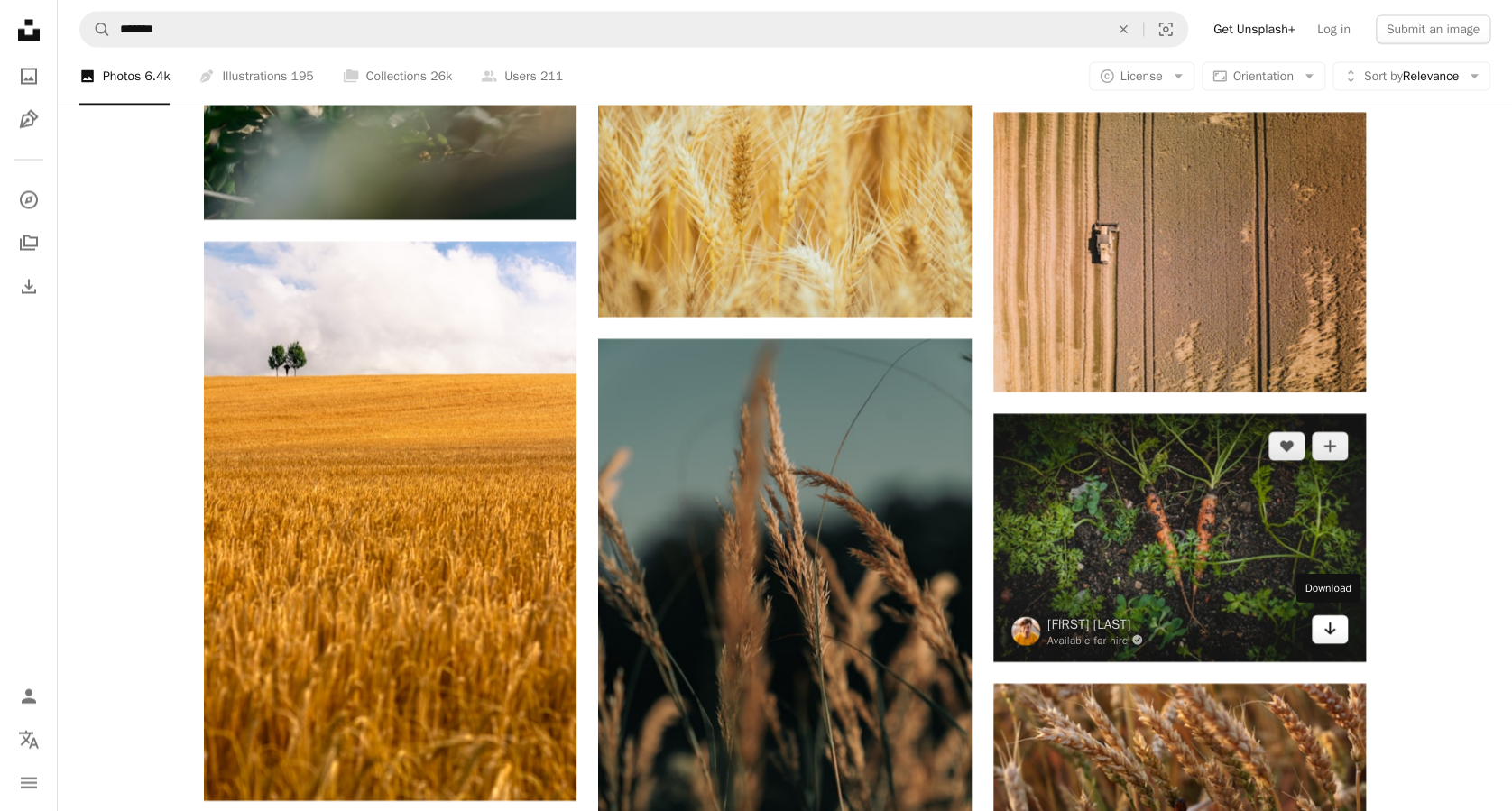 click on "Arrow pointing down" at bounding box center (1330, 629) 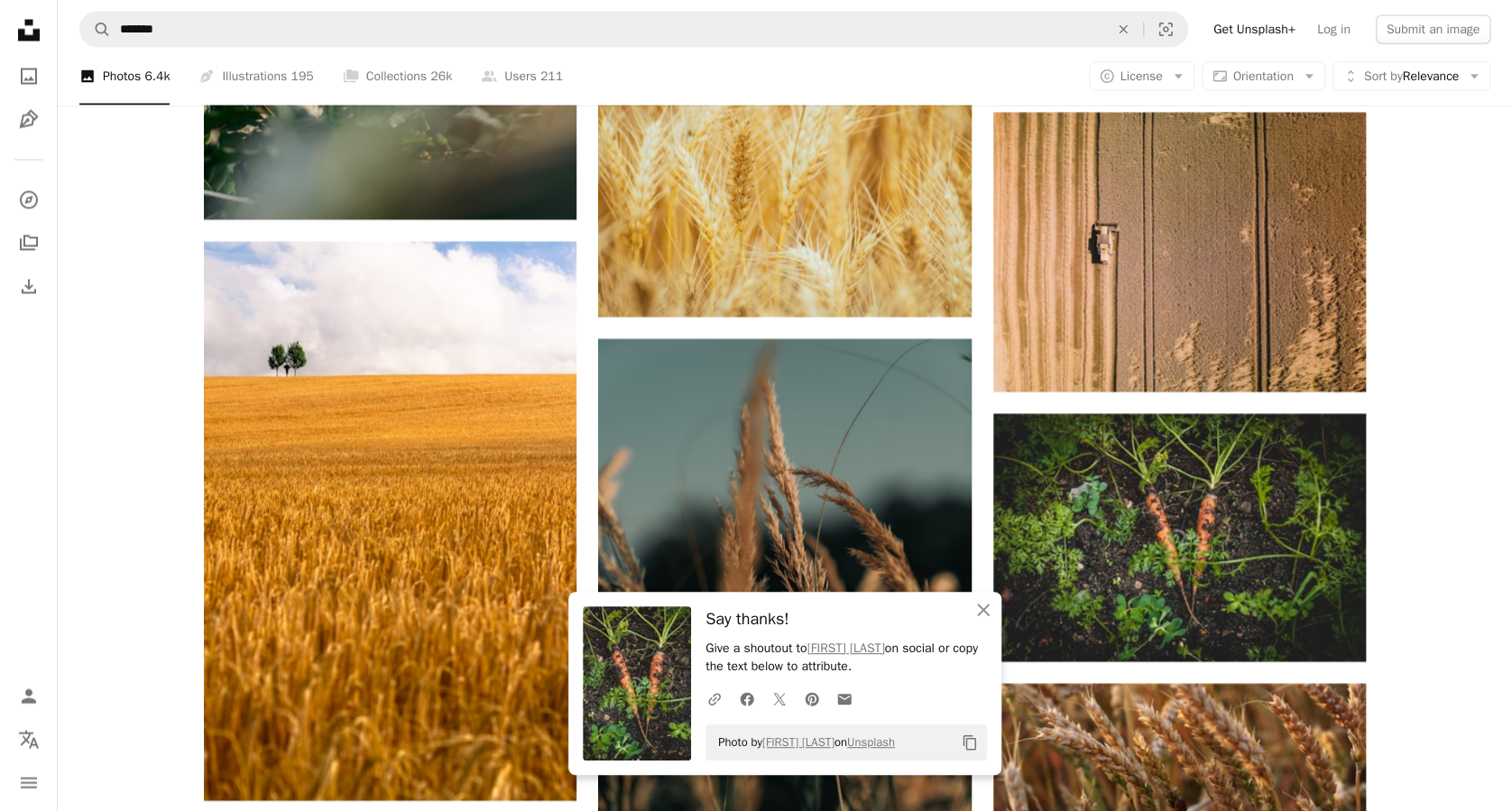 click on "Plus sign for Unsplash+ A heart A plus sign [FIRST] [LAST] For Unsplash+ A lock Download Plus sign for Unsplash+ A heart A plus sign Unsplash+ Community For Unsplash+ A lock Download Plus sign for Unsplash+ A heart A plus sign A. C. For Unsplash+ A lock Download A heart A plus sign [FIRST] [LAST] Available for hire A checkmark inside of a circle Arrow pointing down Plus sign for Unsplash+ A heart A plus sign [FIRST] [LAST] For Unsplash+ A lock Download A heart A plus sign [FIRST] [LAST] Available for hire A checkmark inside of a circle Arrow pointing down Plus sign for Unsplash+ A heart A plus sign From [FIRST] Arrow pointing down A heart A plus sign [FIRST] [LAST] Arrow pointing down –– ––– ––– –– ––– – ––– ––– –––– – – –– ––– – – ––– –– –– –––– –– The best in on-brand content creation For" at bounding box center [785, -17760] 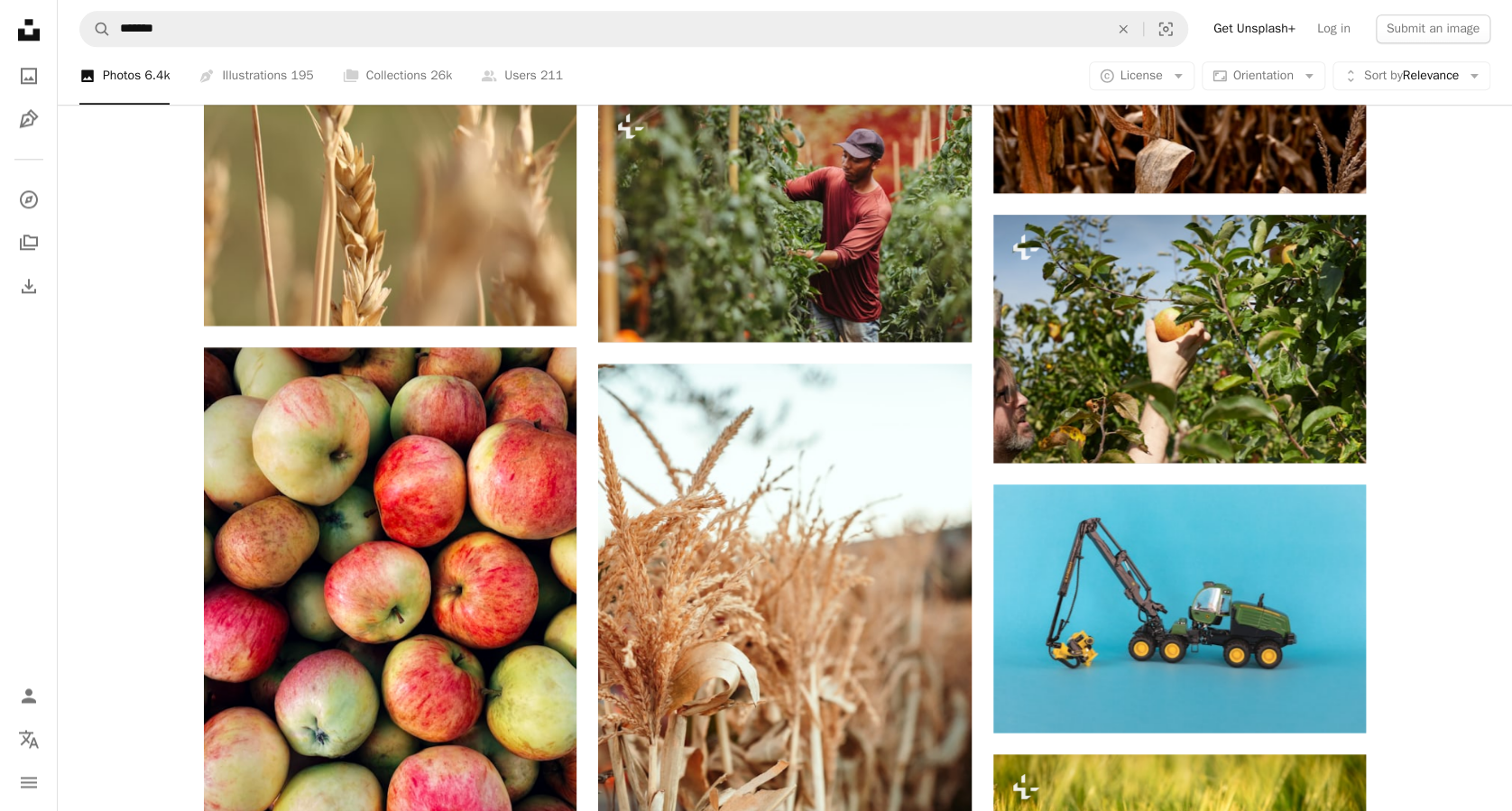 scroll, scrollTop: 45358, scrollLeft: 0, axis: vertical 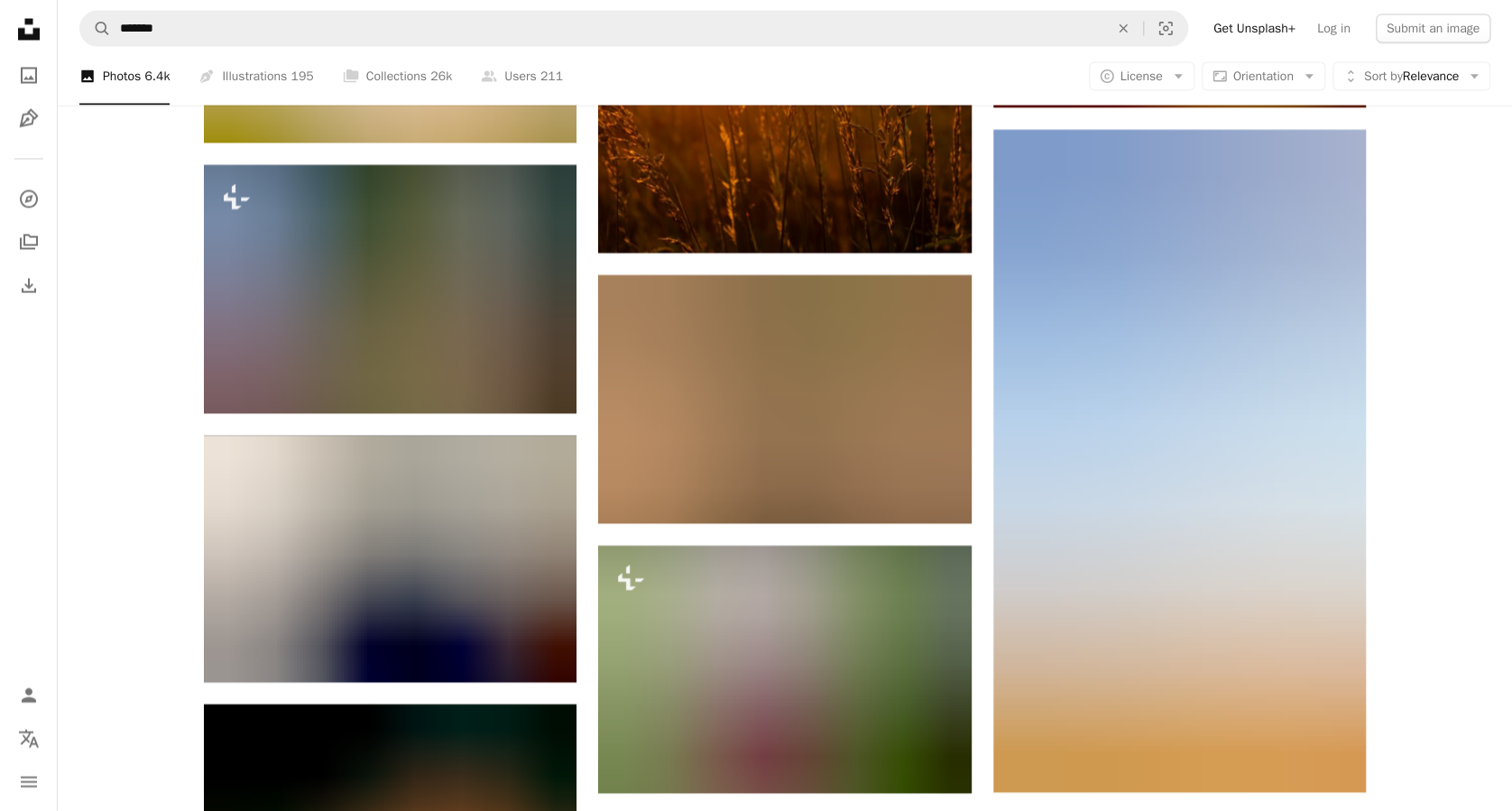 drag, startPoint x: 1508, startPoint y: 123, endPoint x: 1526, endPoint y: -87, distance: 210.77002 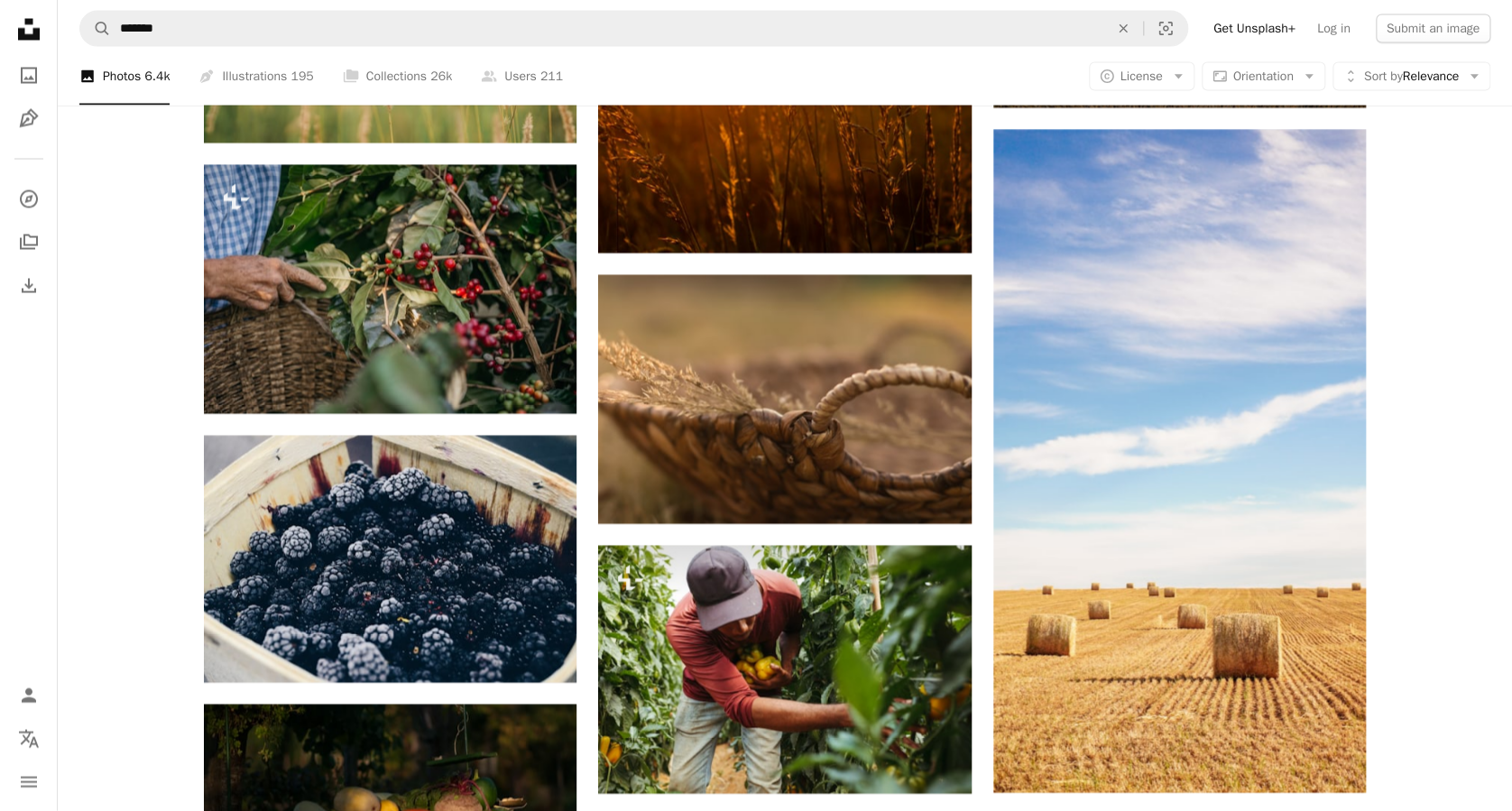 click on "Unsplash logo Unsplash Home A photo Pen Tool A compass A stack of folders Download Person Localization icon navigation menu A magnifying glass ******* An X shape Visual search Get Unsplash+ Log in Submit an image Browse premium images on iStock | 20% off at iStock ↗ Browse premium images on iStock 20% off at iStock ↗ View more ↗ View more on iStock ↗ A photo Photos 6.4k Pen Tool Illustrations 195 A stack of folders Collections 26k A group of people Users 211 A copyright icon © License Arrow down Aspect ratio Orientation Arrow down Unfold Sort by Relevance Arrow down Filters Filters Harvest Chevron right vegetable grain plant produce farm nature food flora agriculture wheat cereal carrot Plus sign for Unsplash+ A heart A plus sign [FIRST] [LAST] For Unsplash+ A lock Download Plus sign for Unsplash+ A heart A plus sign Unsplash+ Community For Unsplash+ A lock Download Plus sign for Unsplash+ A heart A plus sign A. C. For Unsplash+ A lock Download A heart A plus sign [FIRST] [LAST]" at bounding box center [756, 16089] 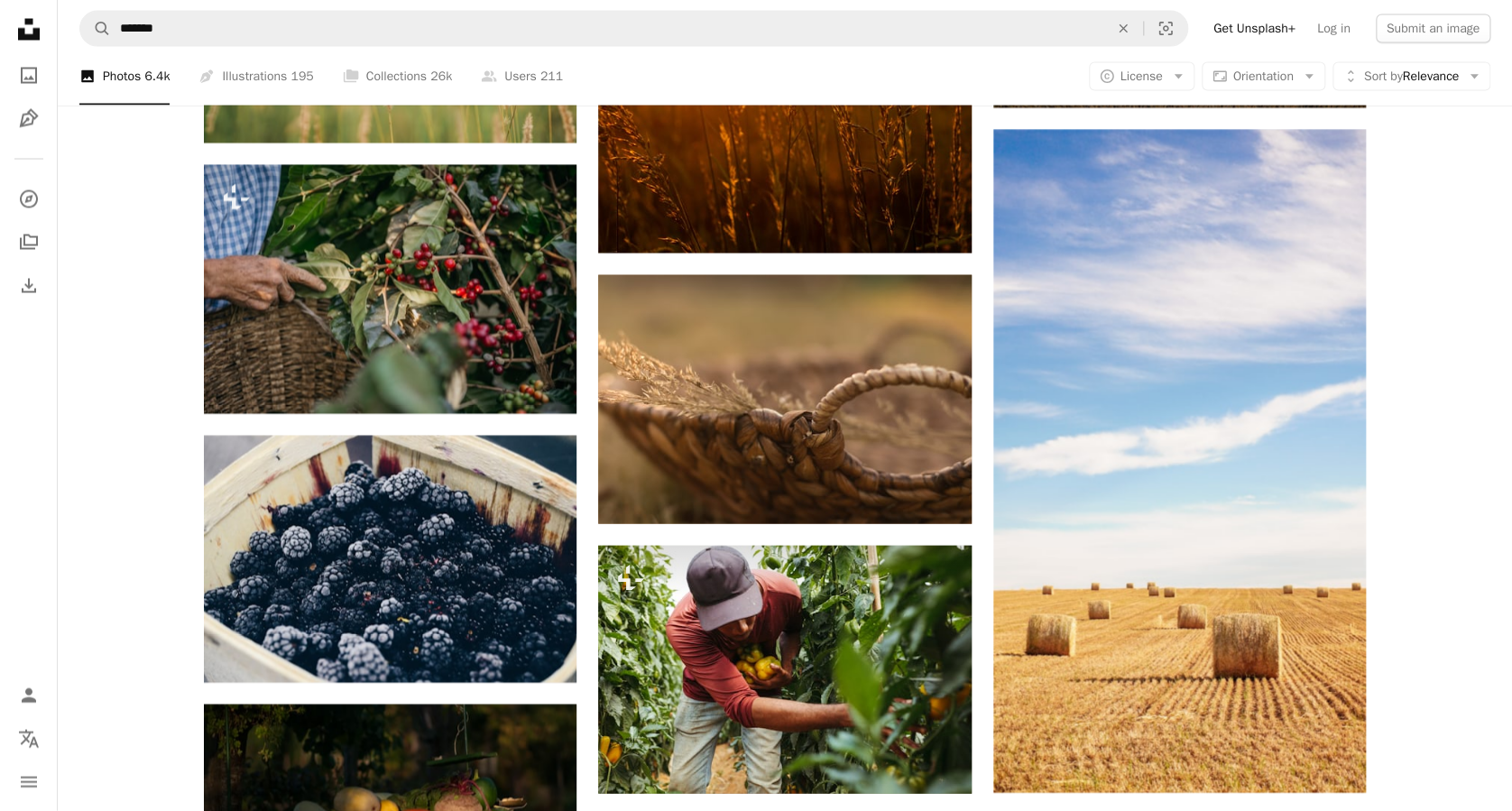 scroll, scrollTop: 7823, scrollLeft: 0, axis: vertical 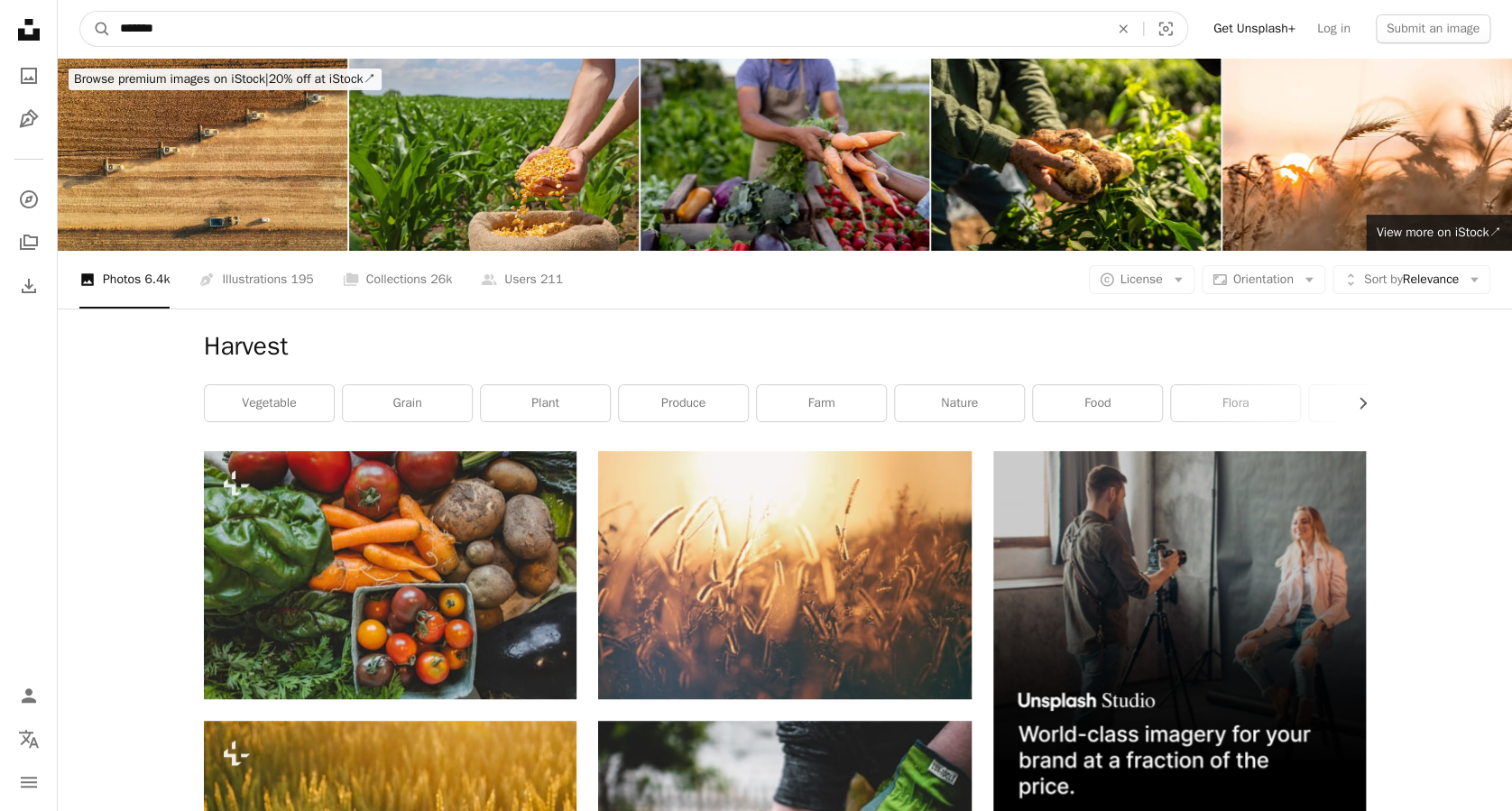 click on "*******" at bounding box center [607, 29] 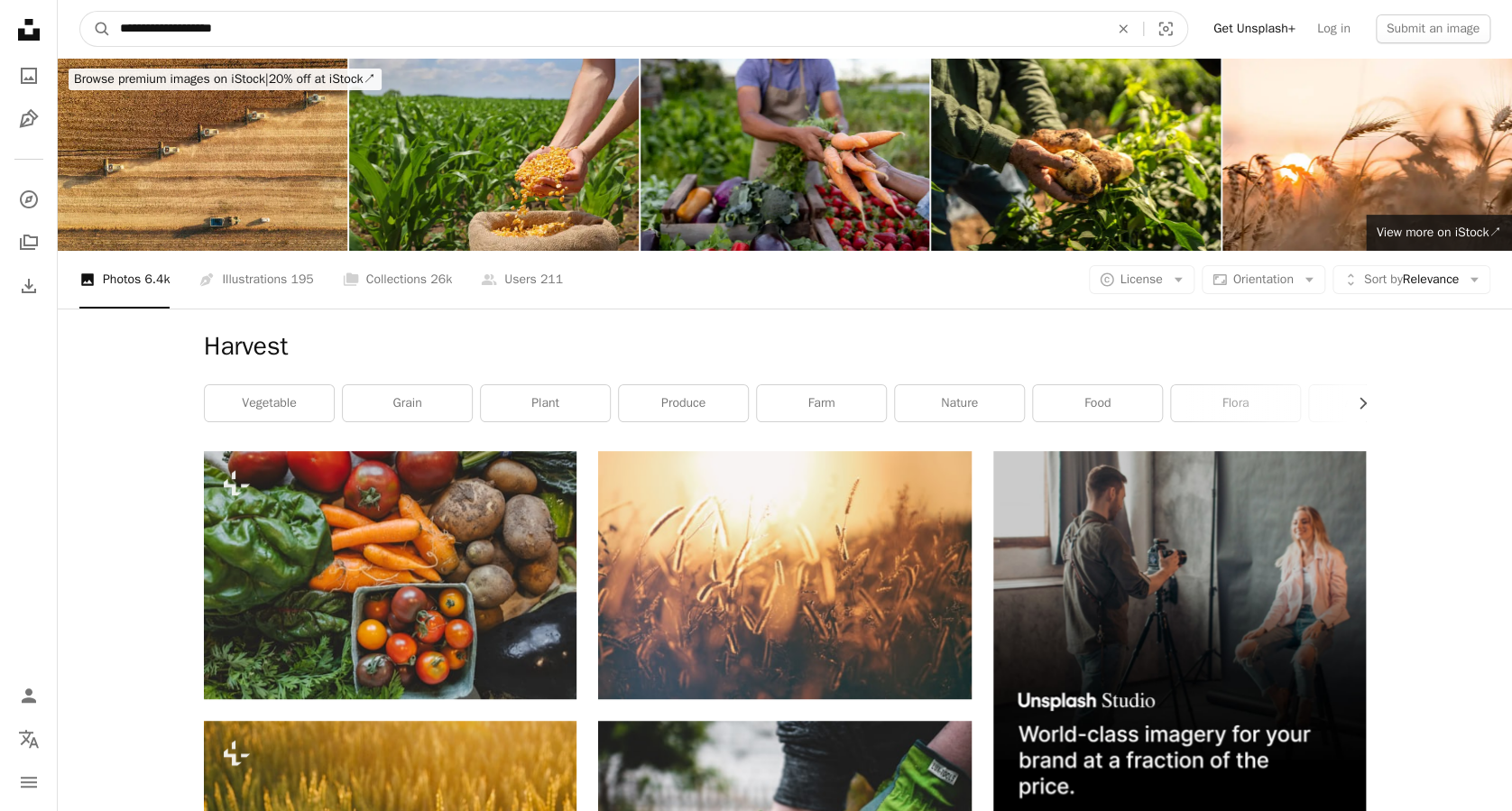 type on "**********" 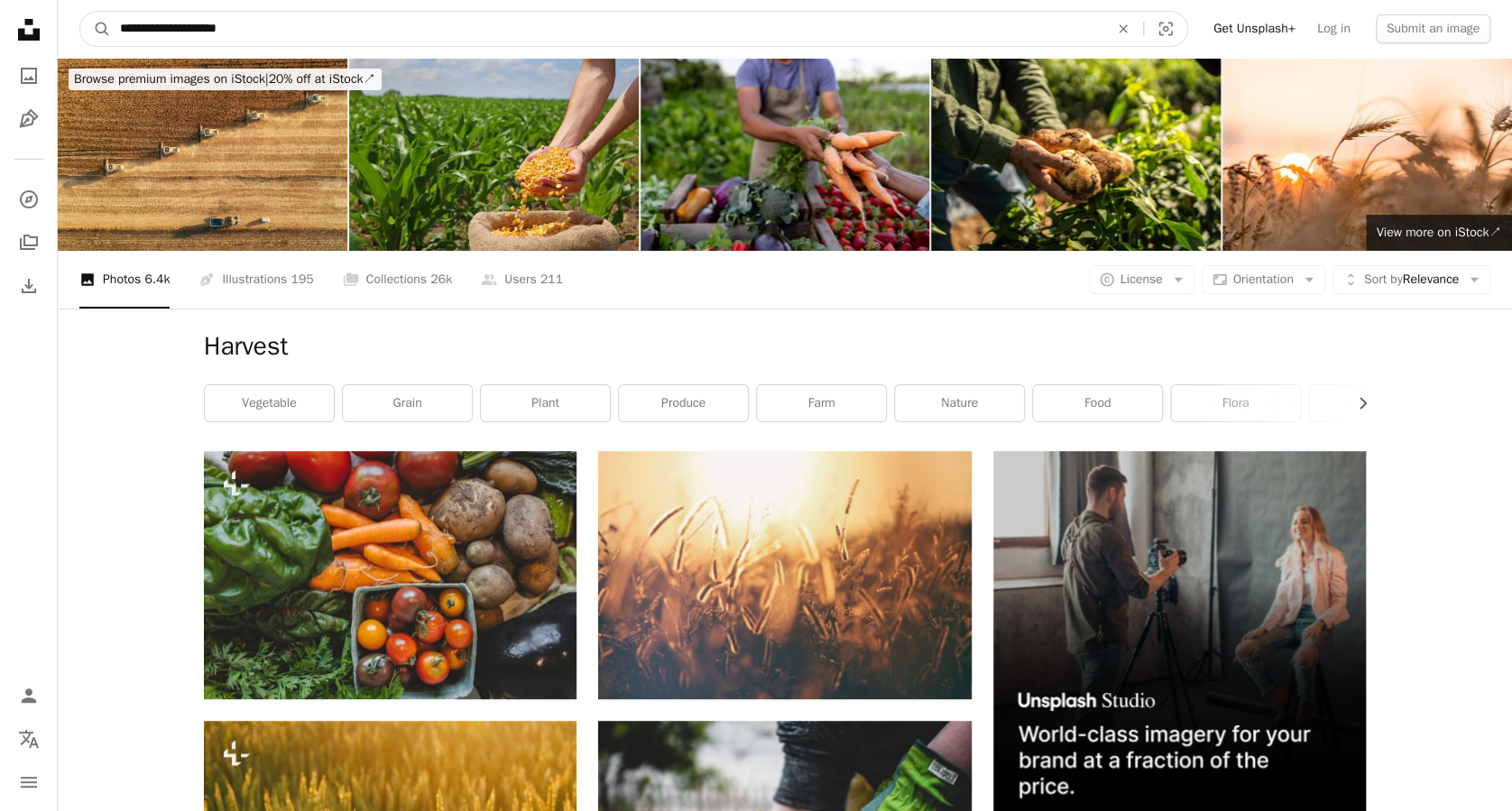 click on "A magnifying glass" at bounding box center (96, 29) 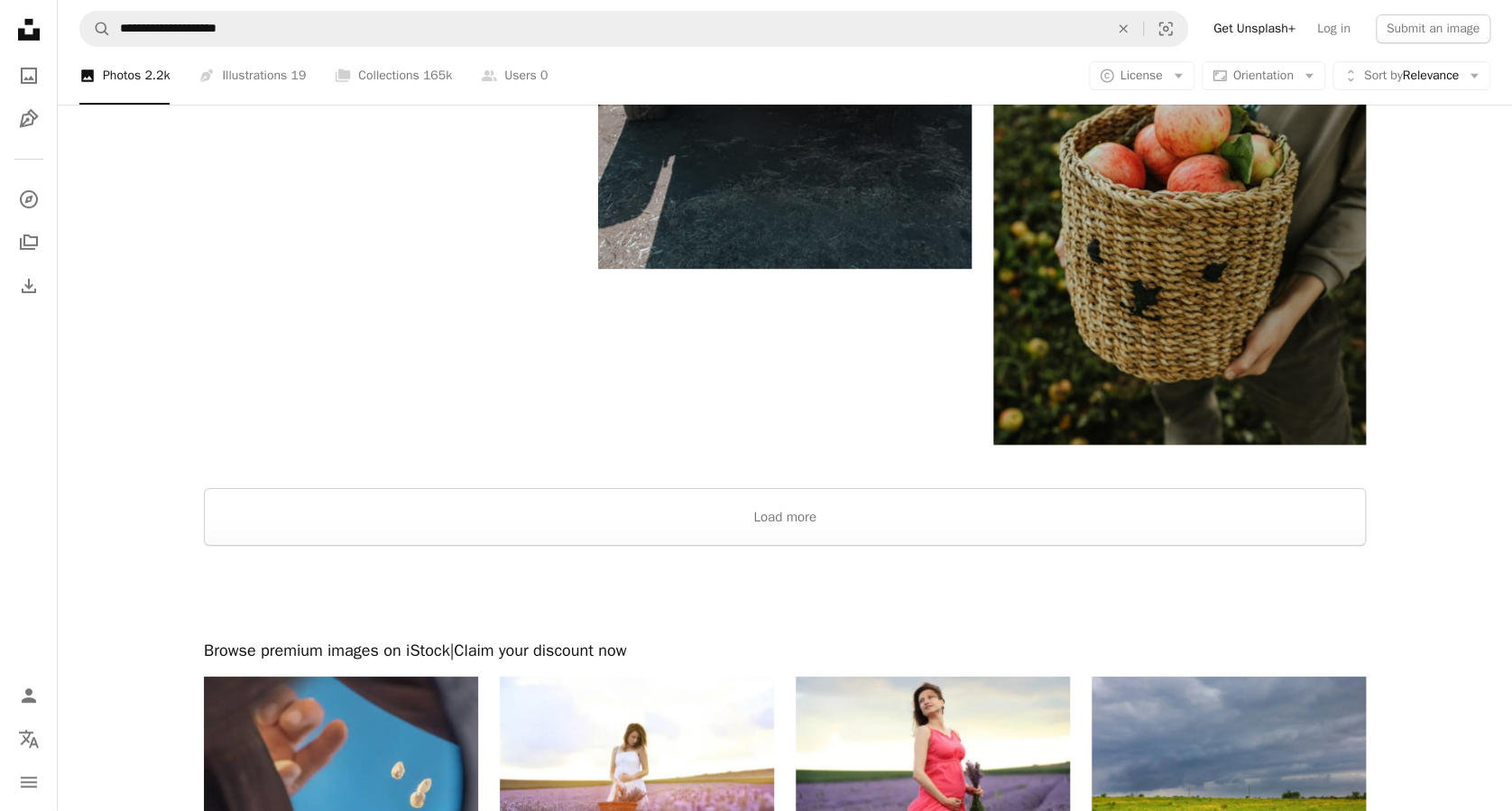 scroll, scrollTop: 3127, scrollLeft: 0, axis: vertical 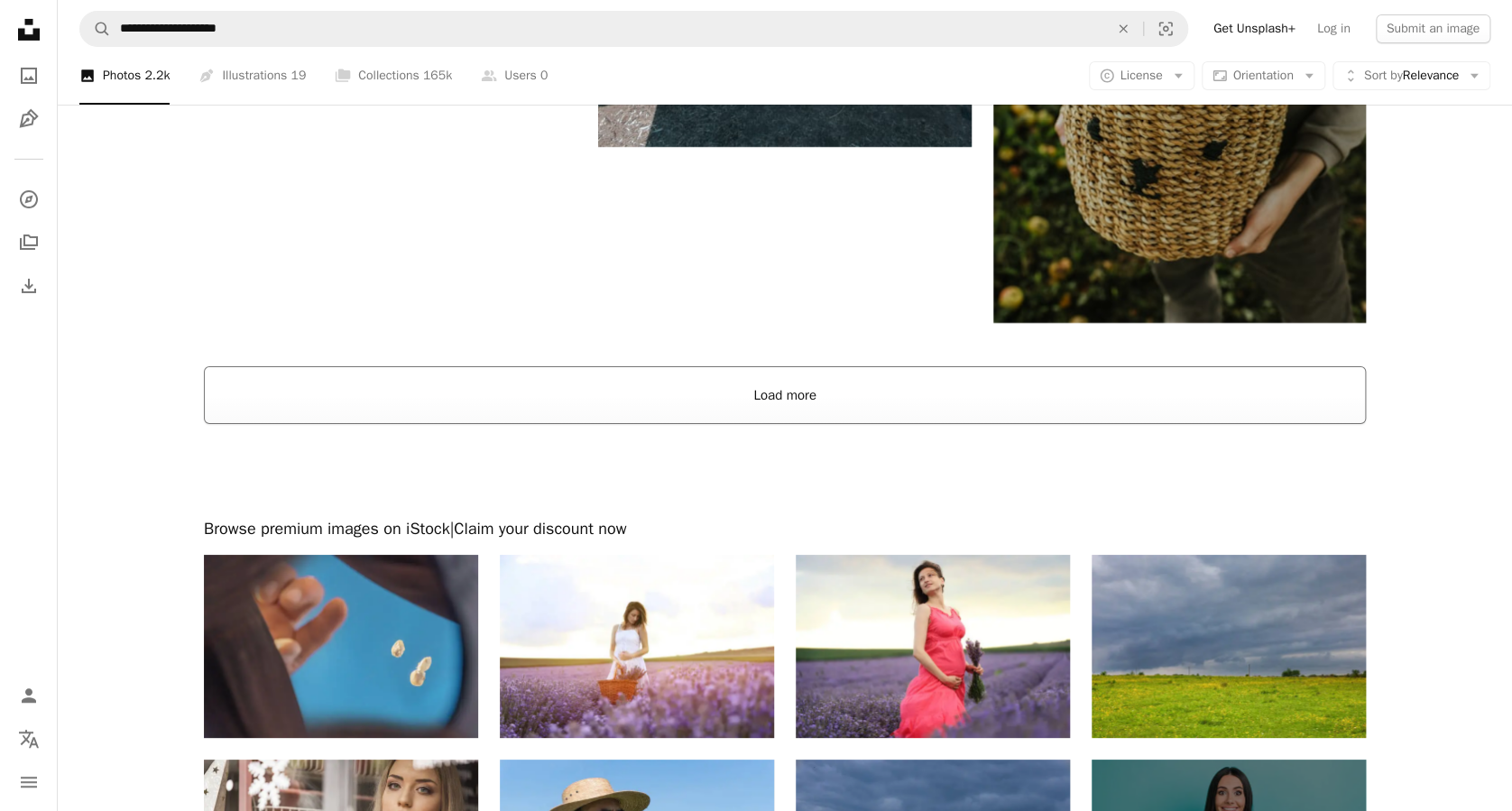 click on "Load more" at bounding box center (785, 395) 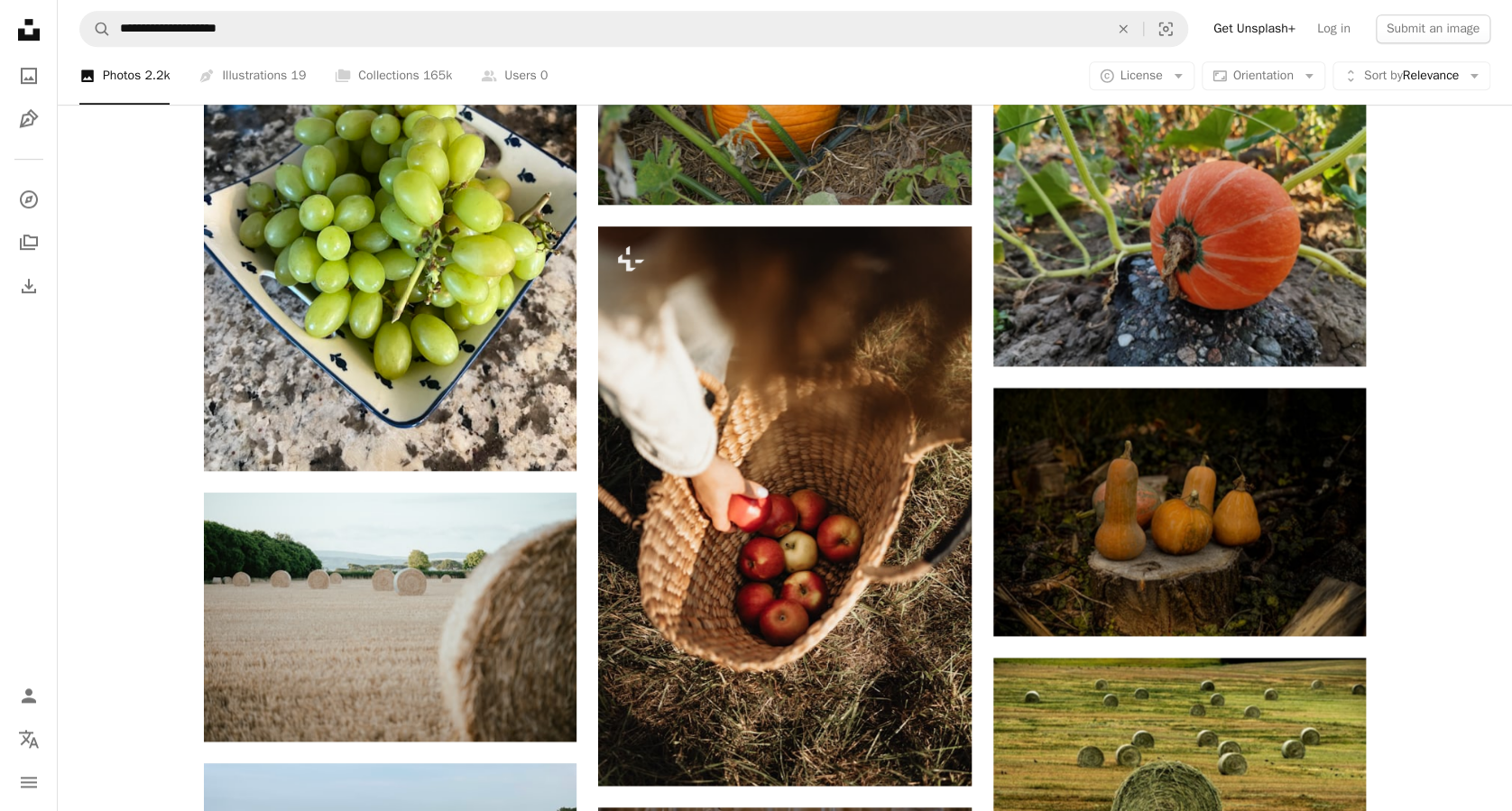 scroll, scrollTop: 10945, scrollLeft: 0, axis: vertical 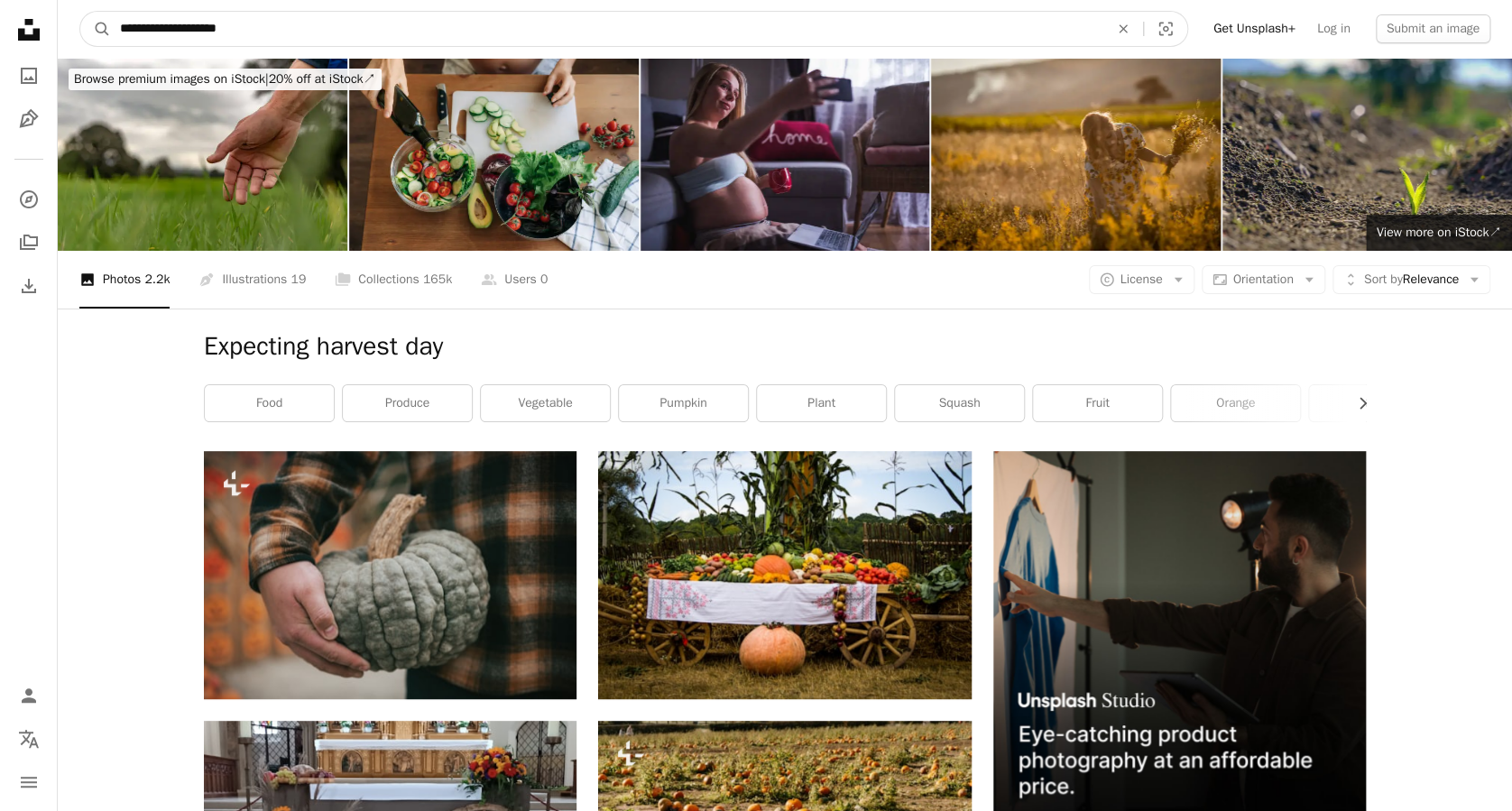 drag, startPoint x: 257, startPoint y: 20, endPoint x: 53, endPoint y: 0, distance: 204.97805 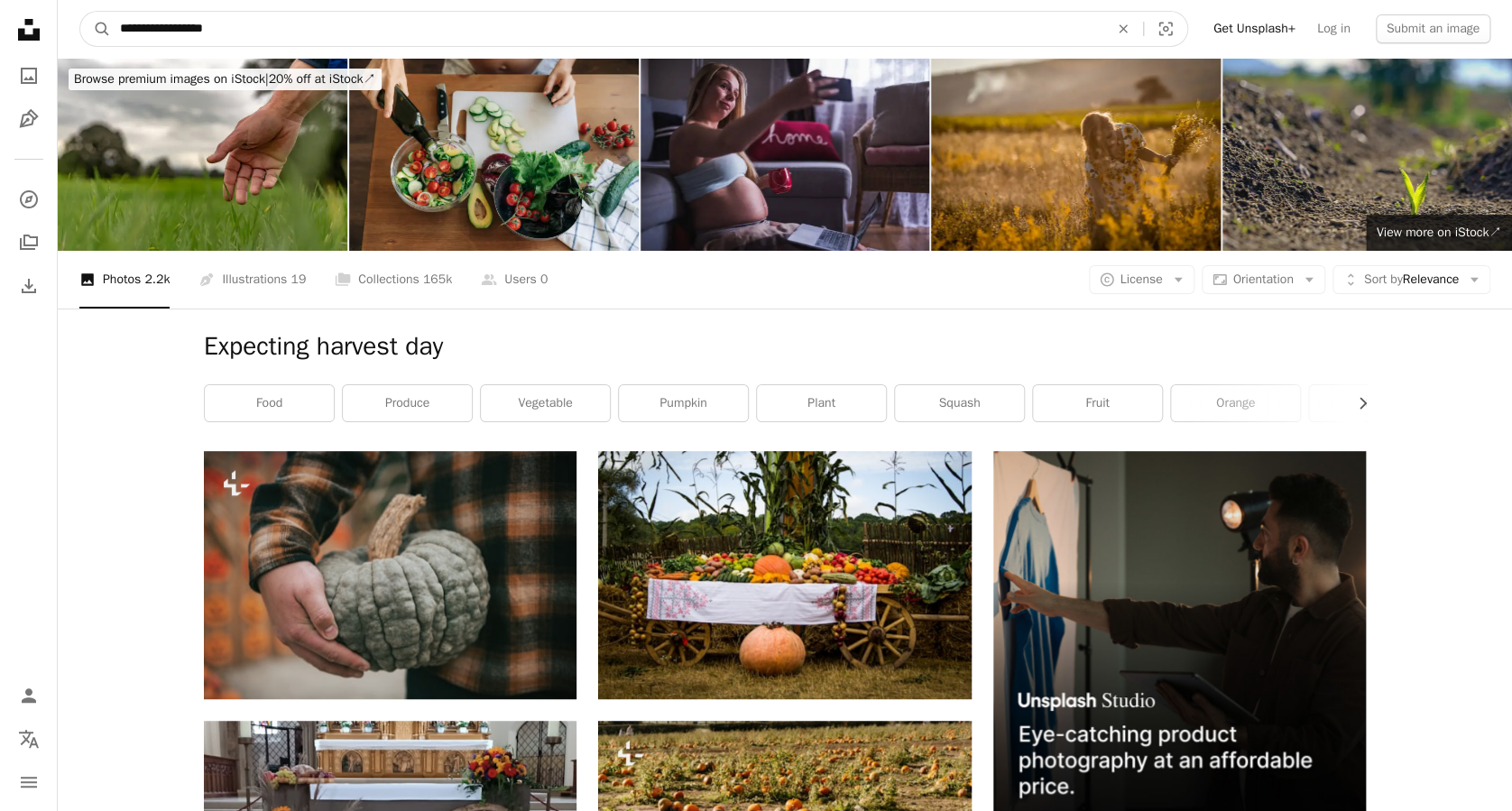 type on "**********" 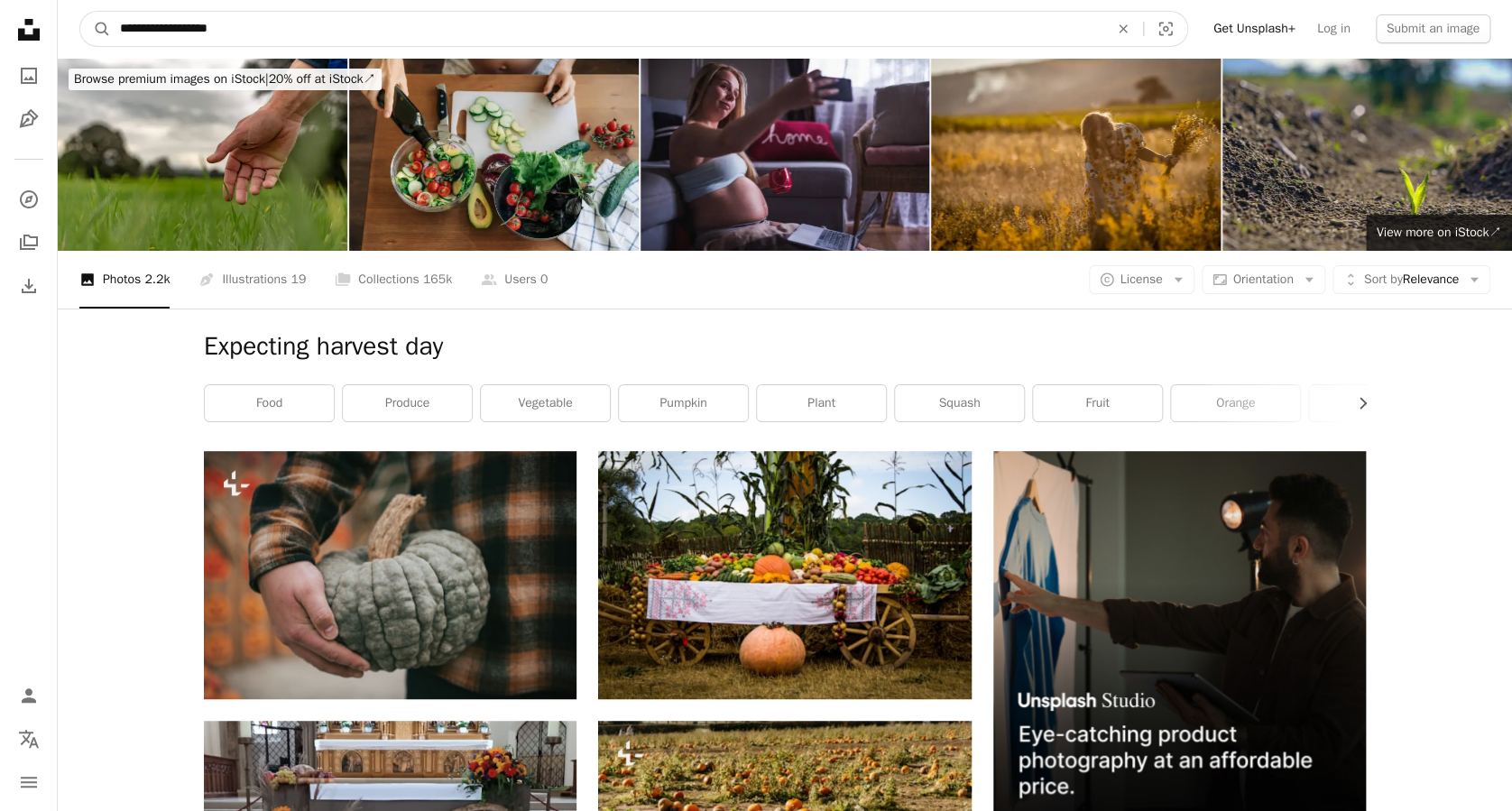 click on "A magnifying glass" at bounding box center (96, 29) 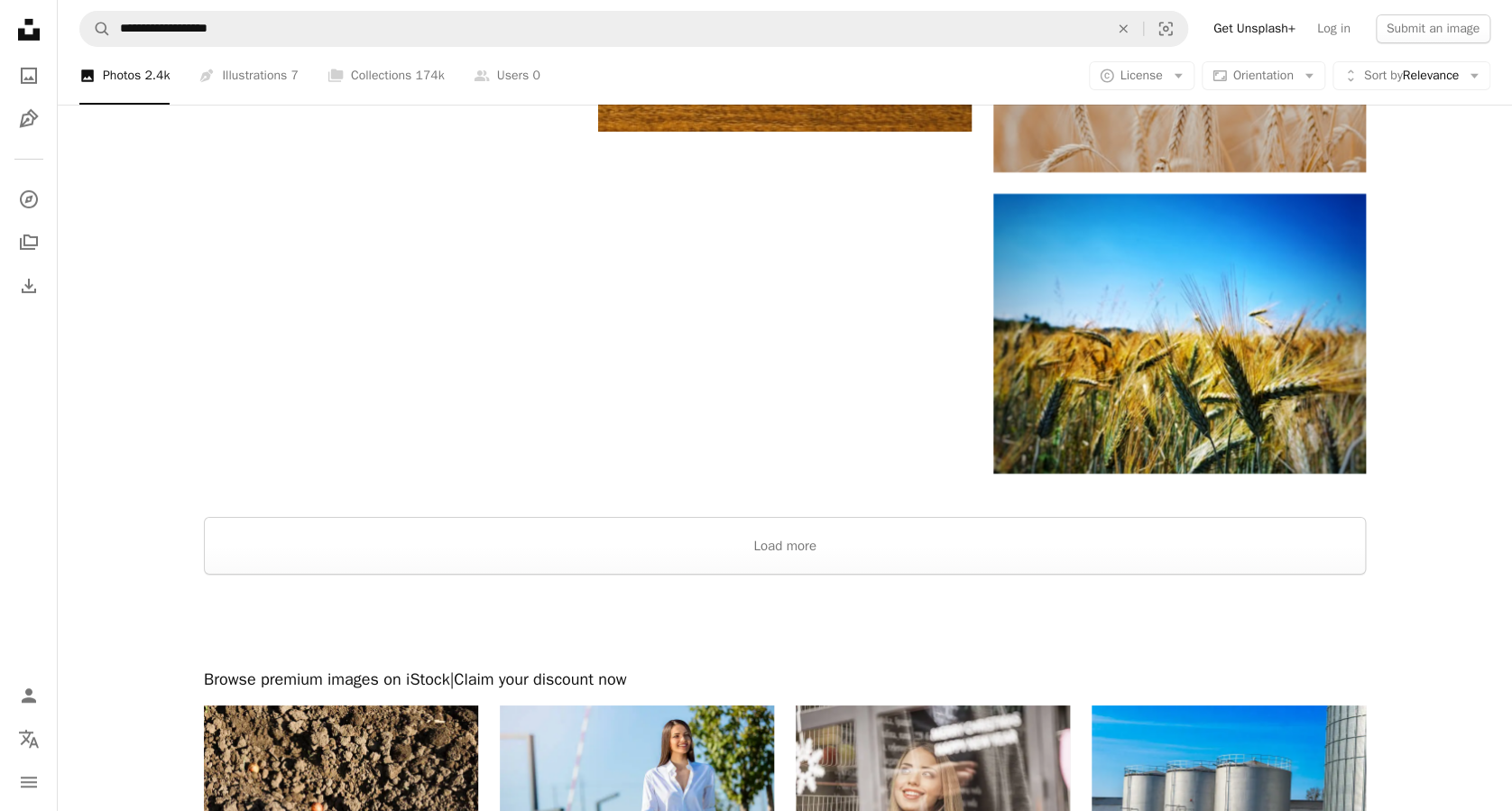 scroll, scrollTop: 3127, scrollLeft: 0, axis: vertical 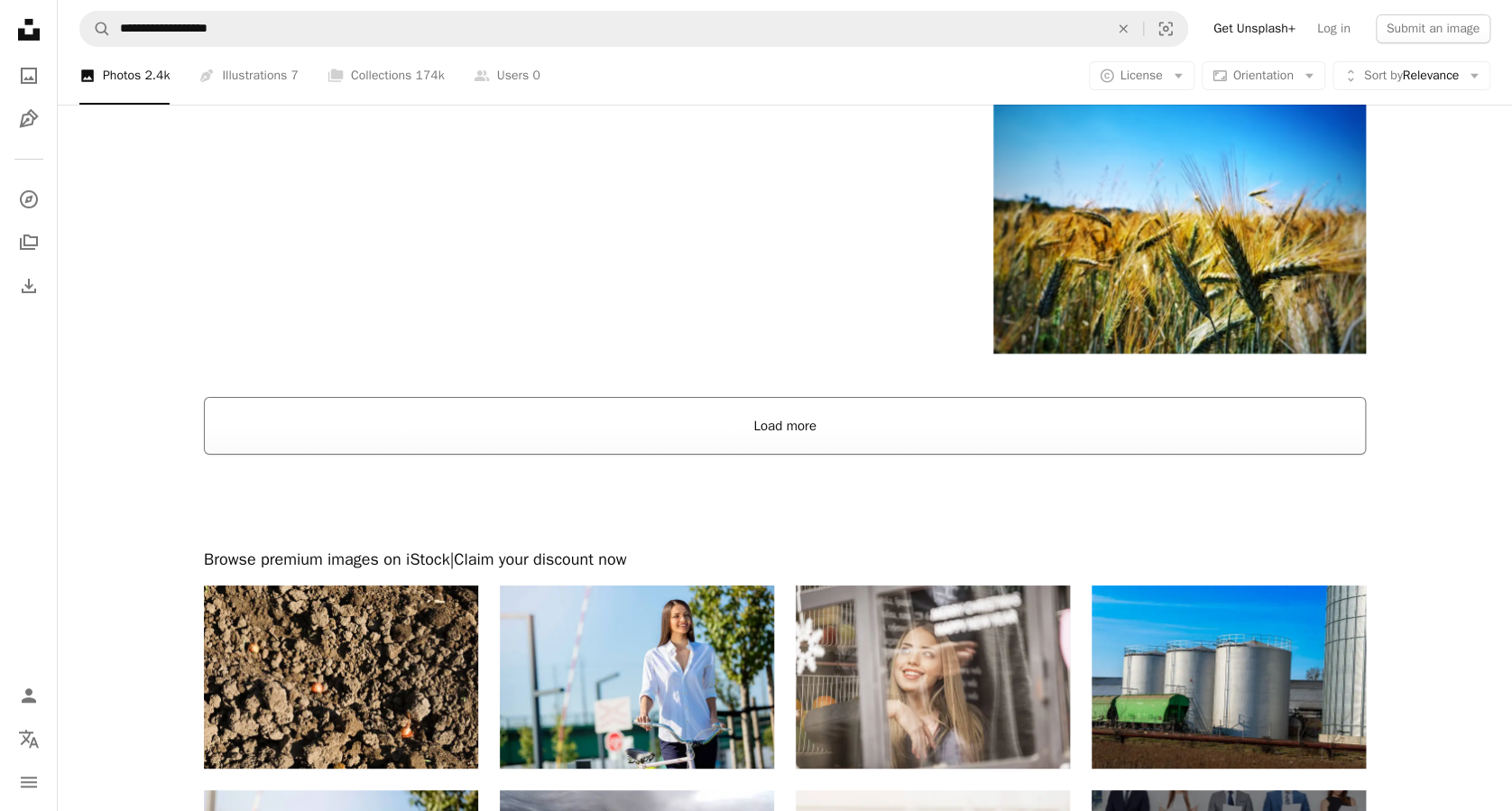 click on "Load more" at bounding box center (785, 426) 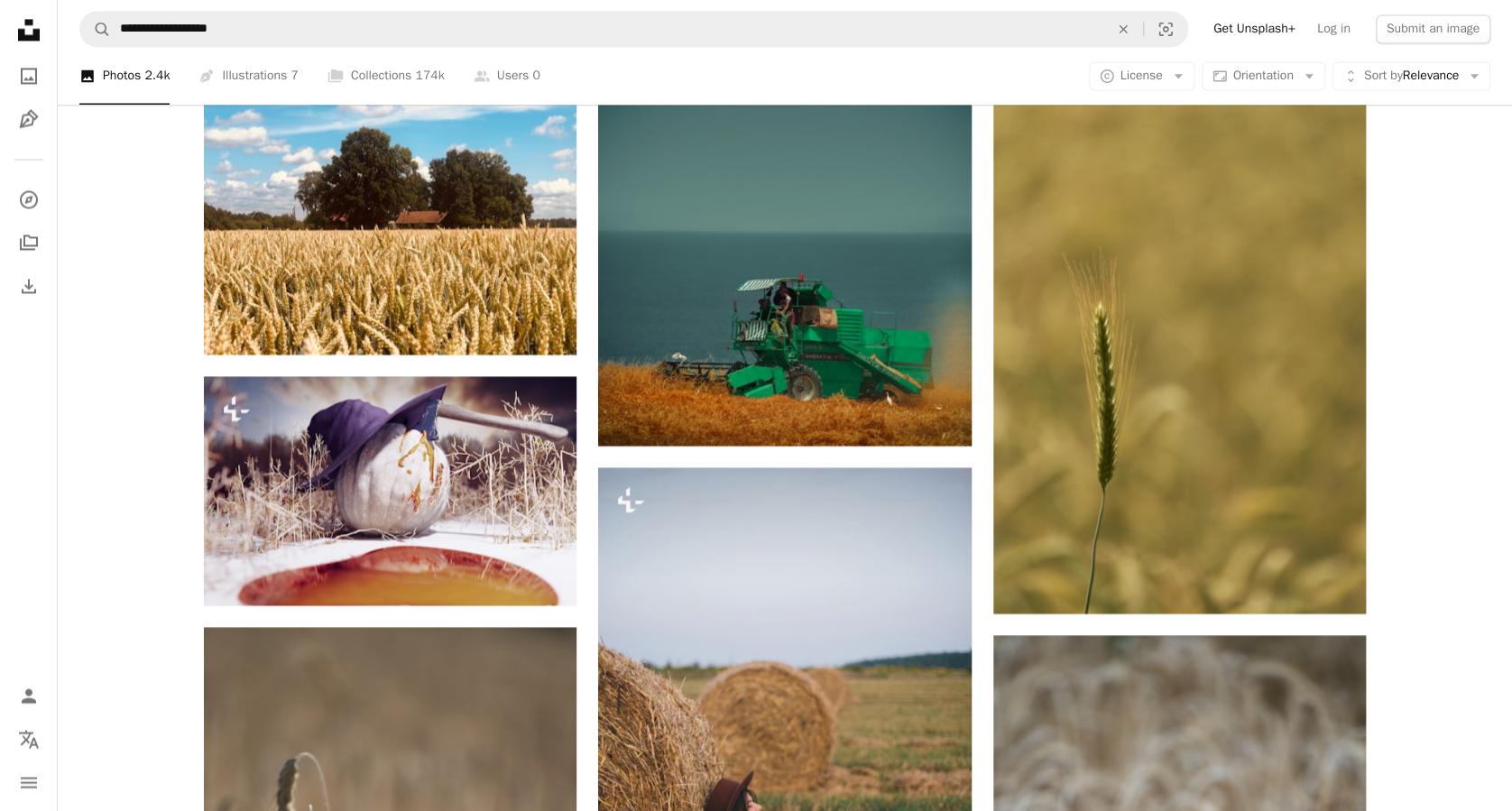 scroll, scrollTop: 14795, scrollLeft: 0, axis: vertical 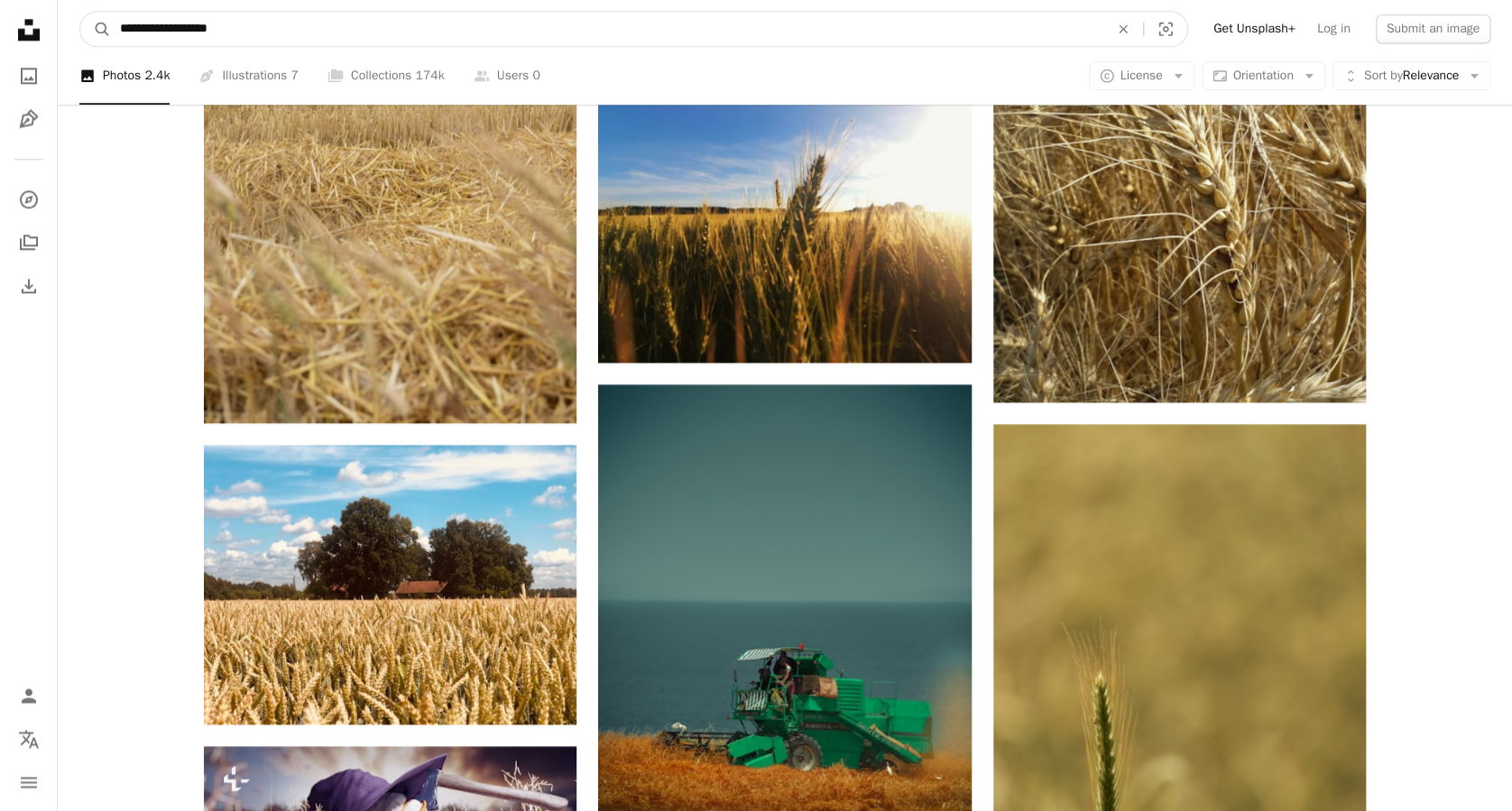 drag, startPoint x: 276, startPoint y: 19, endPoint x: 80, endPoint y: 6, distance: 196.43065 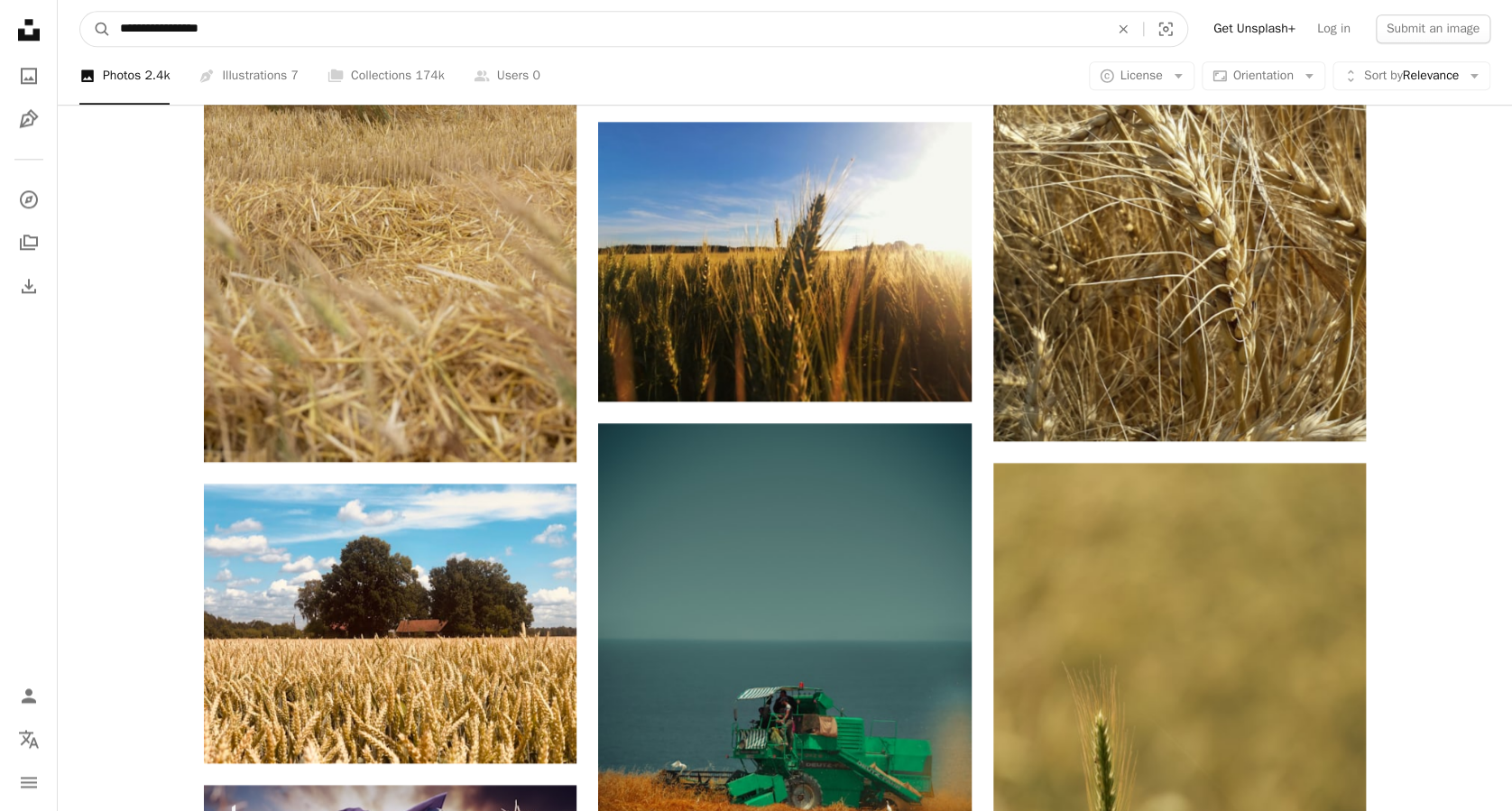 type on "**********" 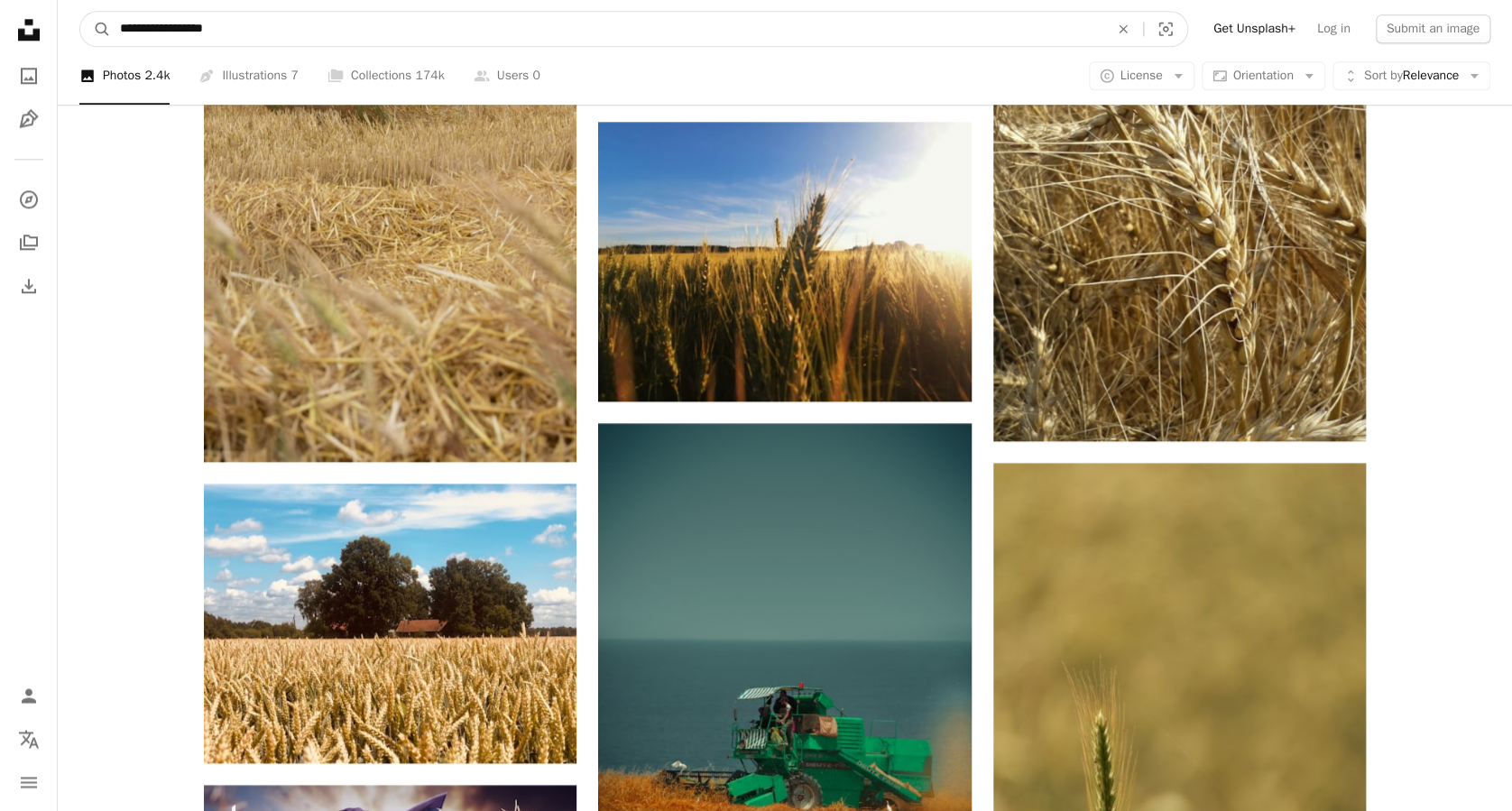 click on "A magnifying glass" at bounding box center (96, 29) 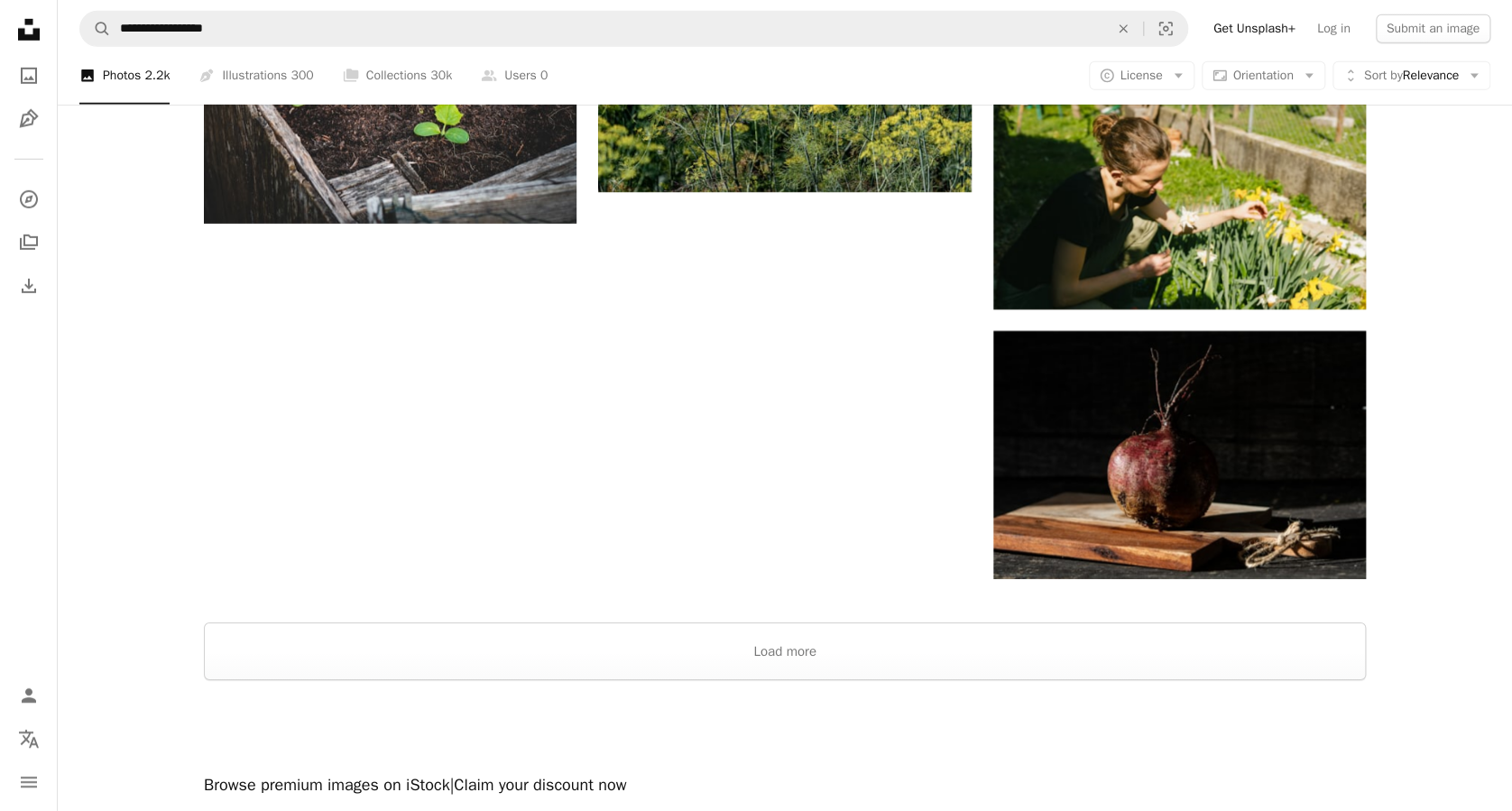 scroll, scrollTop: 2766, scrollLeft: 0, axis: vertical 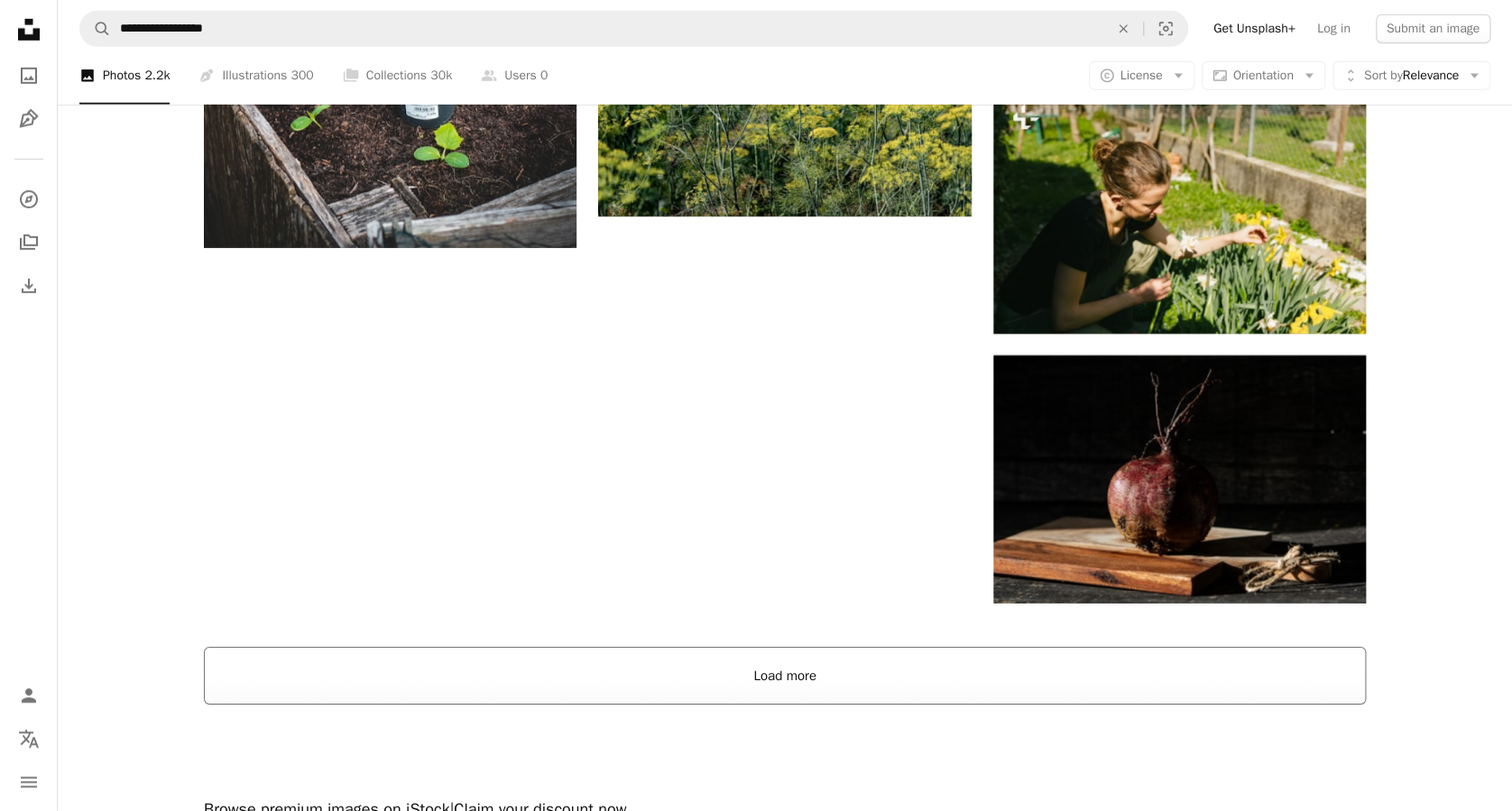 click on "Load more" at bounding box center [785, 676] 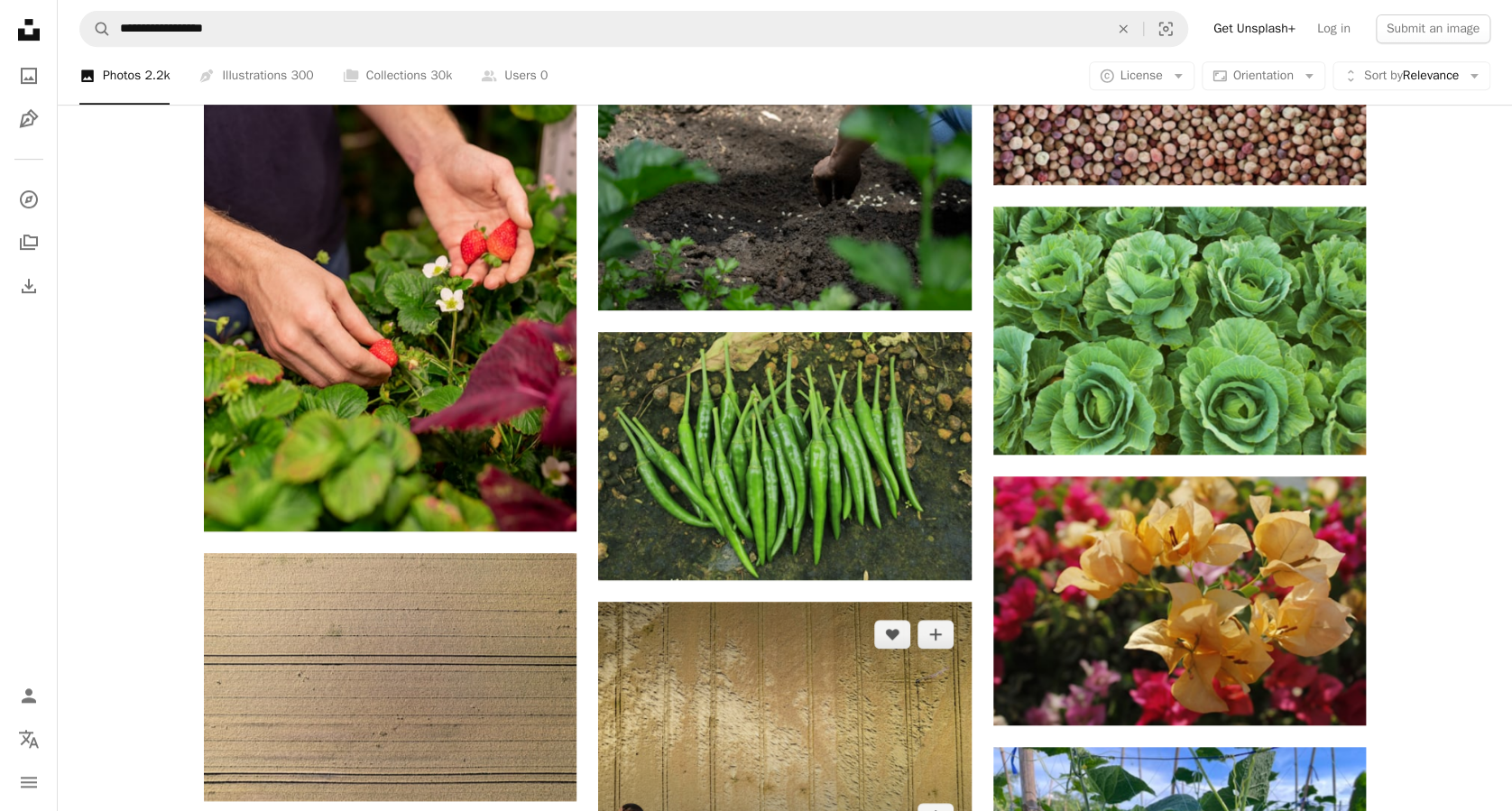 scroll, scrollTop: 3728, scrollLeft: 0, axis: vertical 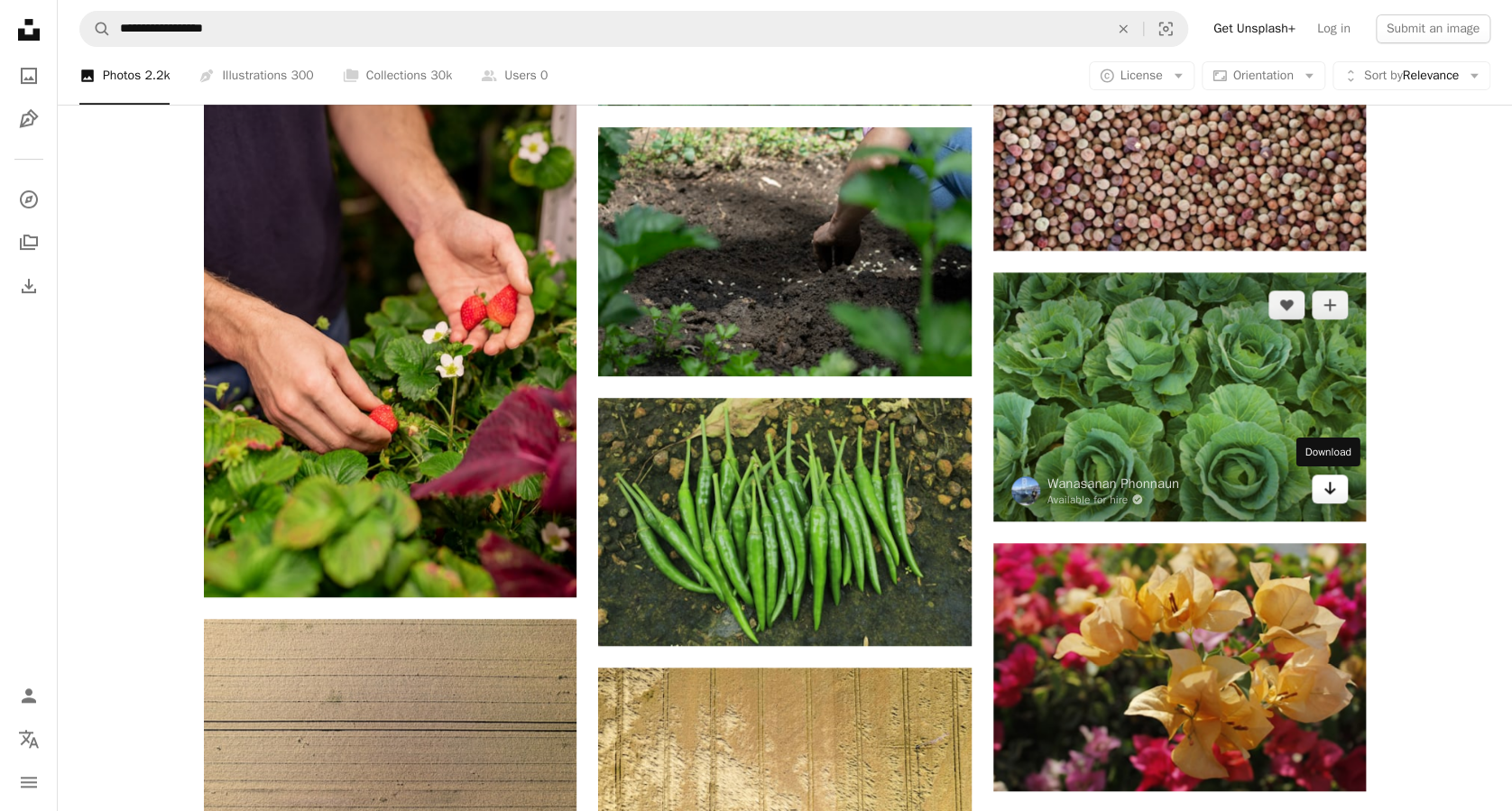 click on "Arrow pointing down" 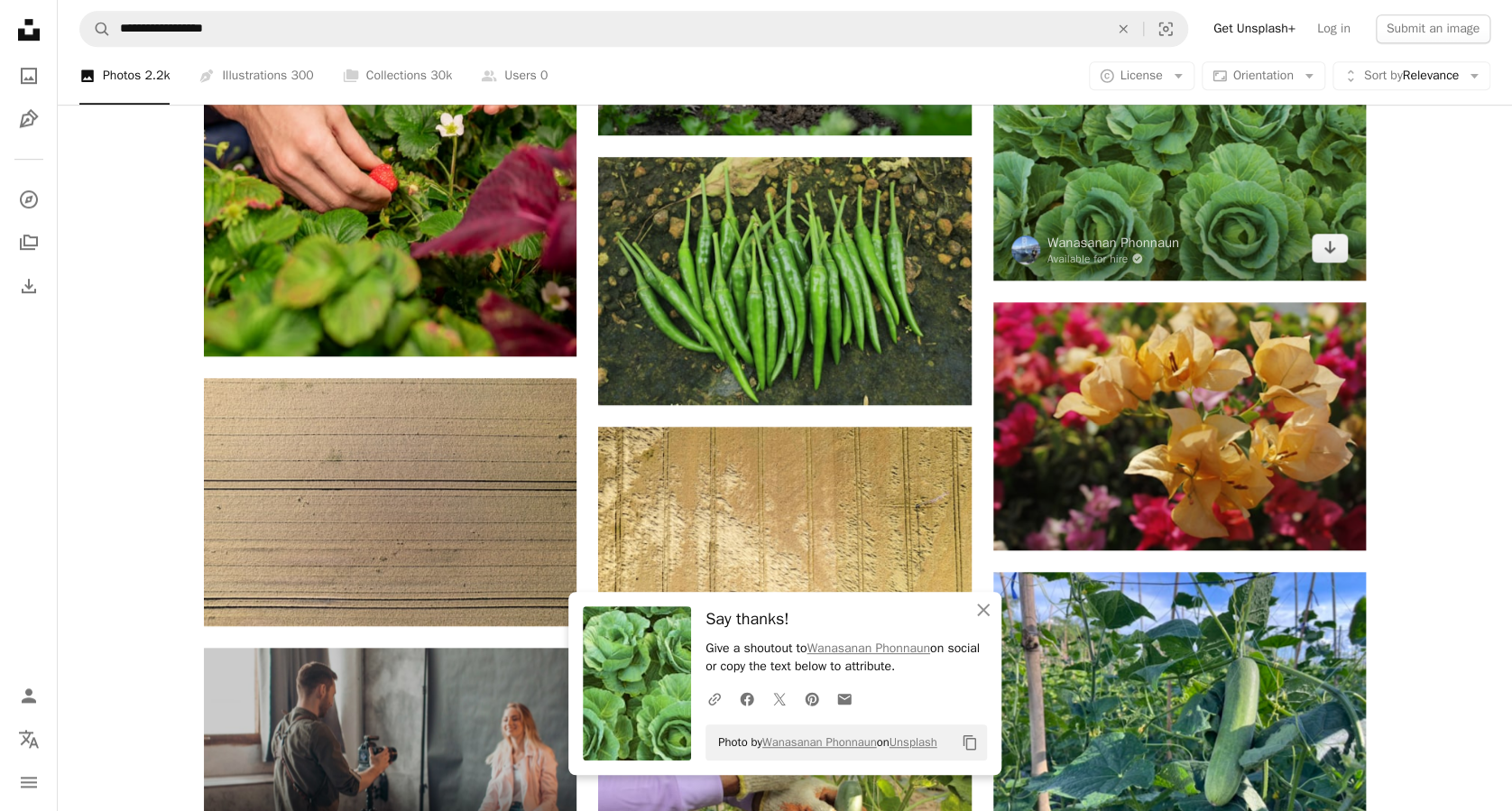 scroll, scrollTop: 3728, scrollLeft: 0, axis: vertical 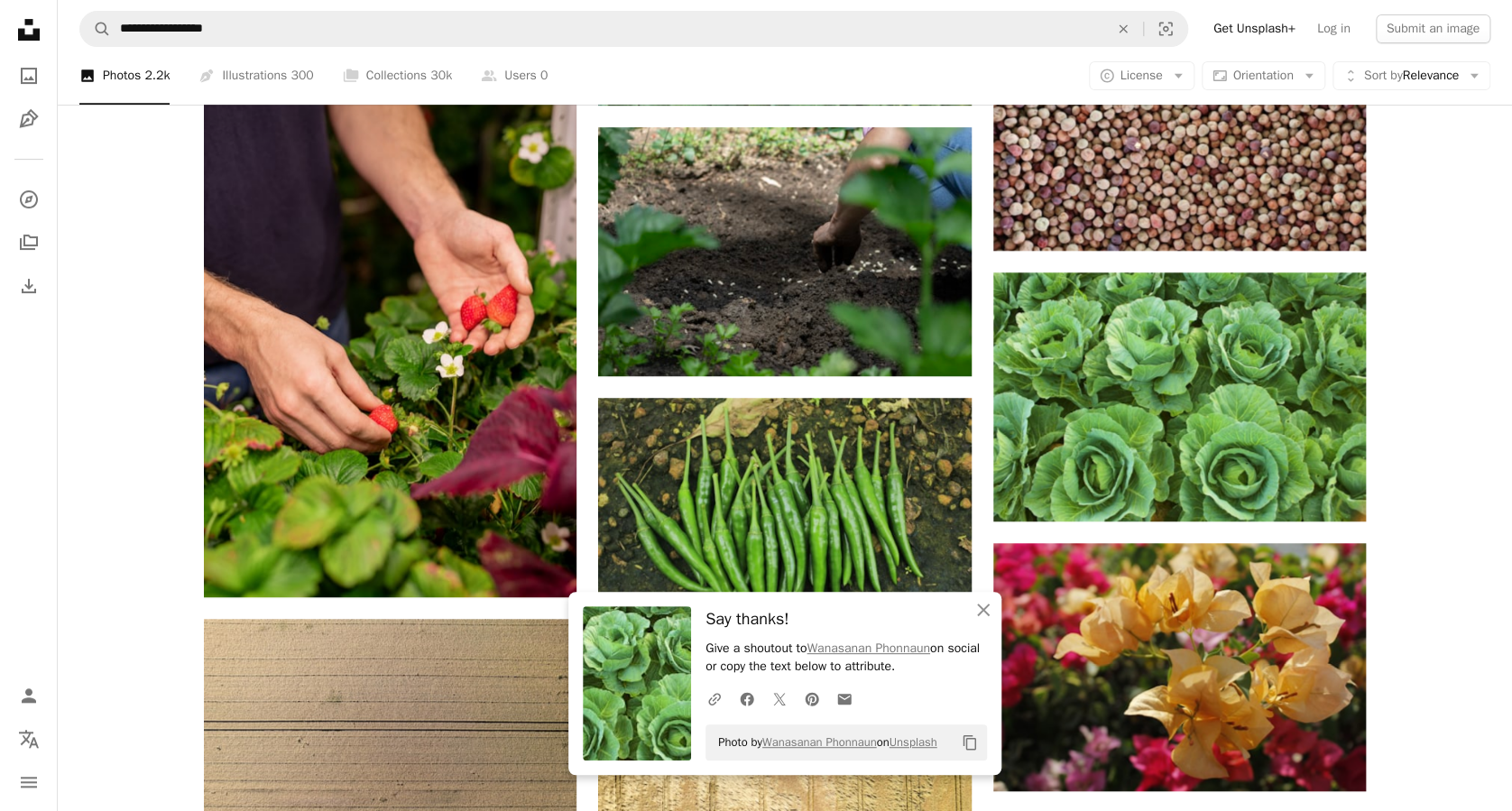 click on "Plus sign for Unsplash+ A heart A plus sign [FIRST] [LAST] For  Unsplash+ A lock Download A heart A plus sign [FIRST] [LAST] Available for hire A checkmark inside of a circle Arrow pointing down A heart A plus sign [FIRST] [LAST] Arrow pointing down A heart A plus sign [FIRST] [LAST] Available for hire A checkmark inside of a circle Arrow pointing down A heart A plus sign [FIRST] [LAST] Arrow pointing down A heart A plus sign [FIRST] [LAST] Available for hire A checkmark inside of a circle Arrow pointing down A heart A plus sign Plus sign for Unsplash+ A heart A plus sign Curated Lifestyle For  Unsplash+ A lock Download Plus sign for Unsplash+ A heart A plus sign Getty Images For  Unsplash+ A lock Download A heart A plus sign [FIRST] [LAST] Arrow pointing down The best in on-brand content creation Learn More Plus sign for Unsplash+ A heart A plus sign [FIRST] [LAST] For  Unsplash+ A lock Download A heart A plus sign" at bounding box center (785, 738) 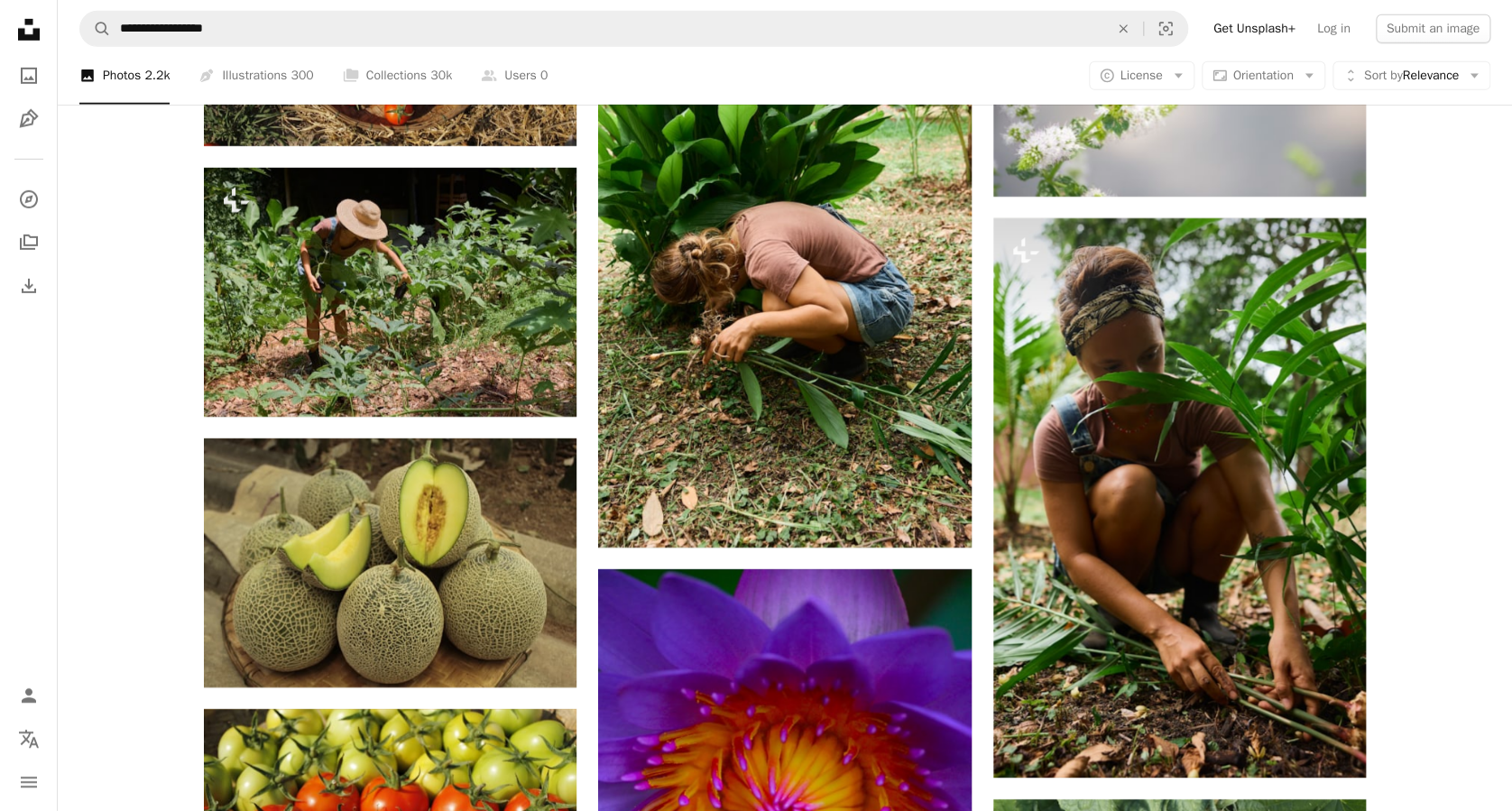 scroll, scrollTop: 9502, scrollLeft: 0, axis: vertical 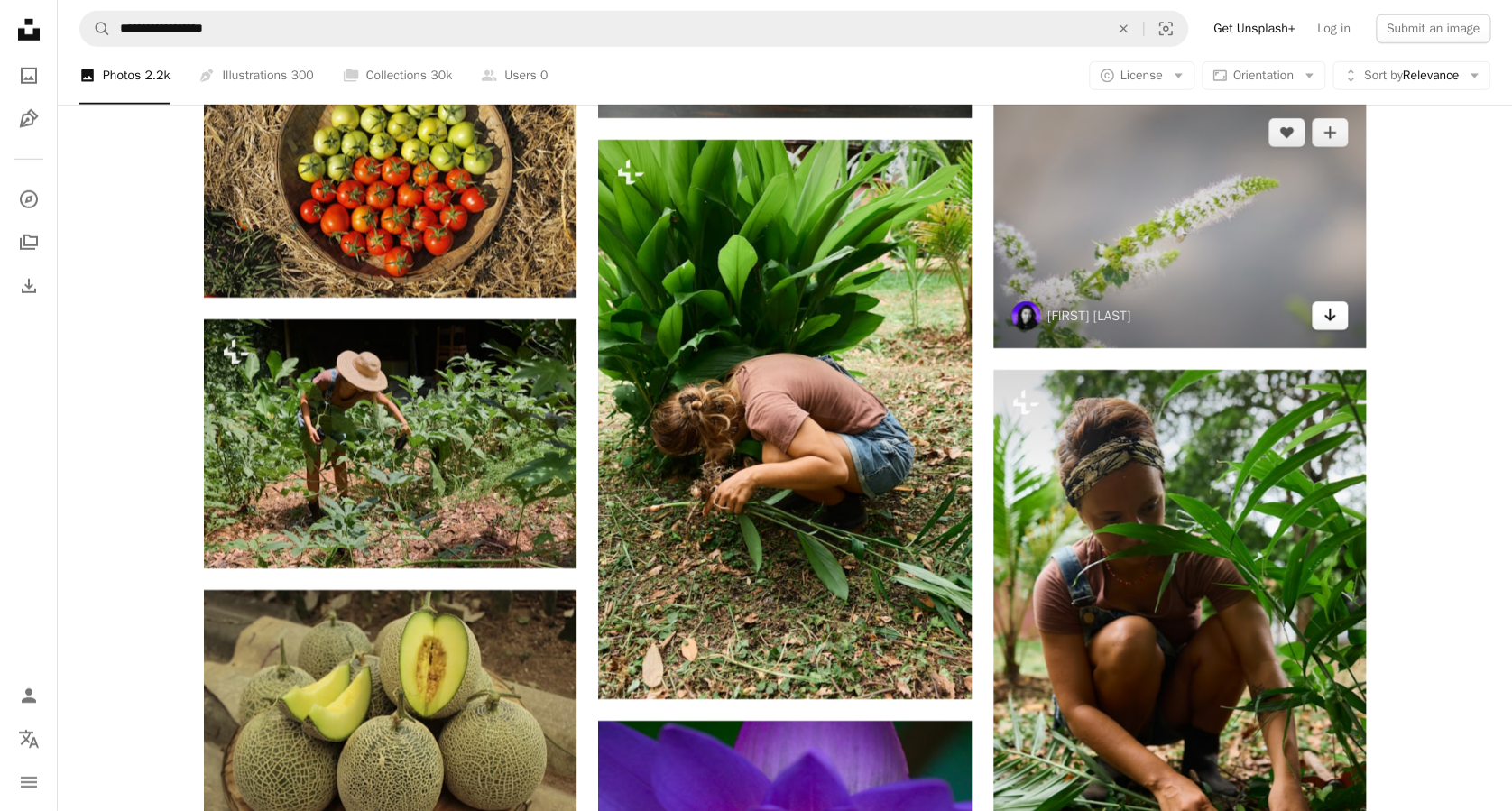 click on "Arrow pointing down" at bounding box center [1330, 316] 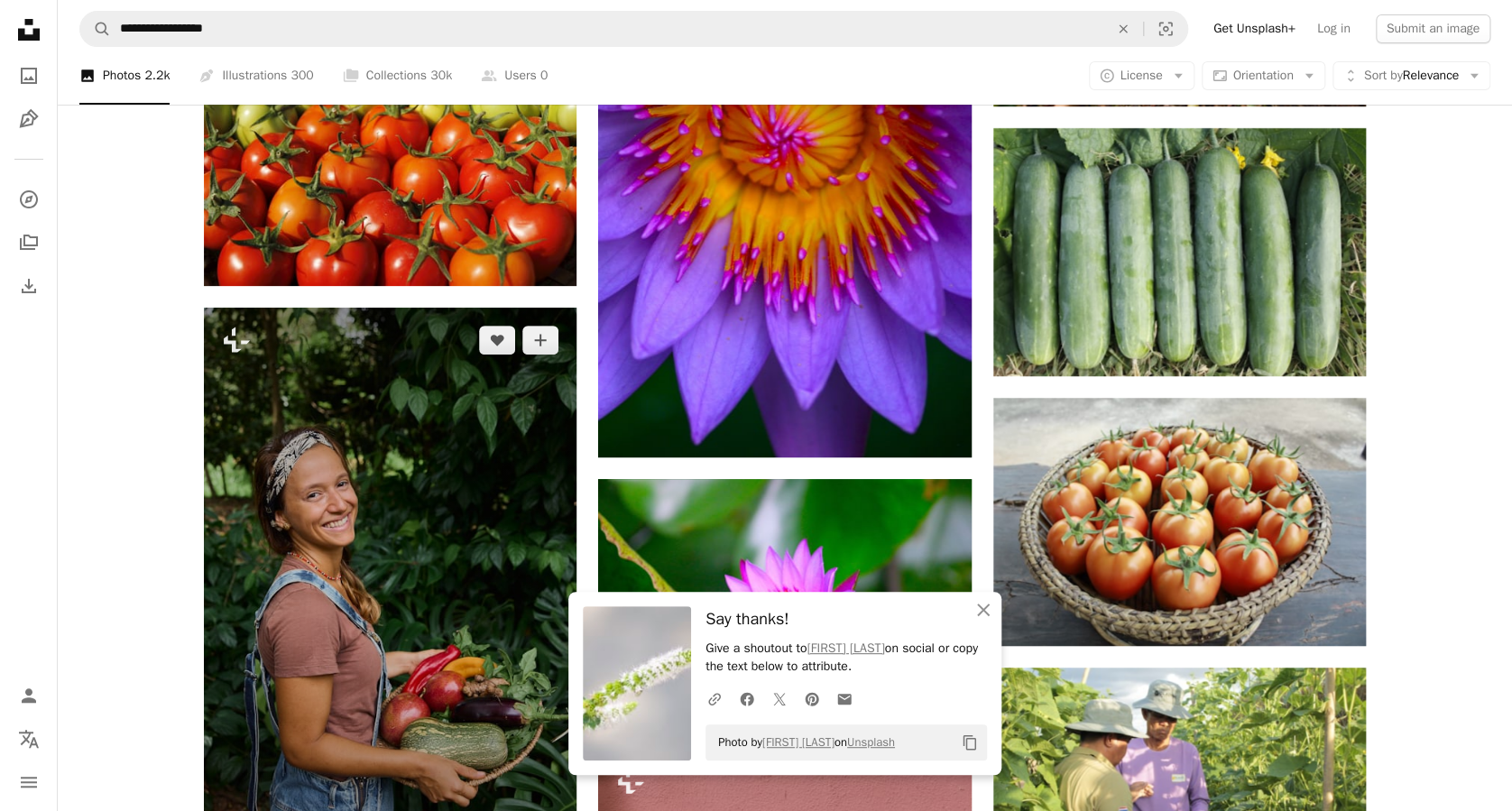 scroll, scrollTop: 10465, scrollLeft: 0, axis: vertical 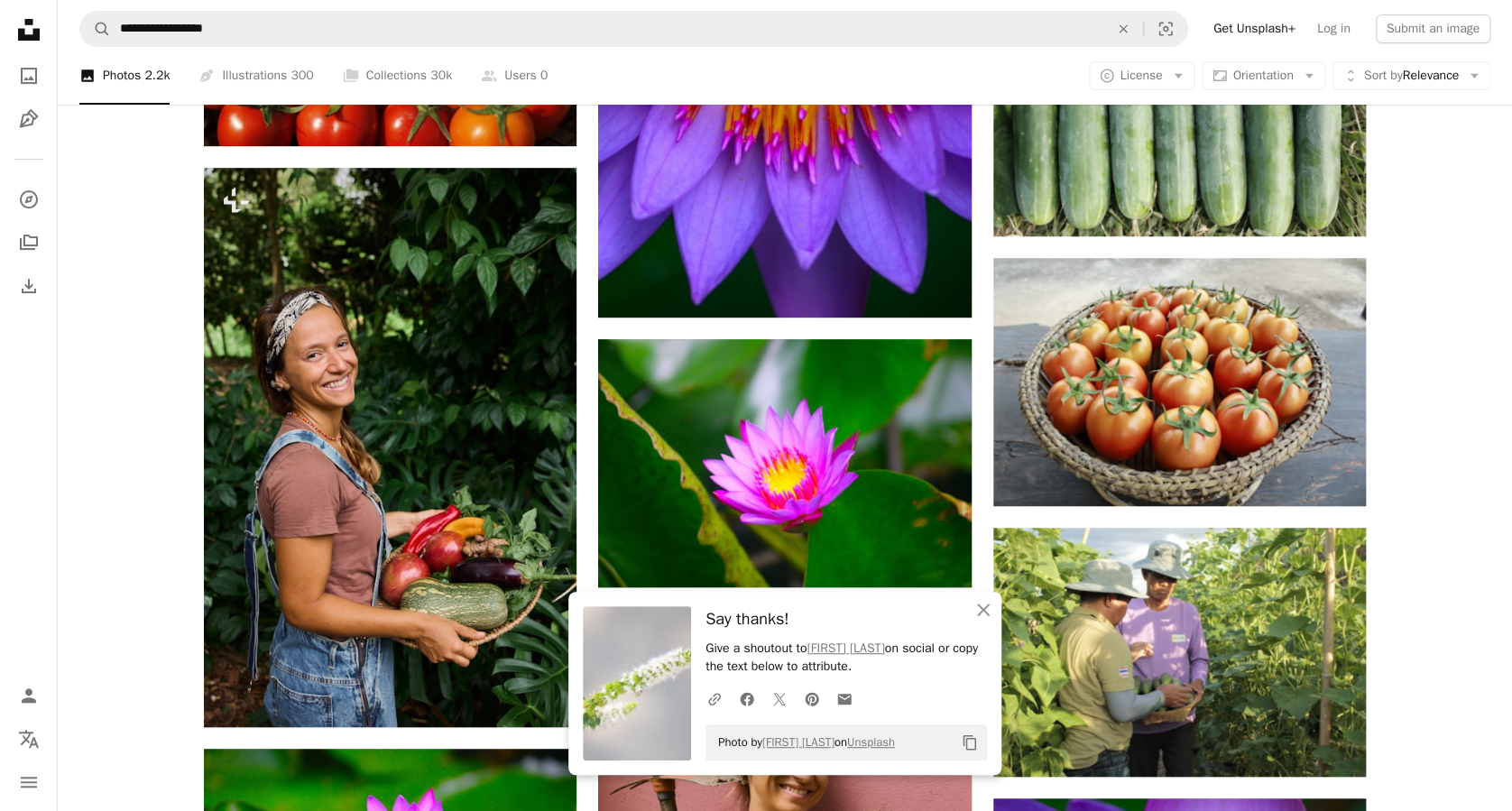 click on "Plus sign for Unsplash+ A heart A plus sign [FIRST] [LAST] For  Unsplash+ A lock Download A heart A plus sign [FIRST] [LAST] Available for hire A checkmark inside of a circle Arrow pointing down A heart A plus sign [FIRST] [LAST] Arrow pointing down A heart A plus sign [FIRST] [LAST] Available for hire A checkmark inside of a circle Arrow pointing down A heart A plus sign [FIRST] [LAST] Arrow pointing down A heart A plus sign [FIRST] [LAST] Available for hire A checkmark inside of a circle Arrow pointing down A heart A plus sign Plus sign for Unsplash+ A heart A plus sign Curated Lifestyle For  Unsplash+ A lock Download Plus sign for Unsplash+ A heart A plus sign Getty Images For  Unsplash+ A lock Download A heart A plus sign [FIRST] [LAST] Arrow pointing down The best in on-brand content creation Learn More Plus sign for Unsplash+ A heart A plus sign [FIRST] [LAST] For  Unsplash+ A lock Download A heart A plus sign" at bounding box center [785, -3531] 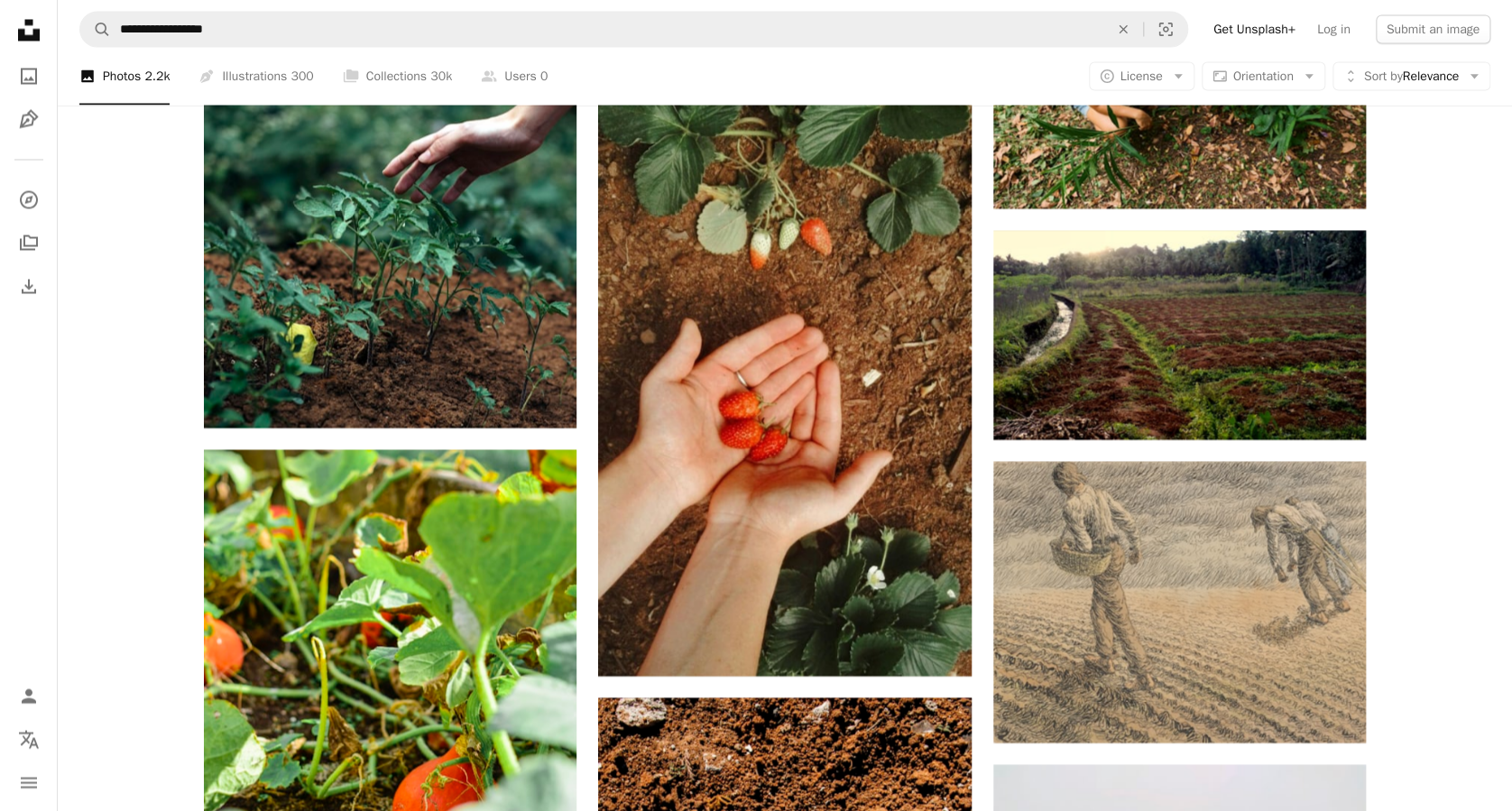 scroll, scrollTop: 11908, scrollLeft: 0, axis: vertical 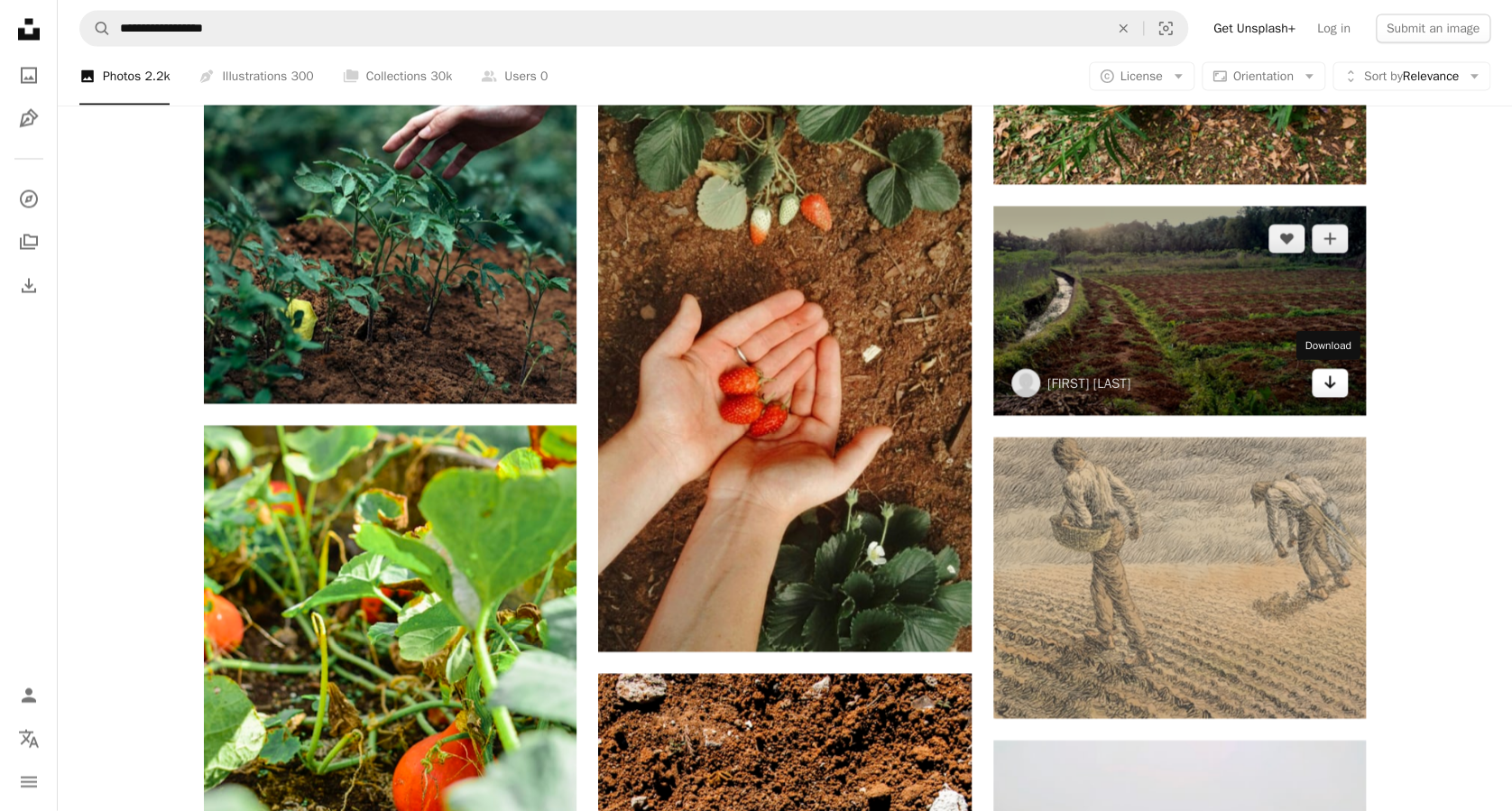 click on "Arrow pointing down" 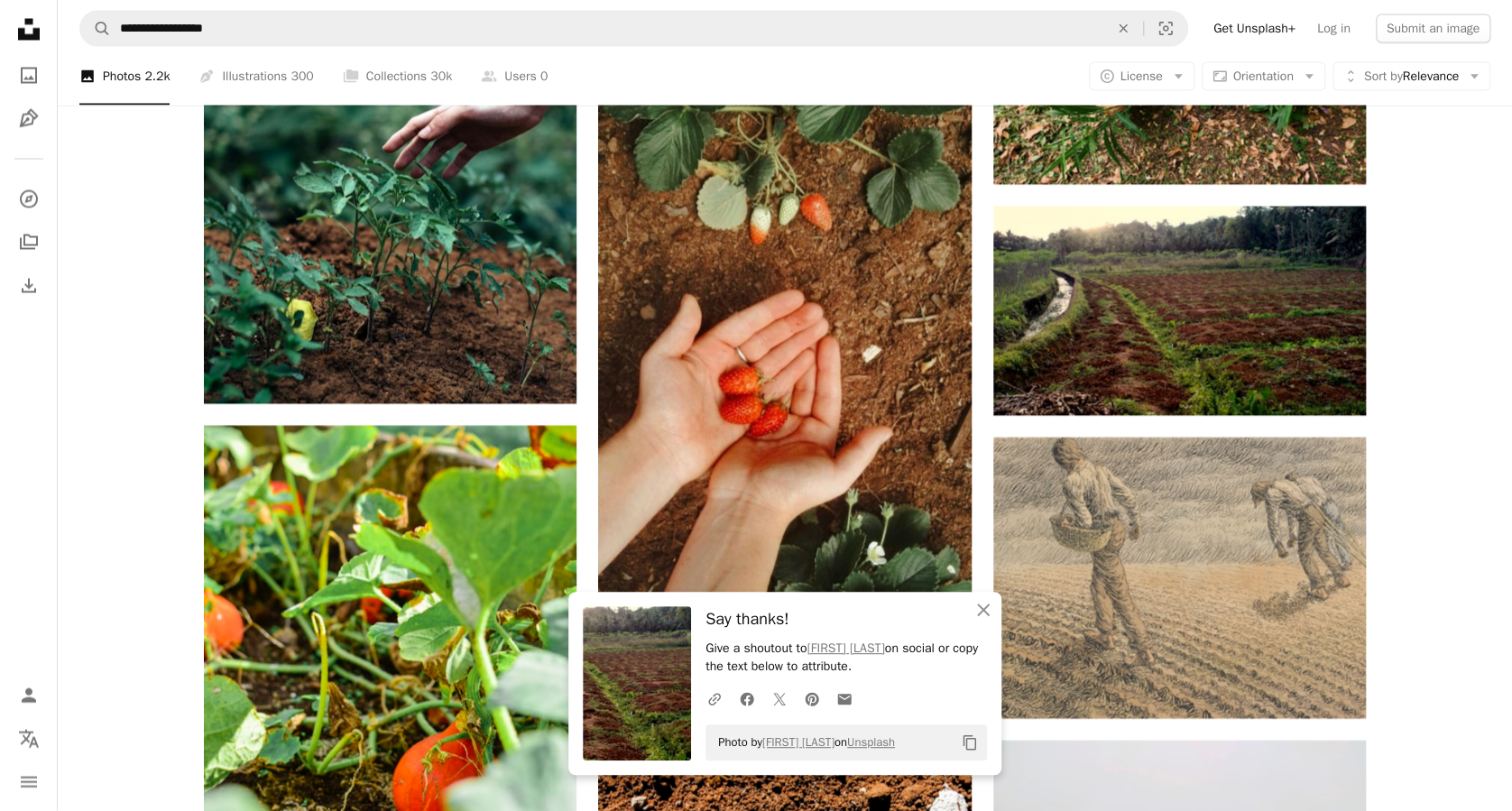 click on "Plus sign for Unsplash+ A heart A plus sign [FIRST] [LAST] For  Unsplash+ A lock Download A heart A plus sign [FIRST] [LAST] Available for hire A checkmark inside of a circle Arrow pointing down A heart A plus sign [FIRST] [LAST] Arrow pointing down A heart A plus sign [FIRST] [LAST] Available for hire A checkmark inside of a circle Arrow pointing down A heart A plus sign [FIRST] [LAST] Arrow pointing down A heart A plus sign [FIRST] [LAST] Available for hire A checkmark inside of a circle Arrow pointing down A heart A plus sign Plus sign for Unsplash+ A heart A plus sign Curated Lifestyle For  Unsplash+ A lock Download Plus sign for Unsplash+ A heart A plus sign Getty Images For  Unsplash+ A lock Download A heart A plus sign [FIRST] [LAST] Arrow pointing down The best in on-brand content creation Learn More Plus sign for Unsplash+ A heart A plus sign [FIRST] [LAST] For  Unsplash+ A lock Download A heart A plus sign" at bounding box center [785, -3527] 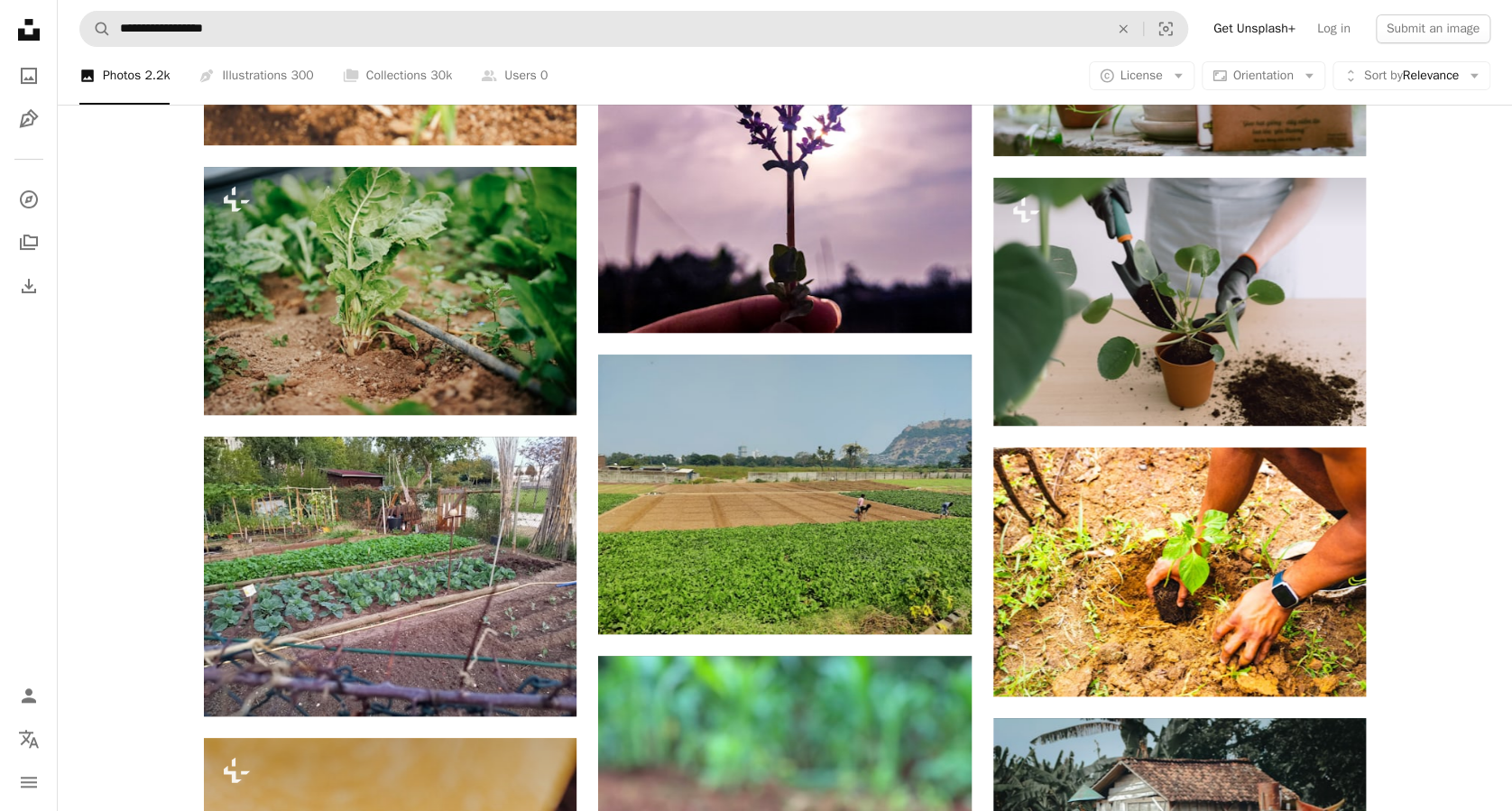 scroll, scrollTop: 34159, scrollLeft: 0, axis: vertical 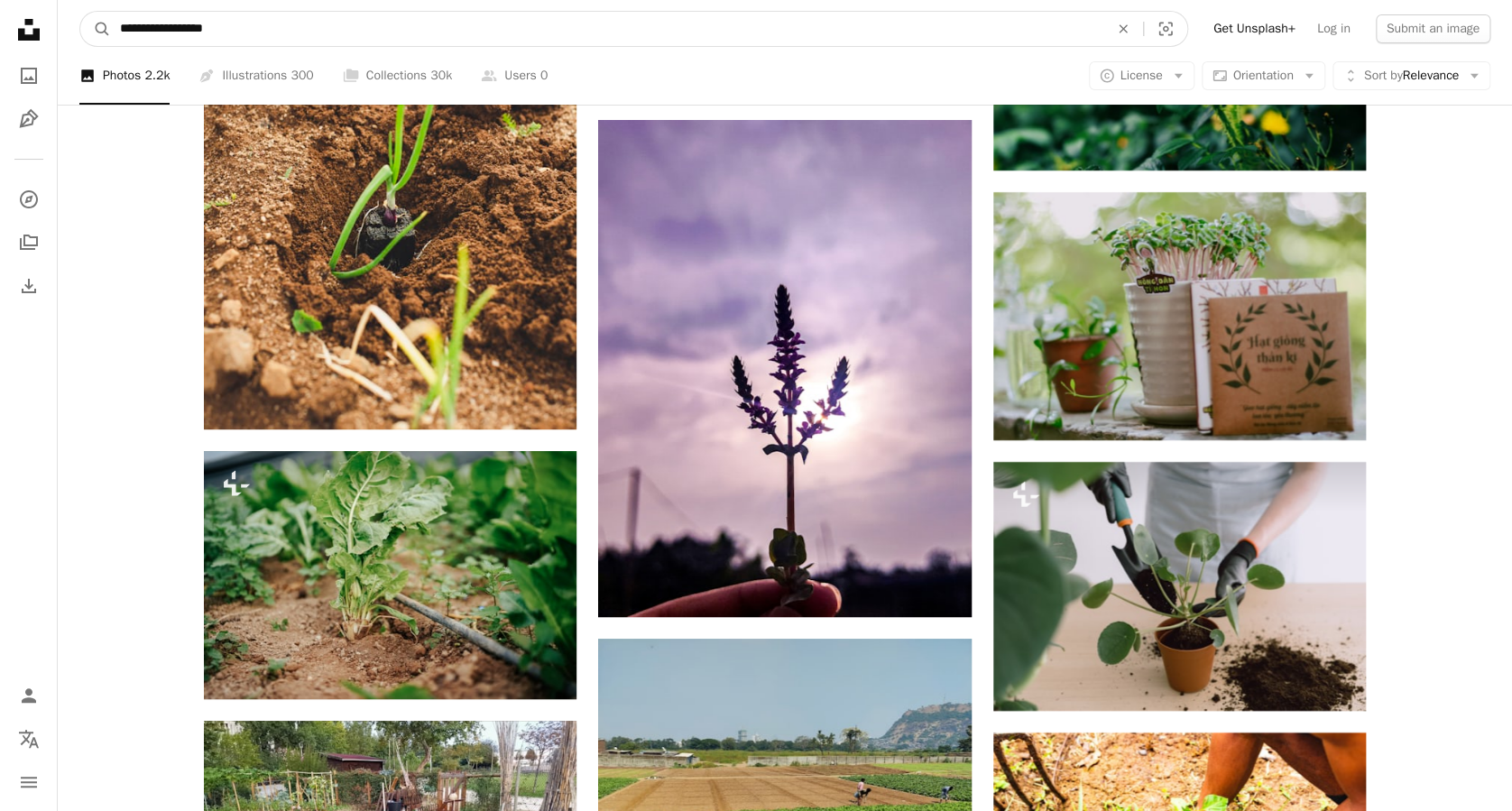 drag, startPoint x: 285, startPoint y: 32, endPoint x: 6, endPoint y: 0, distance: 280.82913 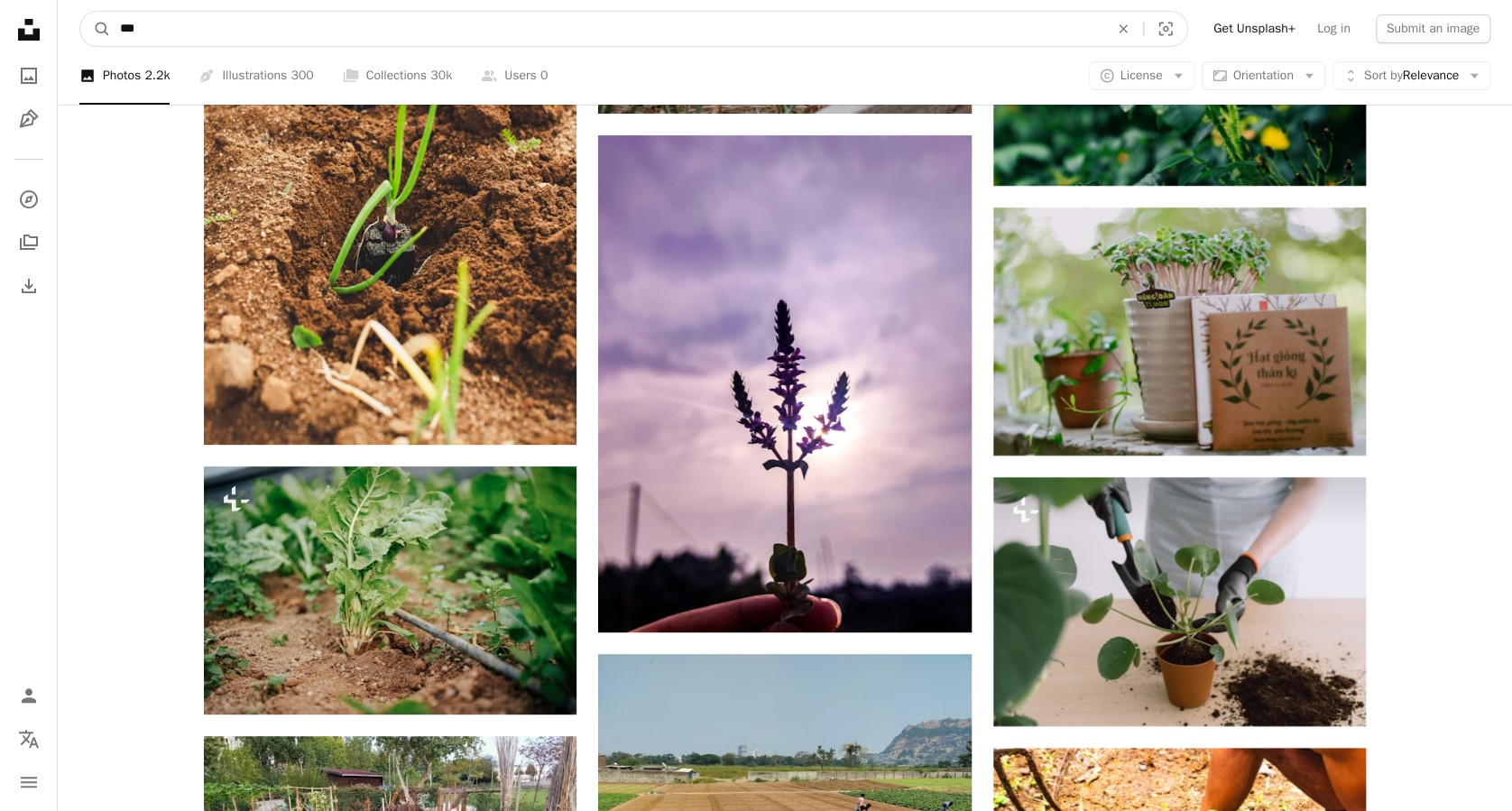 type on "****" 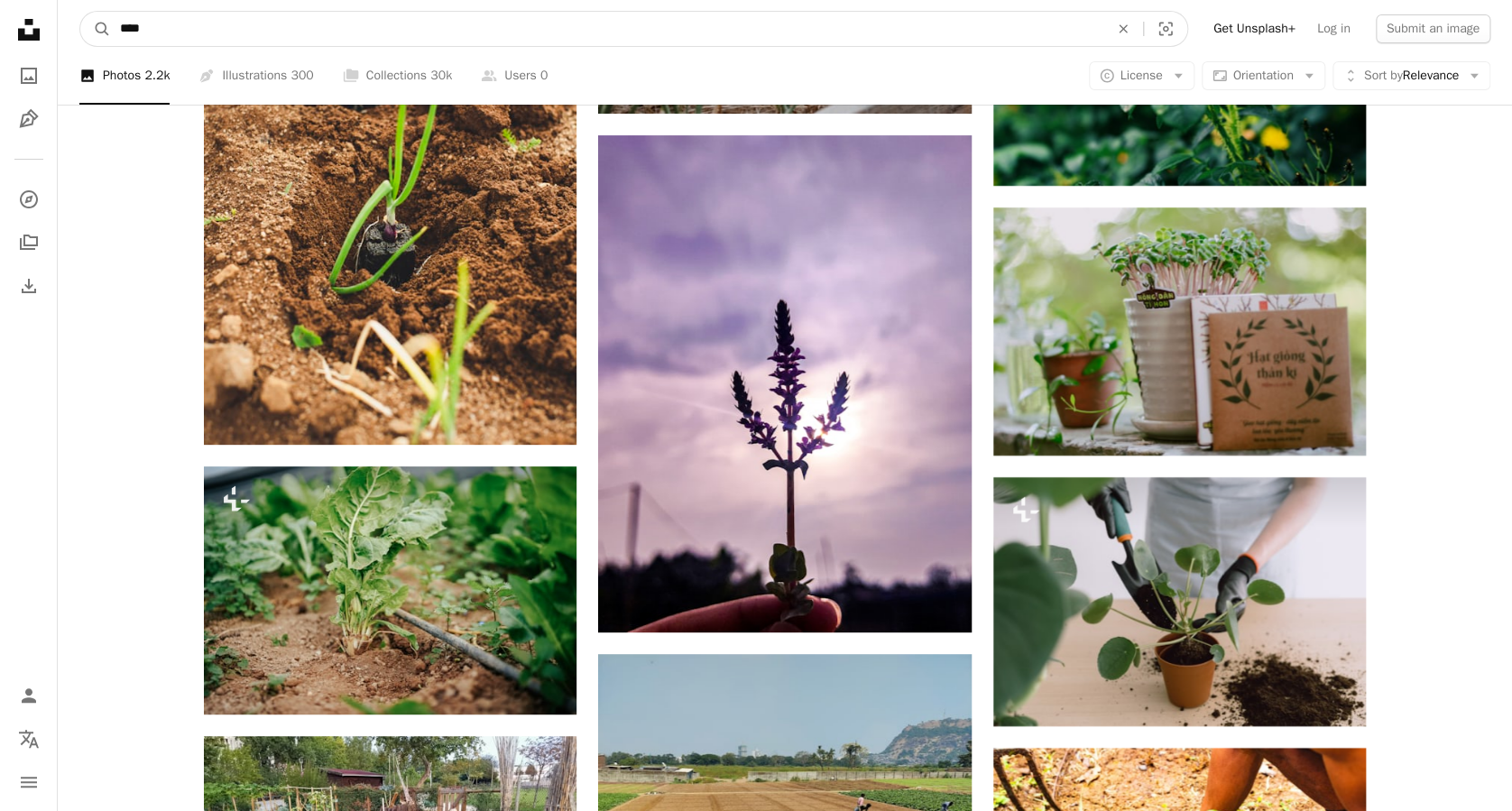 click on "A magnifying glass" at bounding box center [96, 29] 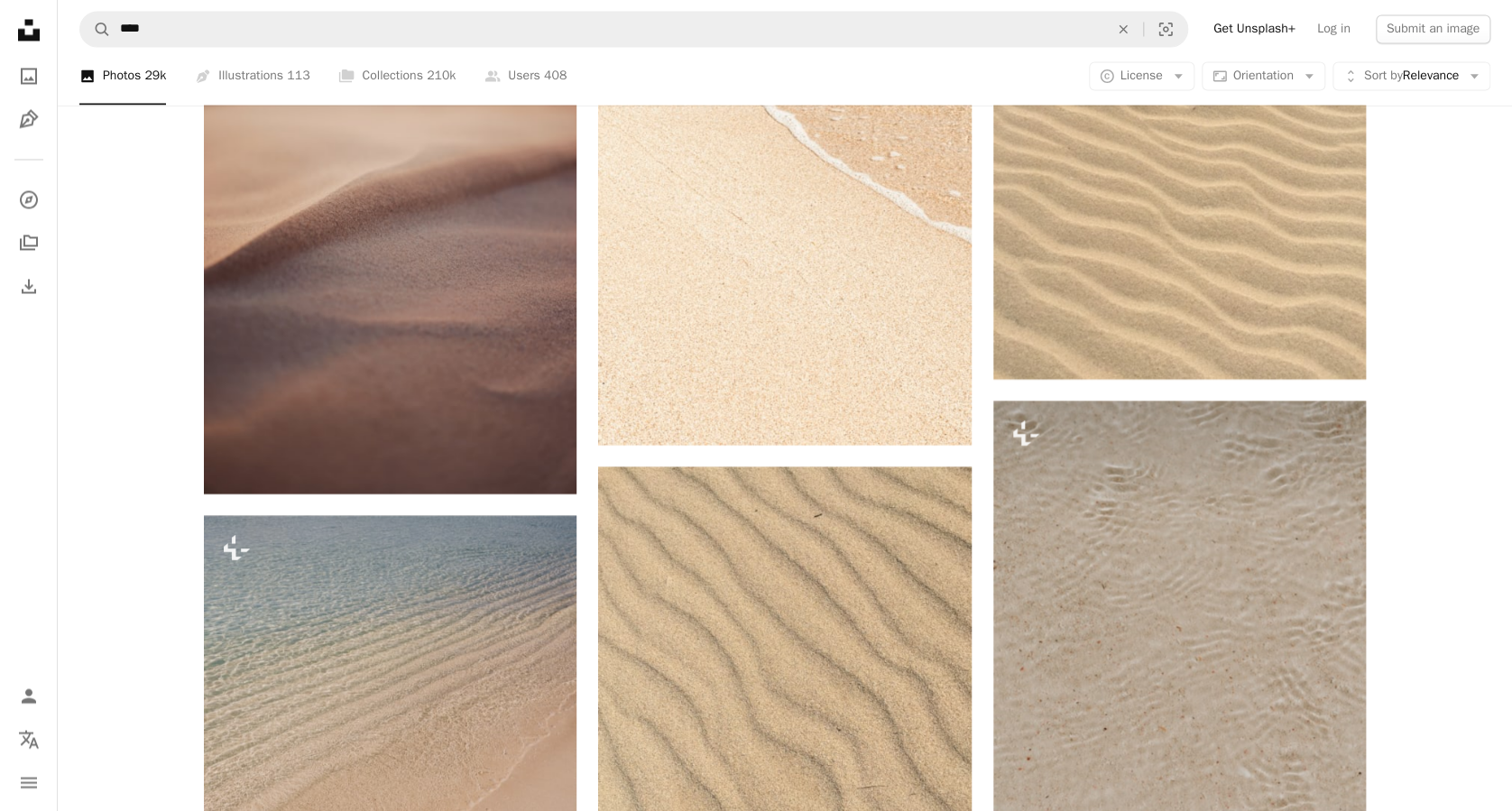 scroll, scrollTop: 1804, scrollLeft: 0, axis: vertical 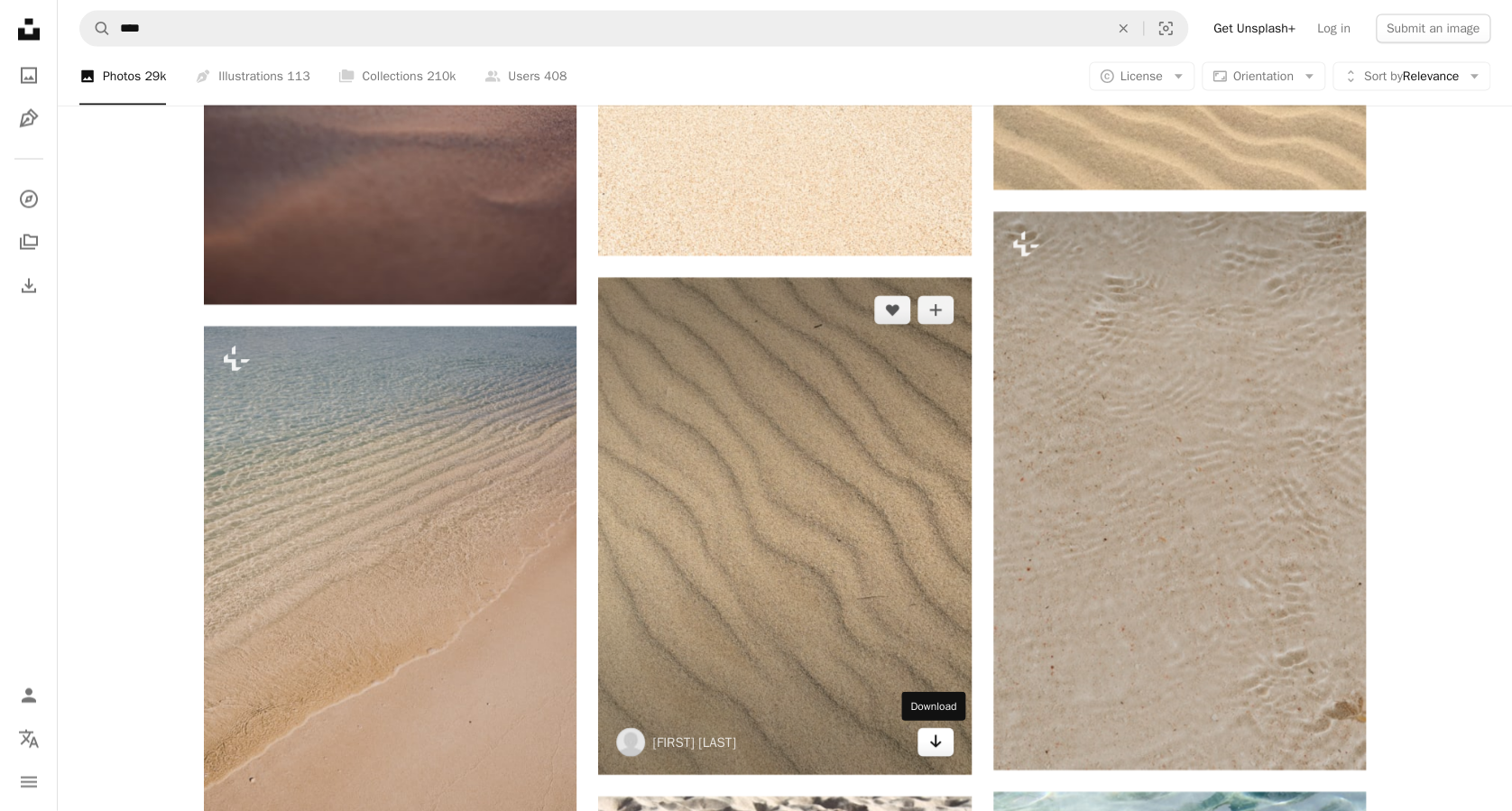 click 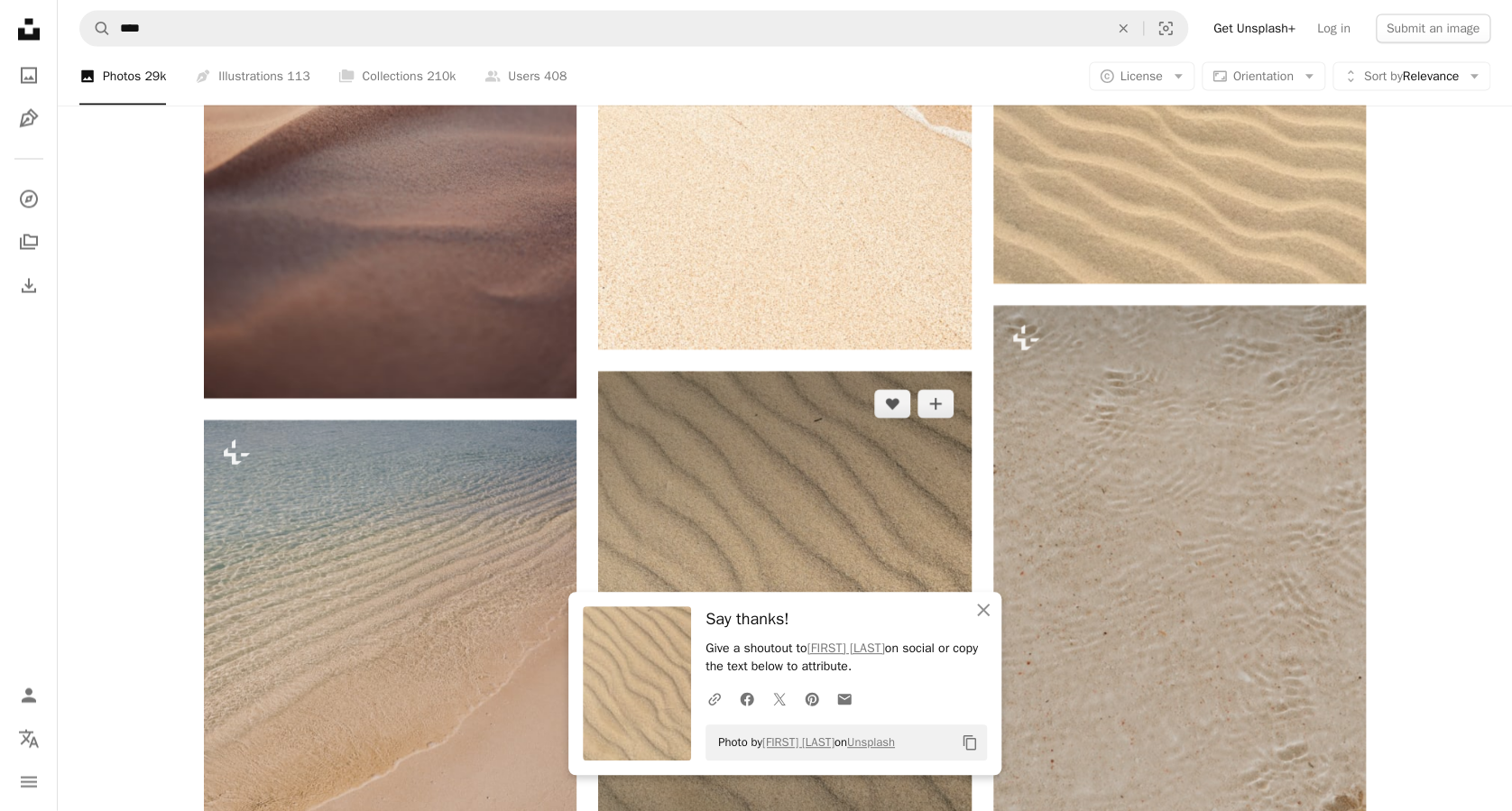scroll, scrollTop: 1443, scrollLeft: 0, axis: vertical 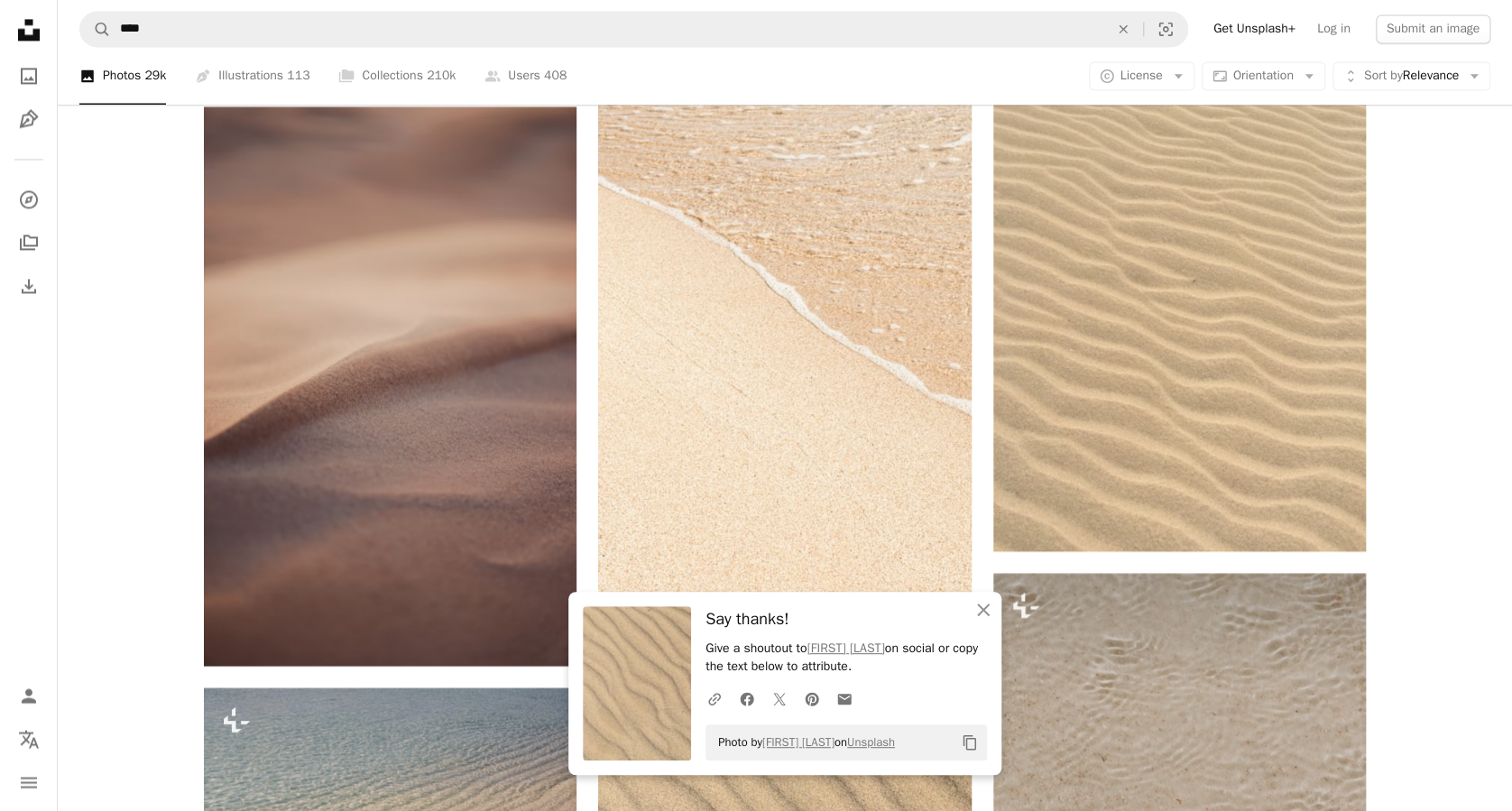 click on "[FIRST] [LAST]" at bounding box center (785, 910) 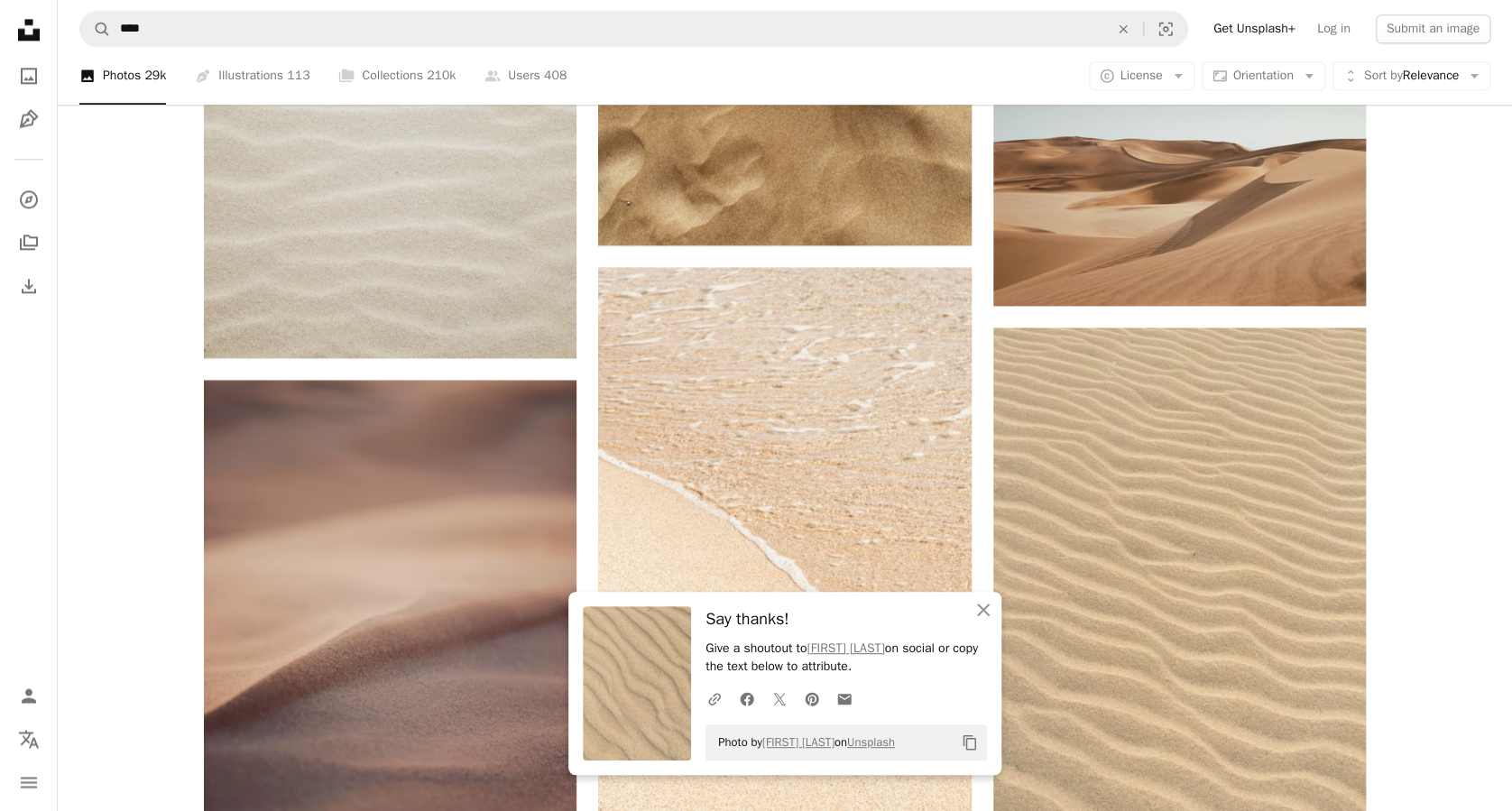 scroll, scrollTop: 1443, scrollLeft: 0, axis: vertical 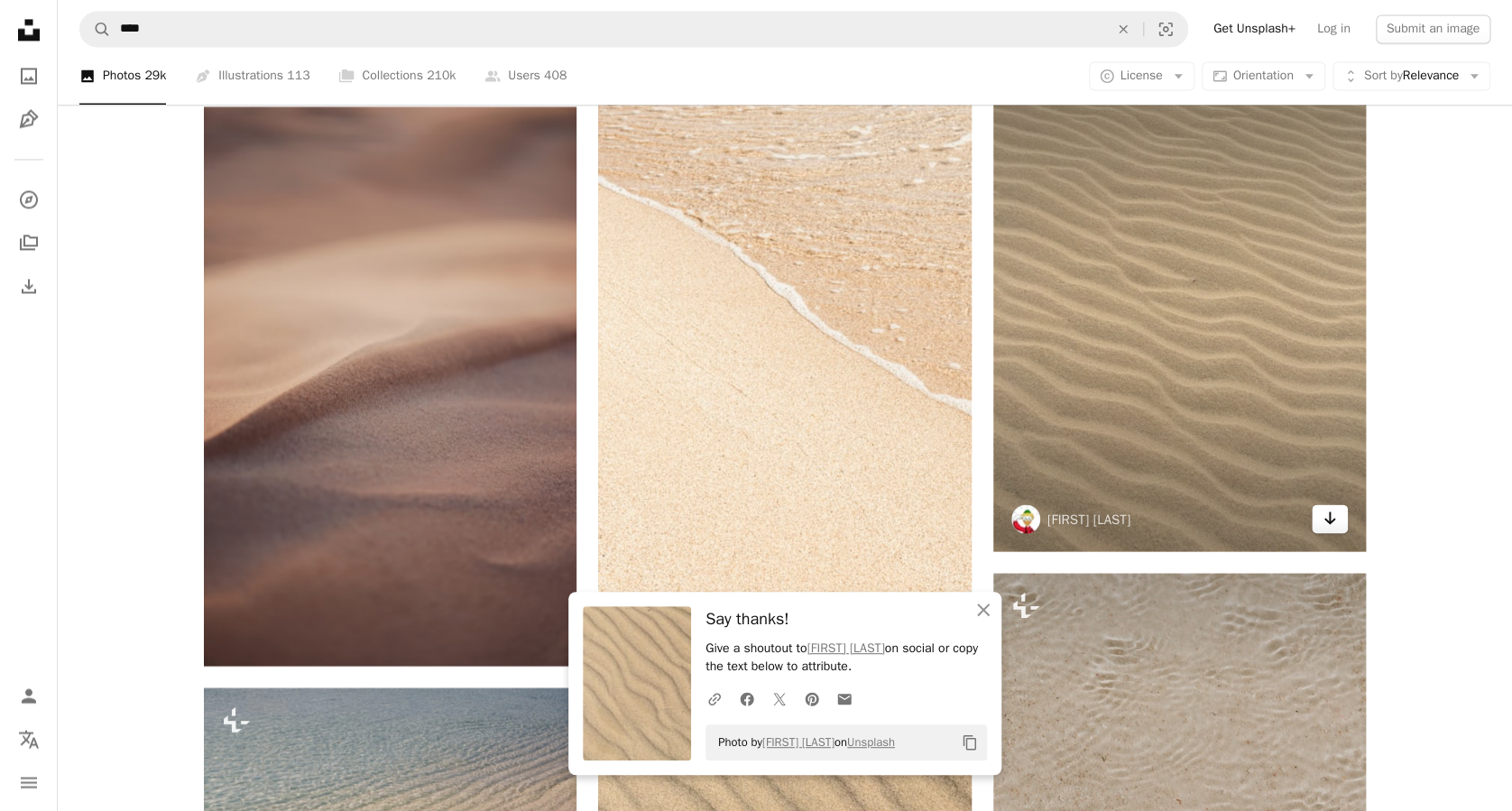 click 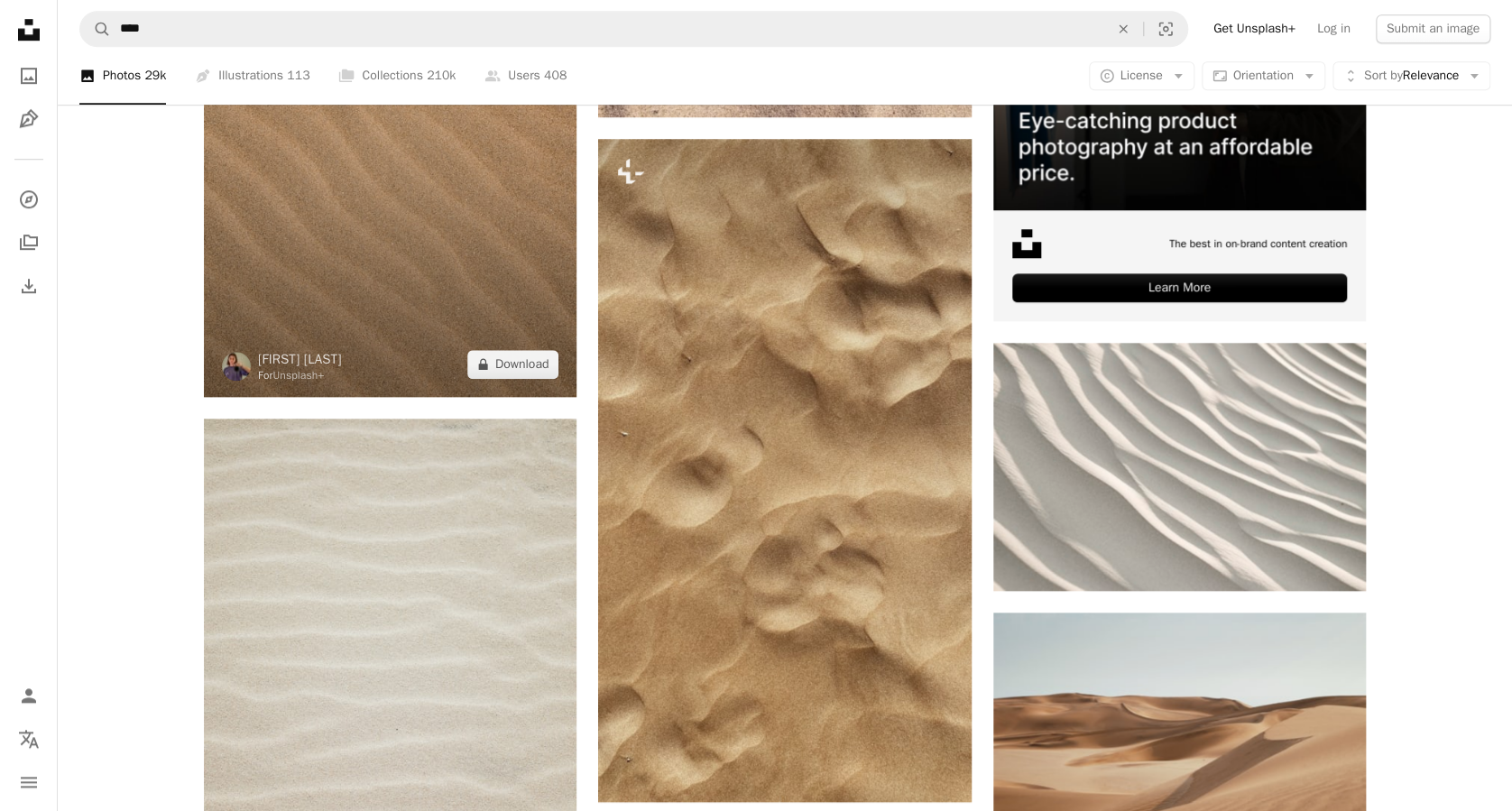 scroll, scrollTop: 240, scrollLeft: 0, axis: vertical 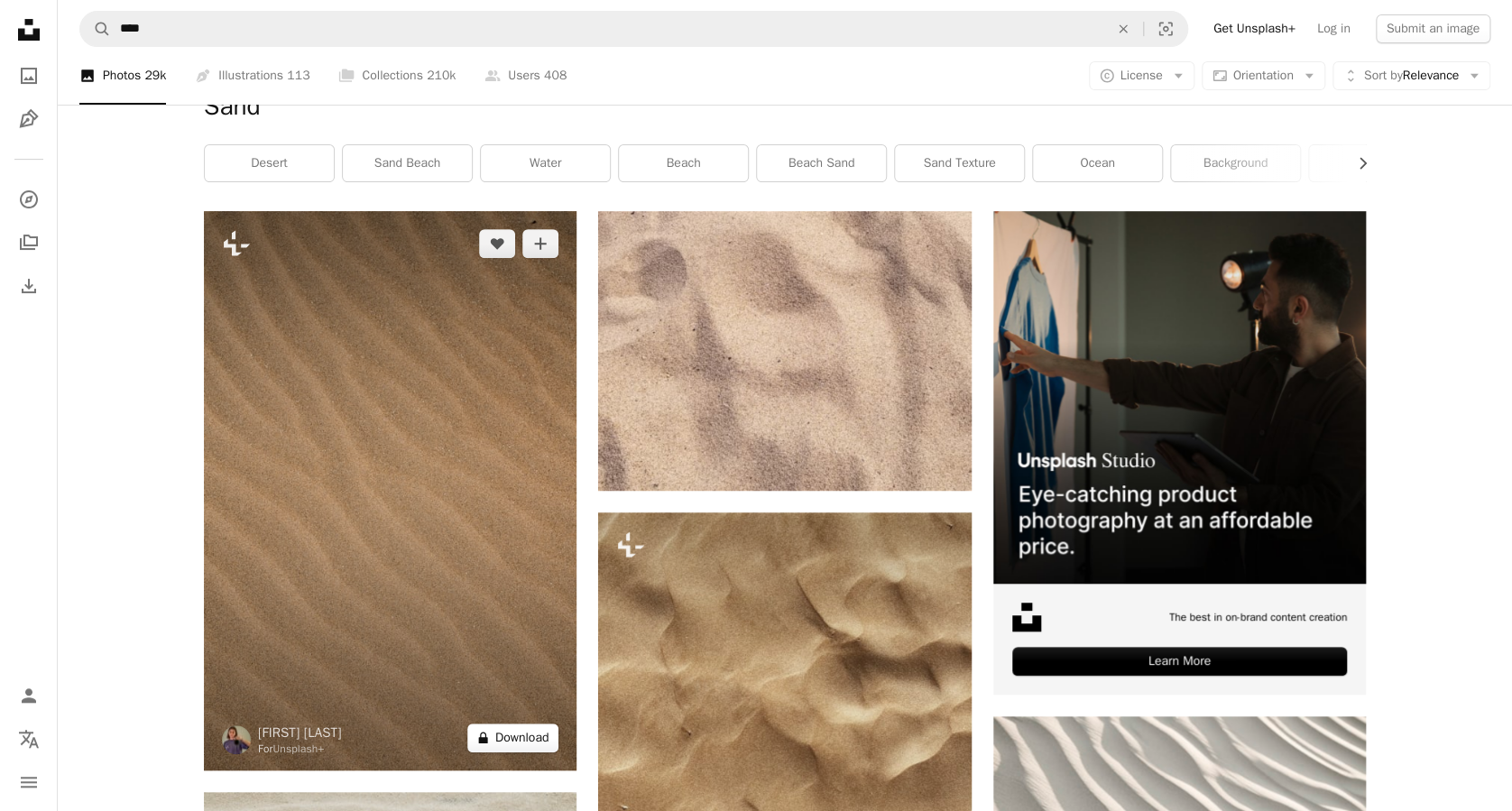 click on "A lock Download" at bounding box center (513, 738) 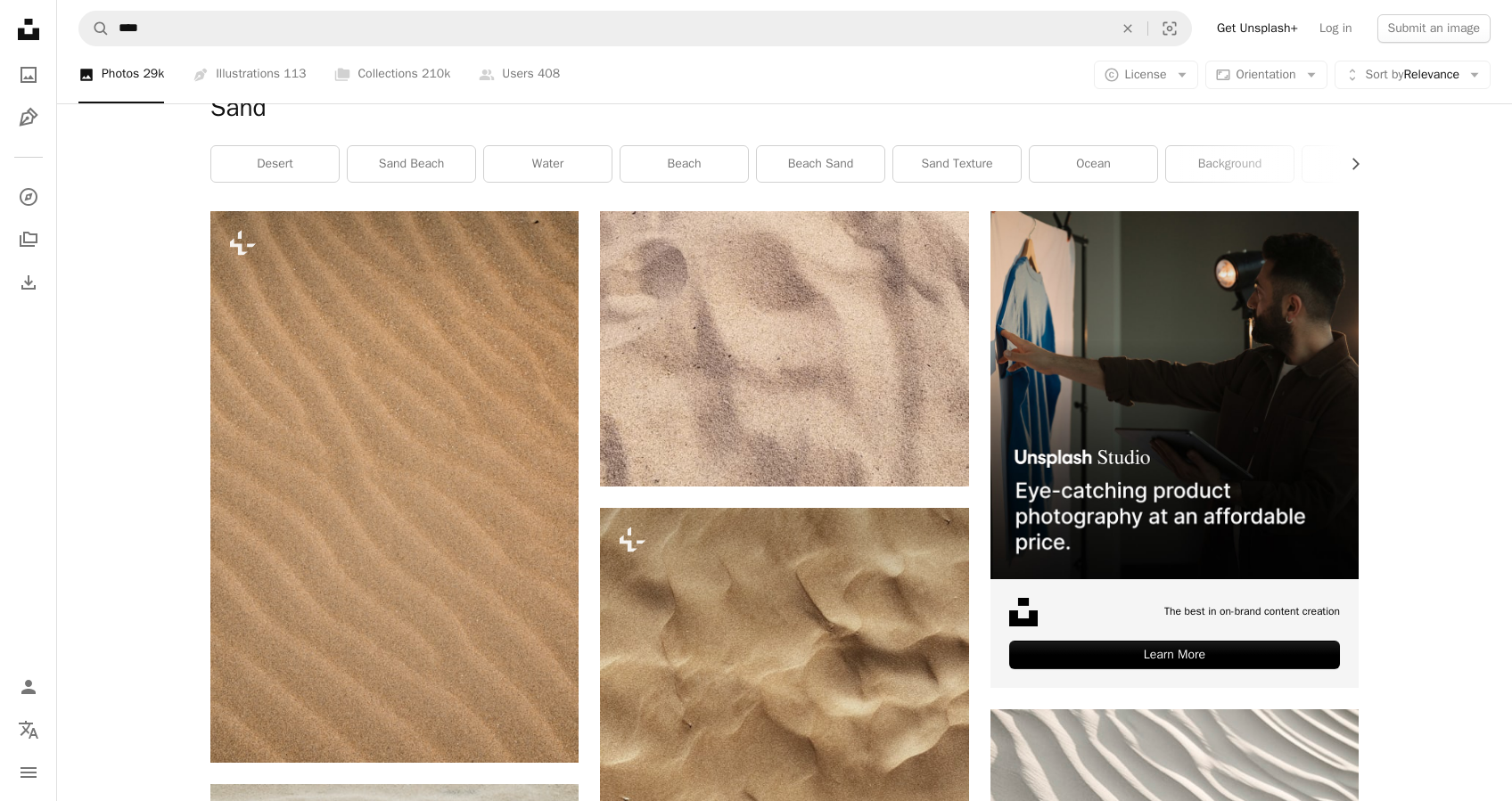 click on "An X shape Premium, ready to use images. Get unlimited access. A plus sign Members-only content added monthly A plus sign Unlimited royalty-free downloads A plus sign Illustrations  New A plus sign Enhanced legal protections yearly 66%  off monthly $12   $4 USD per month * Get  Unsplash+ * When paid annually, billed upfront  $48 Taxes where applicable. Renews automatically. Cancel anytime." at bounding box center [756, 5186] 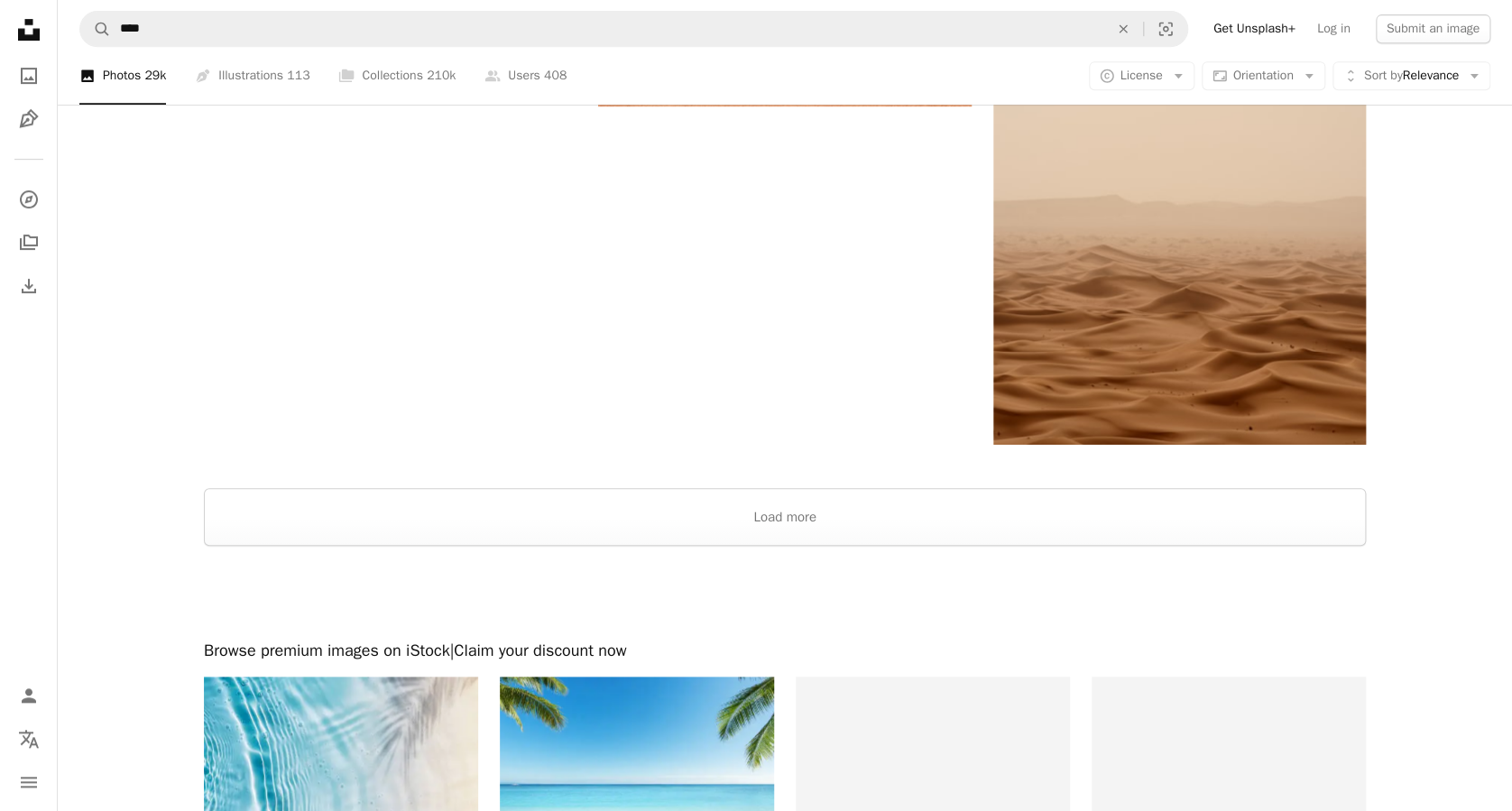 scroll, scrollTop: 3969, scrollLeft: 0, axis: vertical 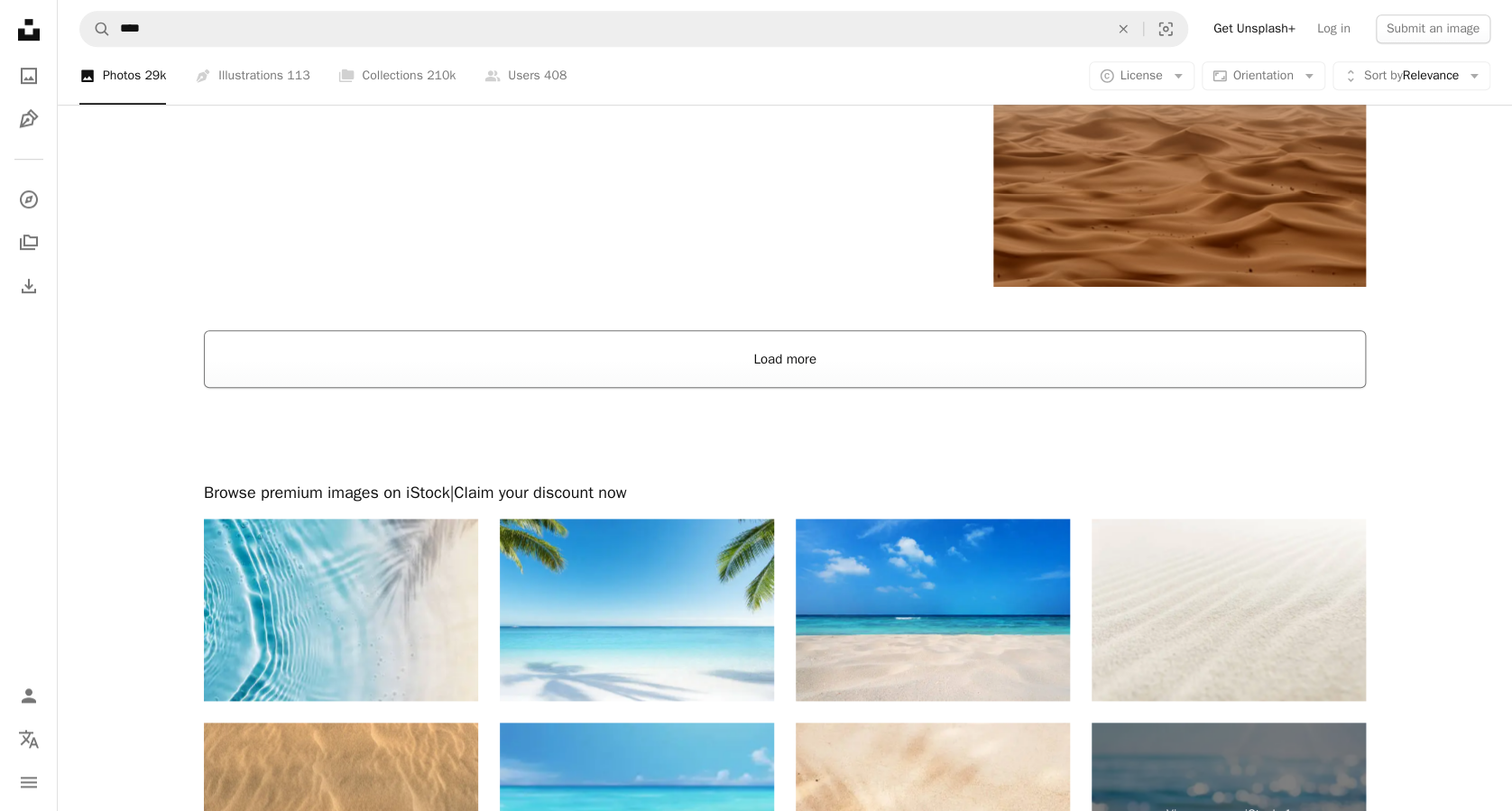 click on "Load more" at bounding box center [785, 359] 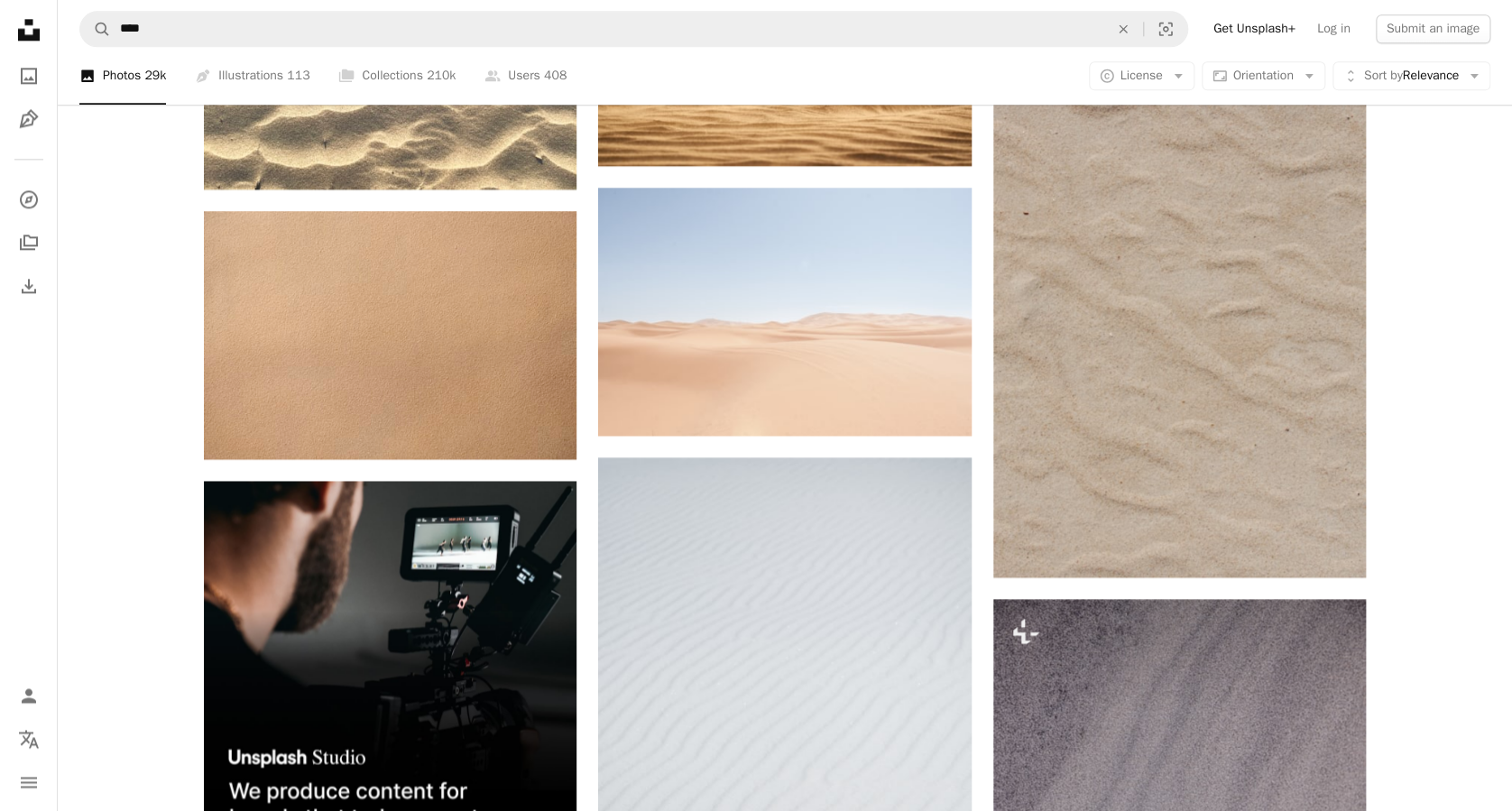 scroll, scrollTop: 4450, scrollLeft: 0, axis: vertical 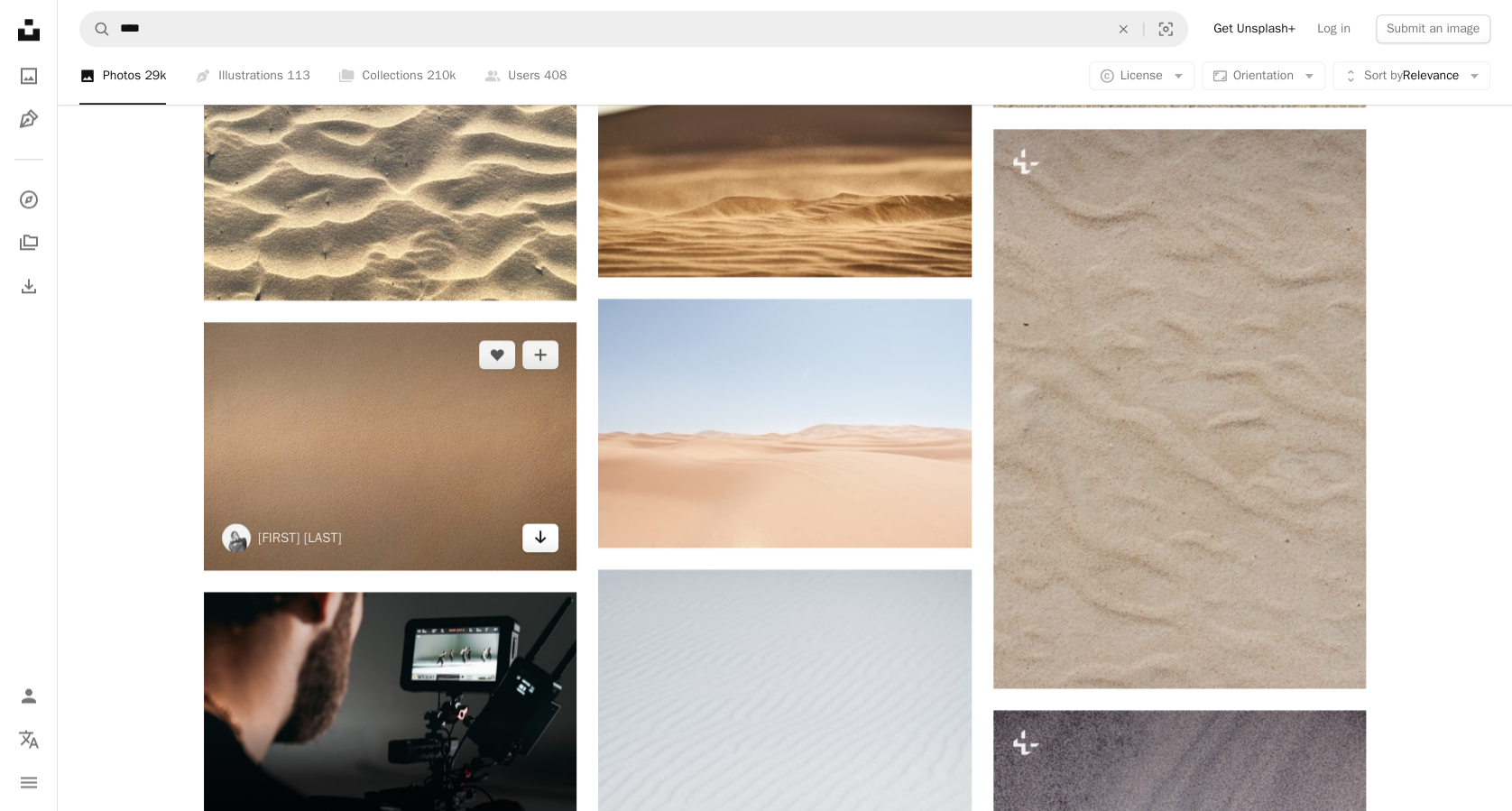 click 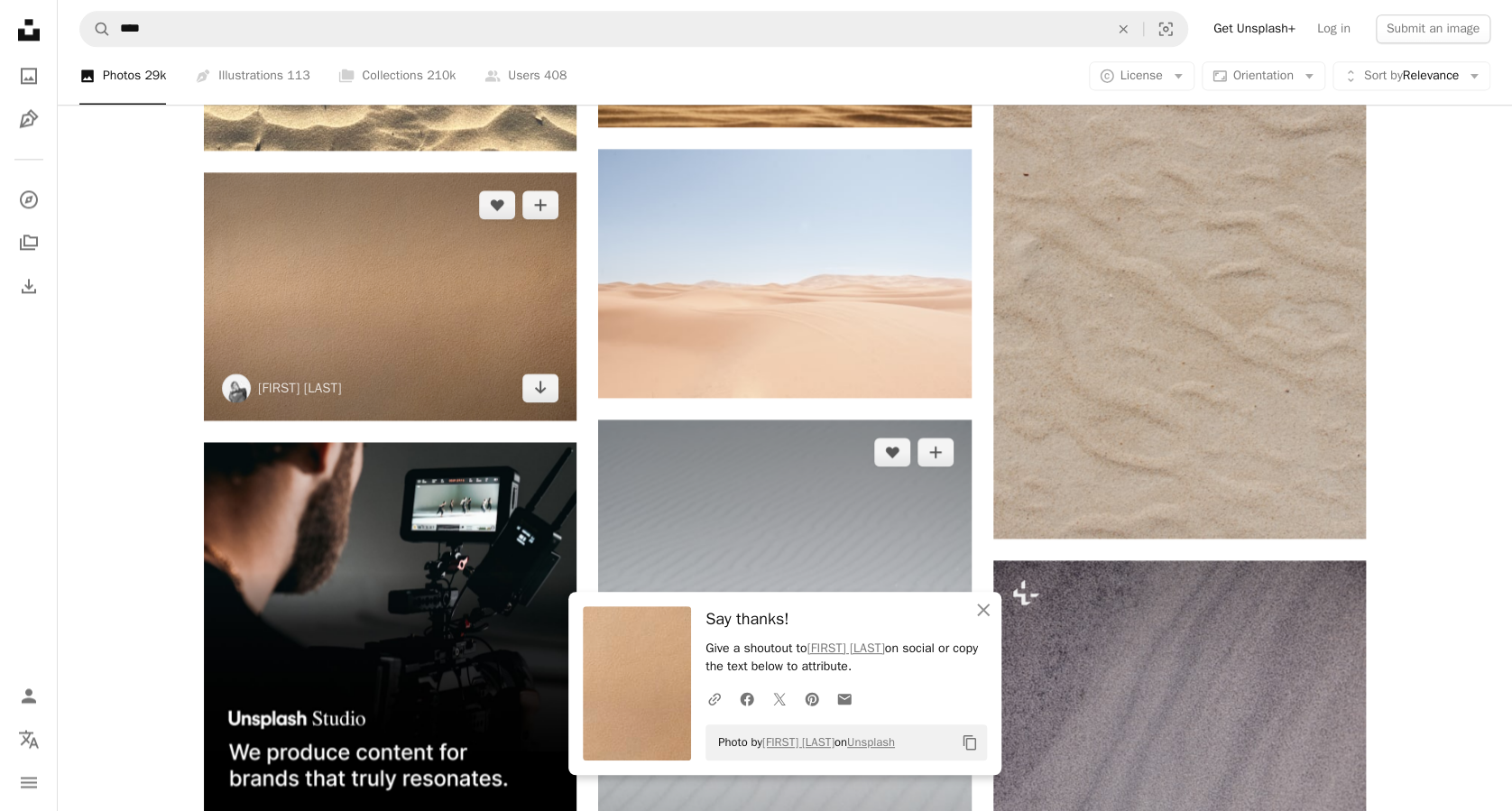 scroll, scrollTop: 4931, scrollLeft: 0, axis: vertical 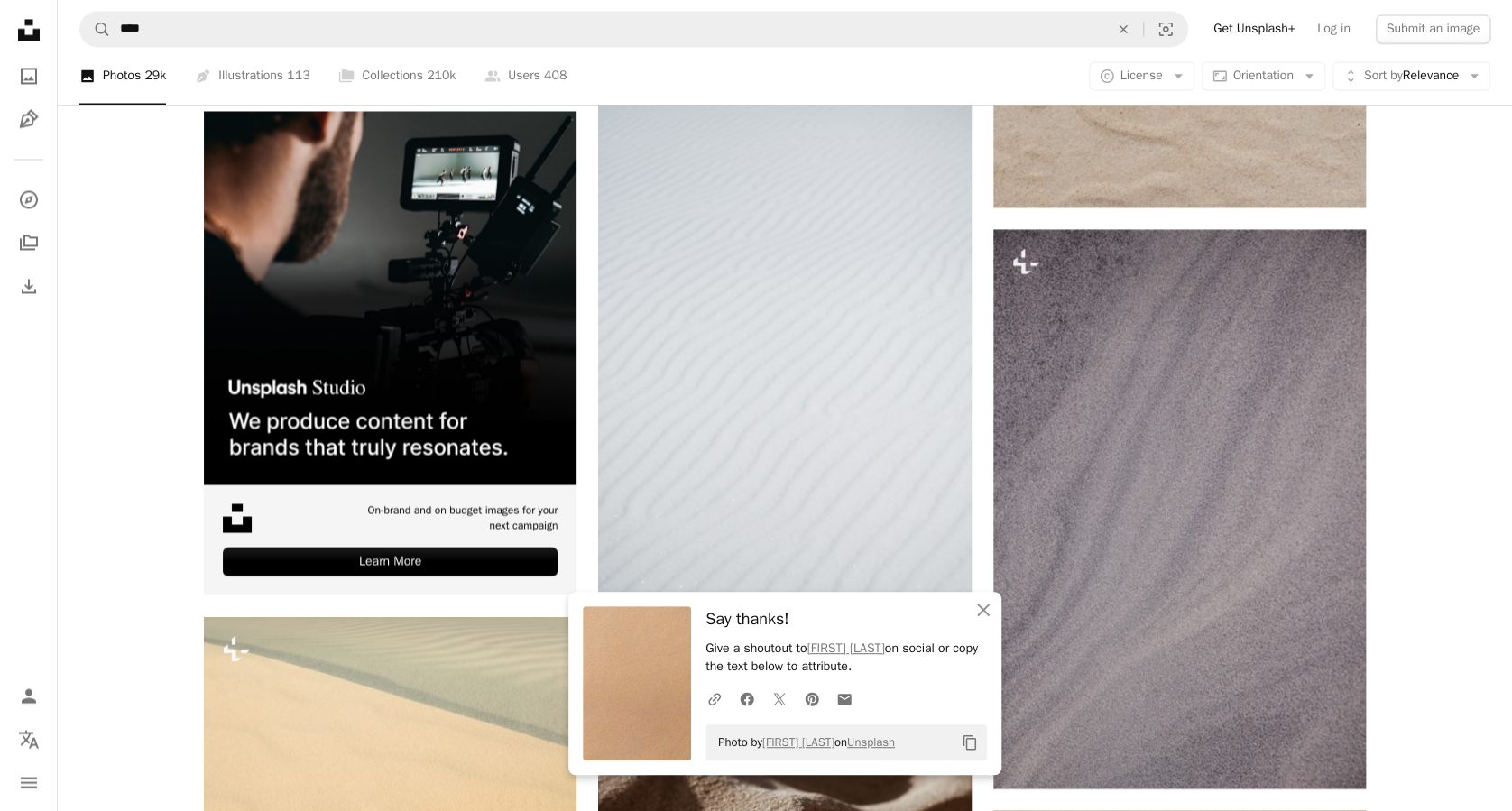 click on "Plus sign for Unsplash+ A heart A plus sign [FIRST] [LAST] For Unsplash+ A lock Download A heart A plus sign [FIRST] Arrow pointing down A heart A plus sign [FIRST] Arrow pointing down Plus sign for Unsplash+ A heart A plus sign [FIRST] For Unsplash+ A lock Download A heart A plus sign [FIRST] [LAST] Available for hire A checkmark inside of a circle Arrow pointing down A heart A plus sign [FIRST] [LAST] Arrow pointing down Plus sign for Unsplash+ A heart A plus sign Unsplash+ Community For Unsplash+ A lock Download A heart A plus sign [FIRST] [LAST] Arrow pointing down A heart A plus sign [FIRST] [LAST] Arrow pointing down –– ––– ––– –– ––– – ––– ––– –––– – – –– ––– – – ––– –– –– –––– –– On-brand and on budget images for your next campaign Learn More Plus sign for Unsplash+ A heart A plus sign [FIRST] [LAST] For Unsplash+ A lock Download A heart A plus sign" at bounding box center [785, 192] 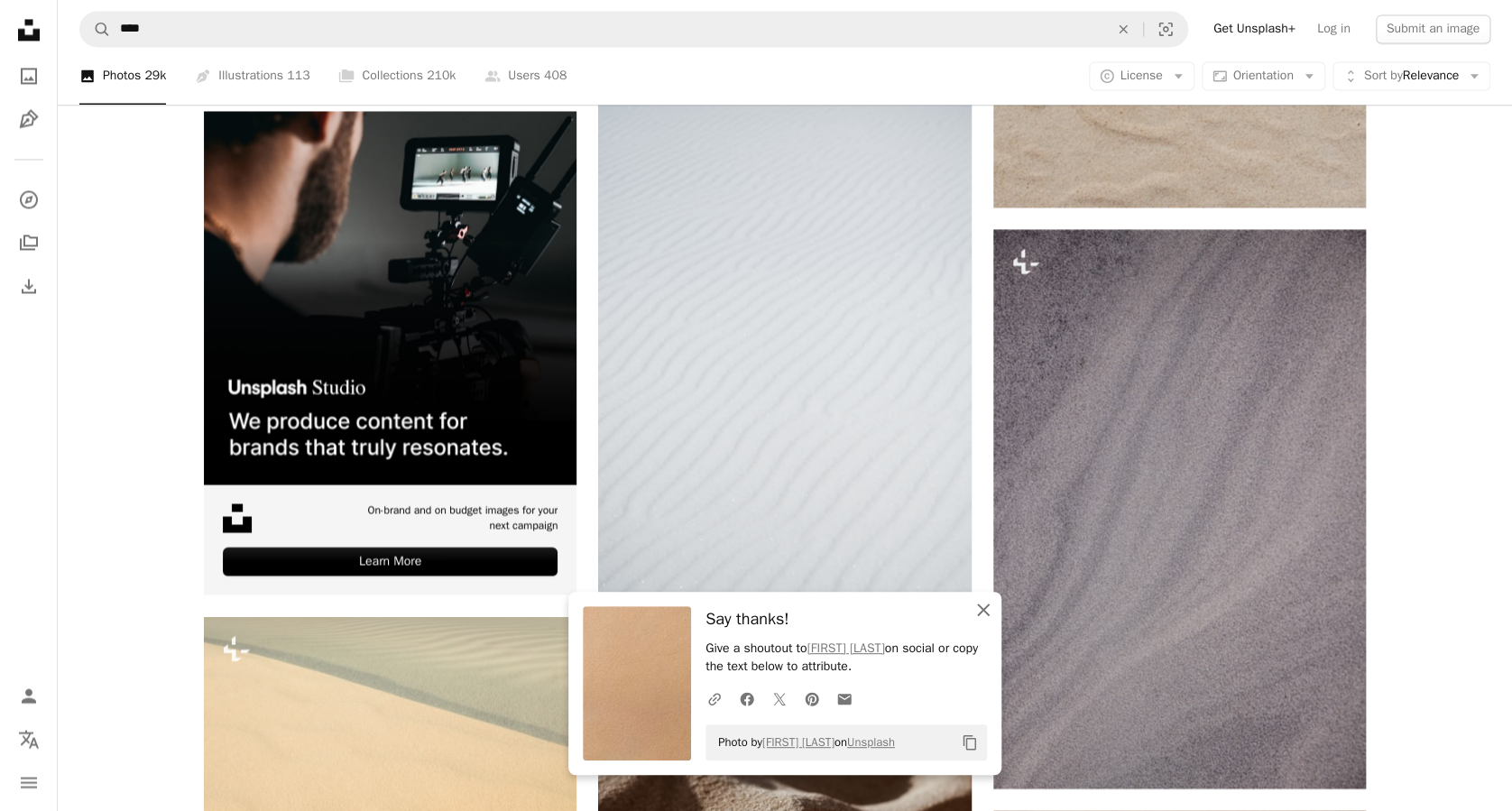 click 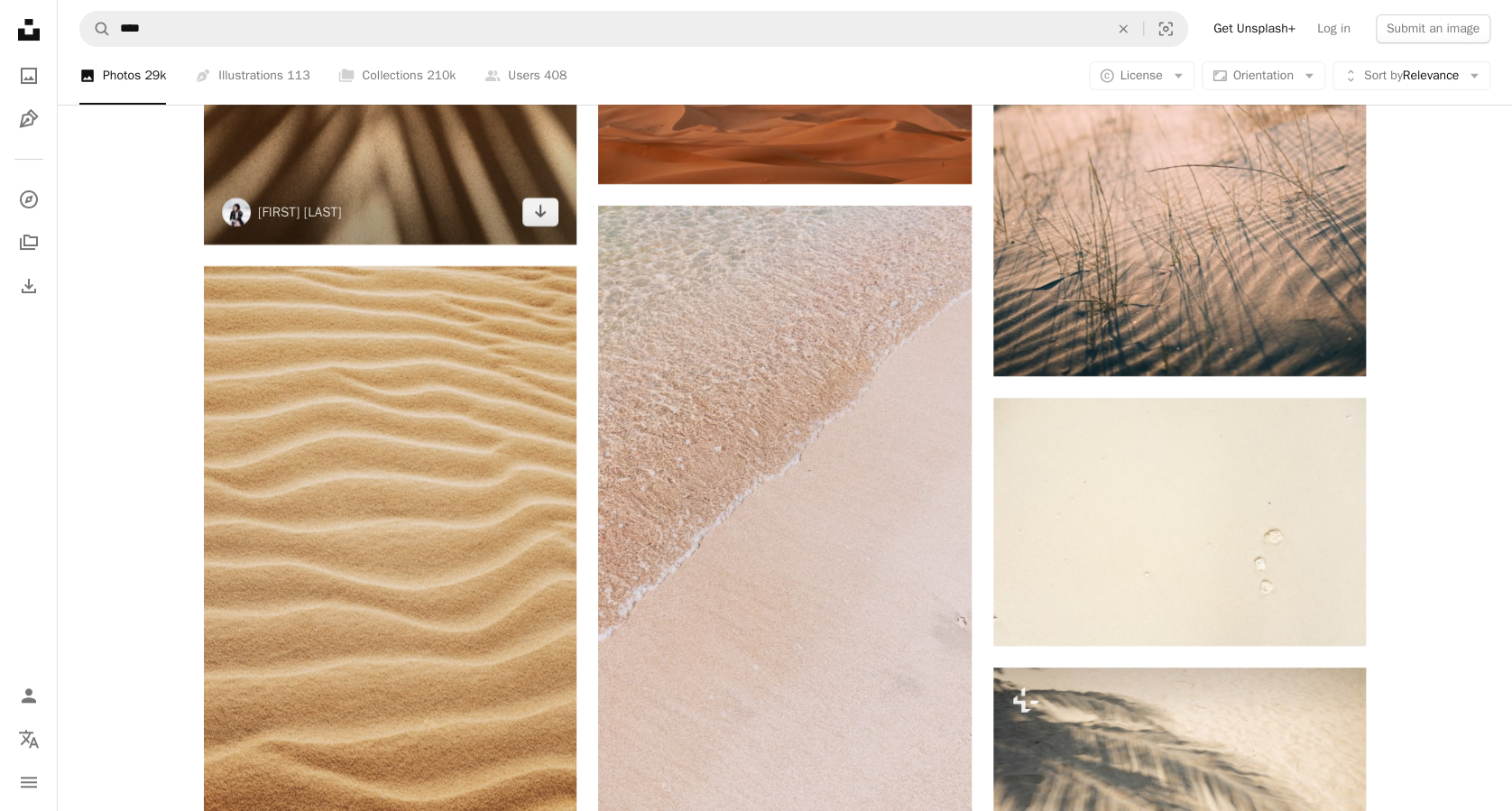 scroll, scrollTop: 7096, scrollLeft: 0, axis: vertical 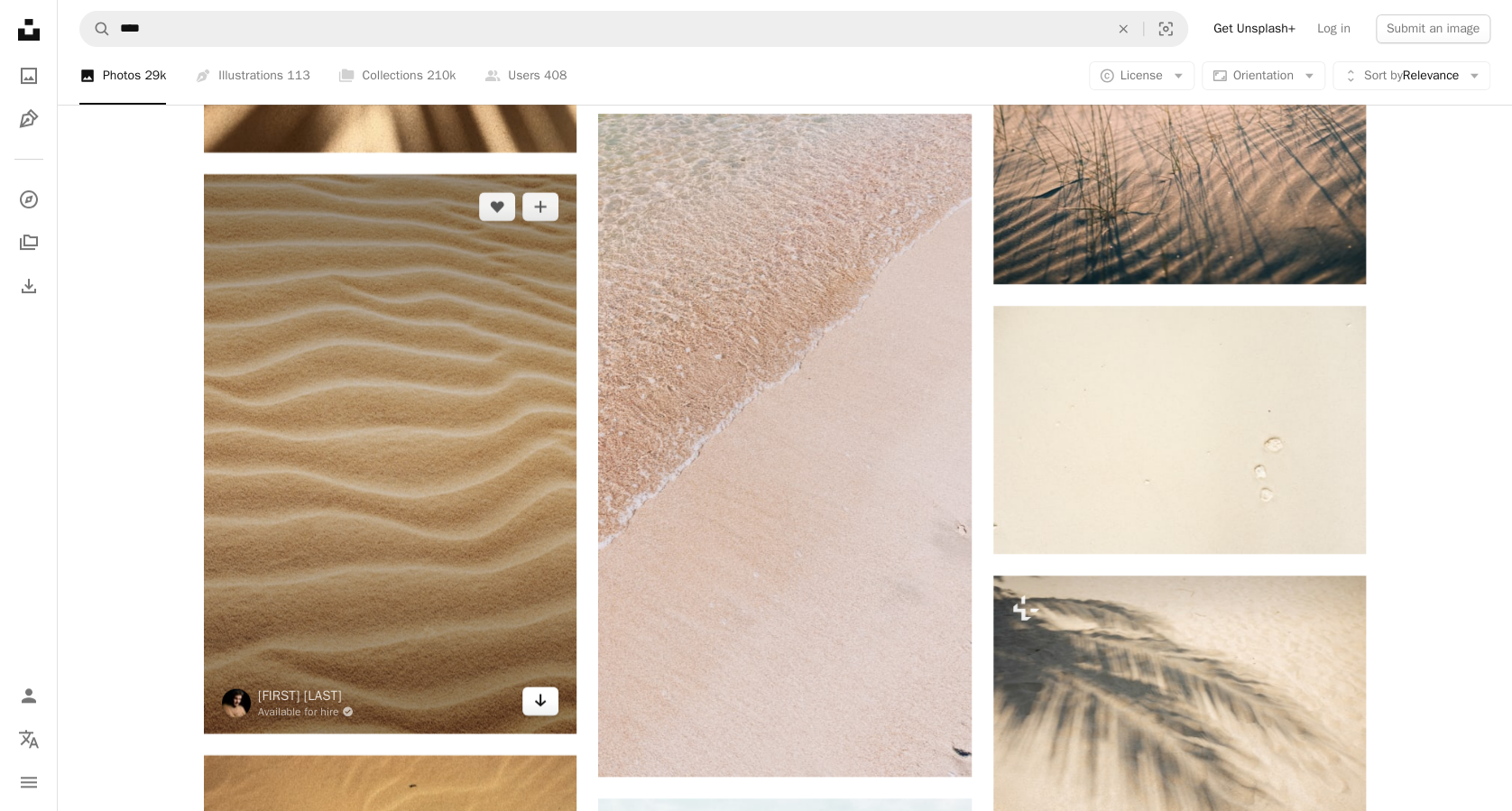 click on "Arrow pointing down" at bounding box center [540, 701] 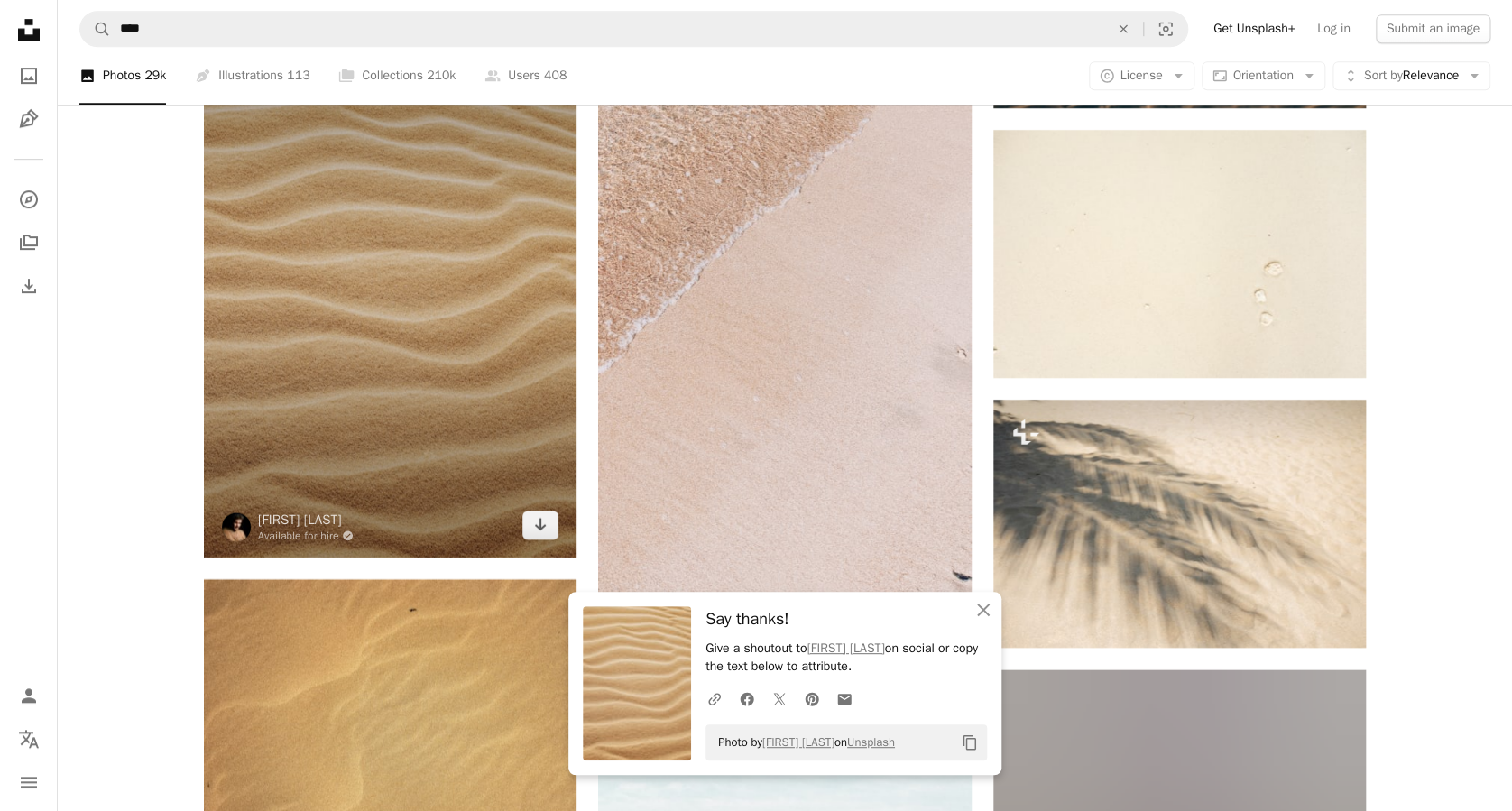 scroll, scrollTop: 7578, scrollLeft: 0, axis: vertical 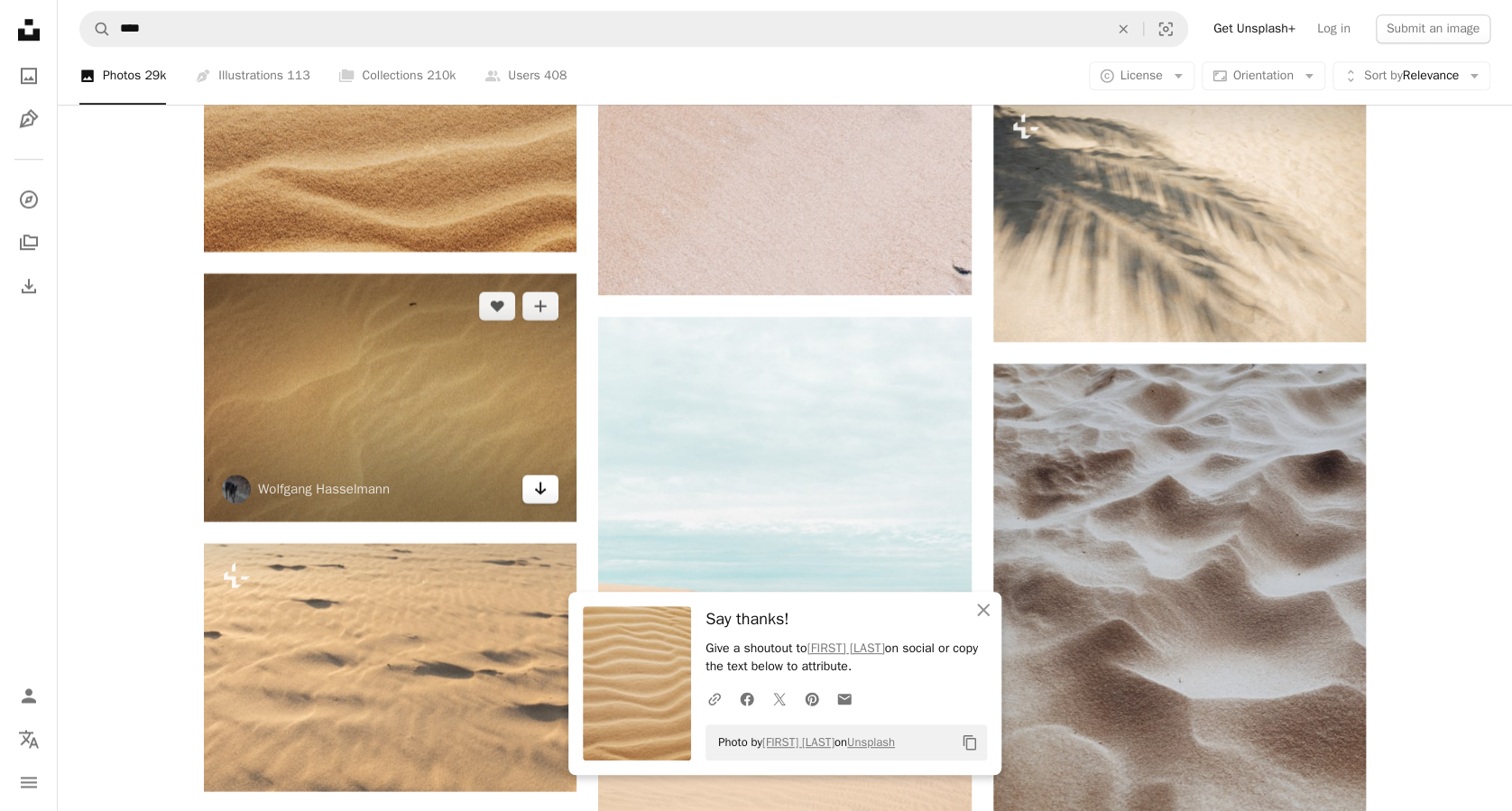 click on "Arrow pointing down" at bounding box center [540, 489] 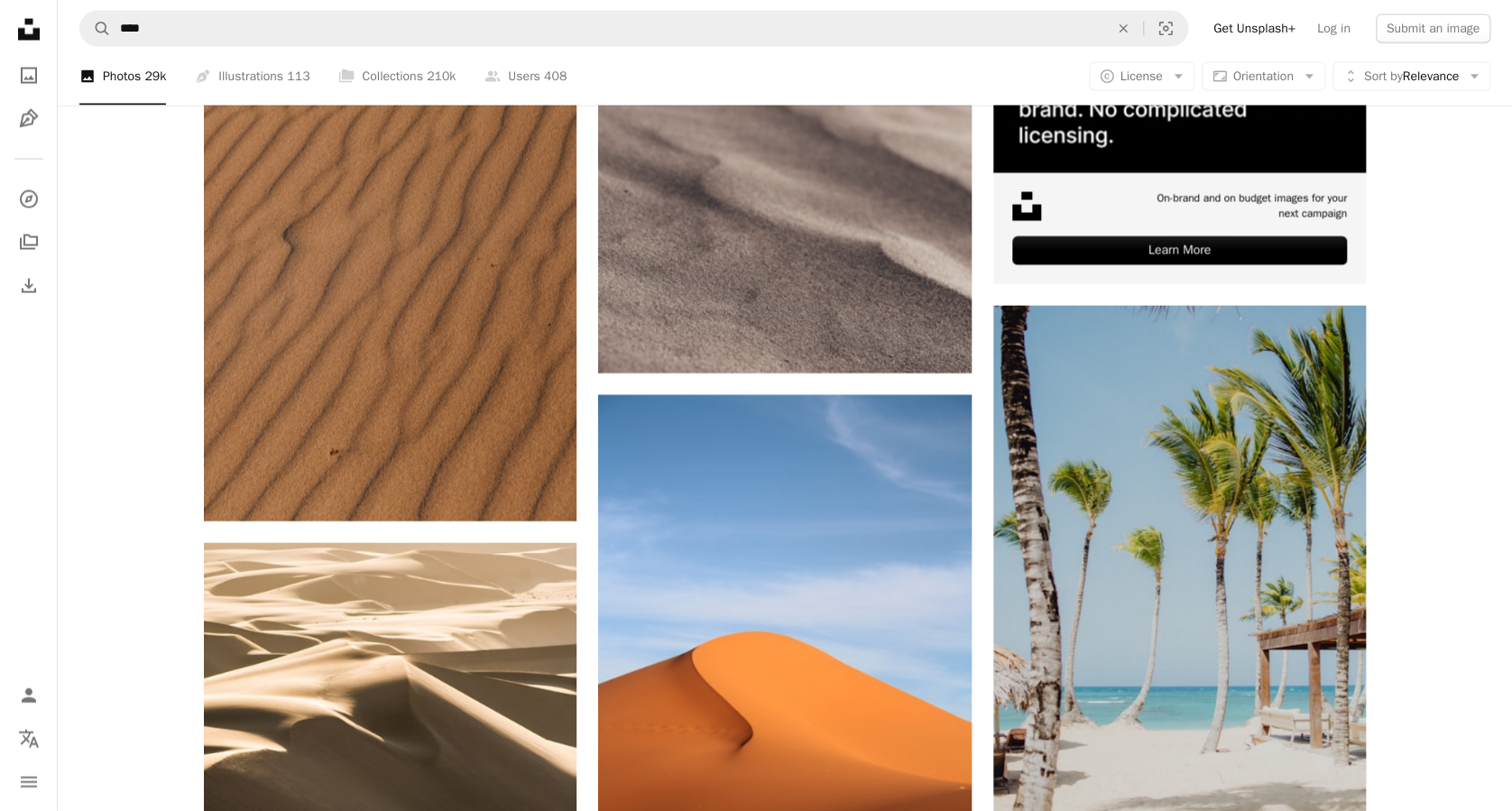 scroll, scrollTop: 9141, scrollLeft: 0, axis: vertical 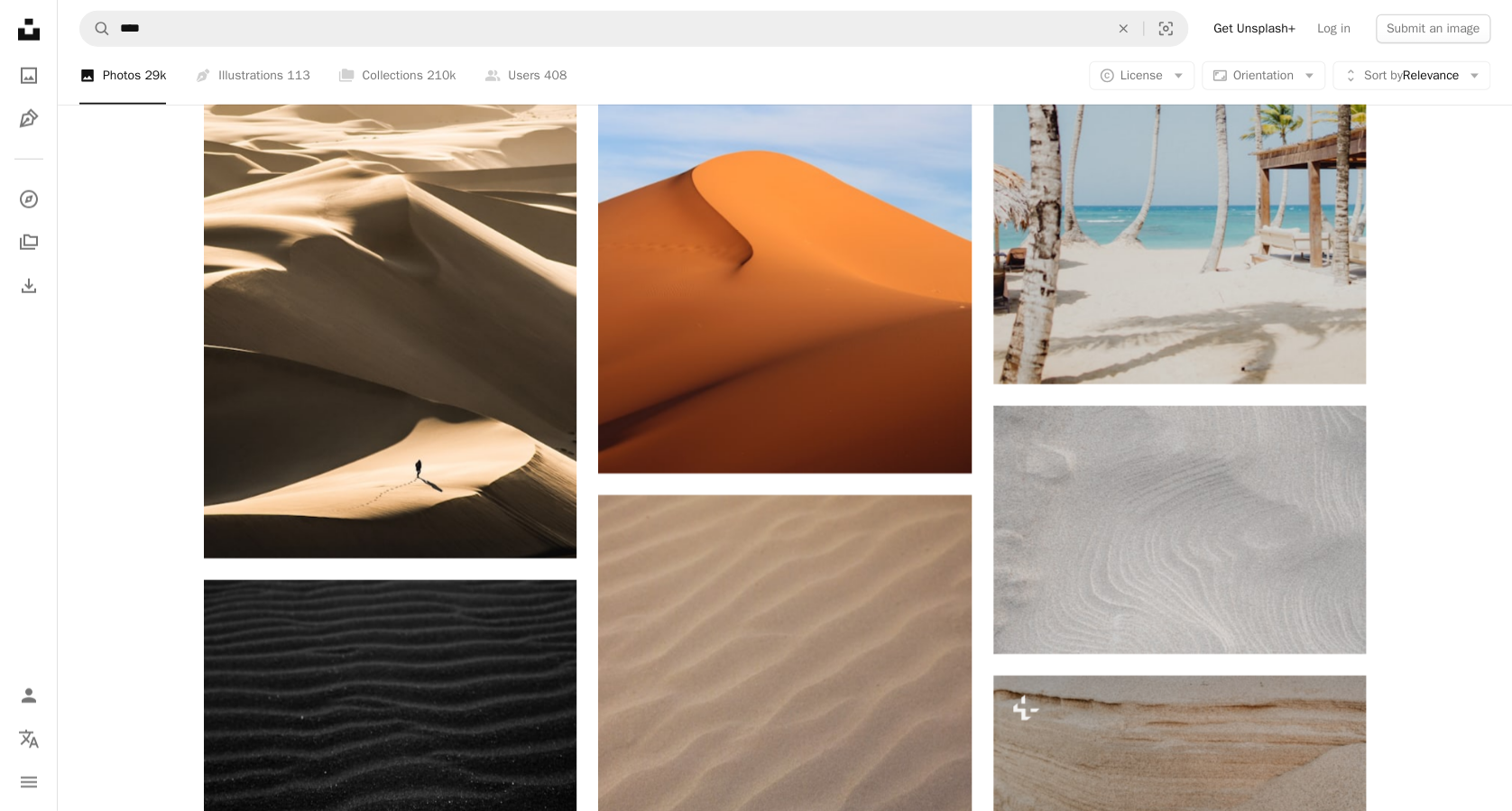 click on "Plus sign for Unsplash+ A heart A plus sign [FIRST] [LAST] For Unsplash+ A lock Download A heart A plus sign [FIRST] Arrow pointing down A heart A plus sign [FIRST] Arrow pointing down Plus sign for Unsplash+ A heart A plus sign [FIRST] For Unsplash+ A lock Download A heart A plus sign [FIRST] [LAST] Available for hire A checkmark inside of a circle Arrow pointing down A heart A plus sign [FIRST] [LAST] Arrow pointing down Plus sign for Unsplash+ A heart A plus sign Unsplash+ Community For Unsplash+ A lock Download A heart A plus sign [FIRST] [LAST] Arrow pointing down A heart A plus sign [FIRST] [LAST] Arrow pointing down –– ––– ––– –– ––– – ––– ––– –––– – – –– ––– – – ––– –– –– –––– –– On-brand and on budget images for your next campaign Learn More Plus sign for Unsplash+ A heart A plus sign [FIRST] [LAST] For Unsplash+ A lock Download A heart A plus sign" at bounding box center [785, -2091] 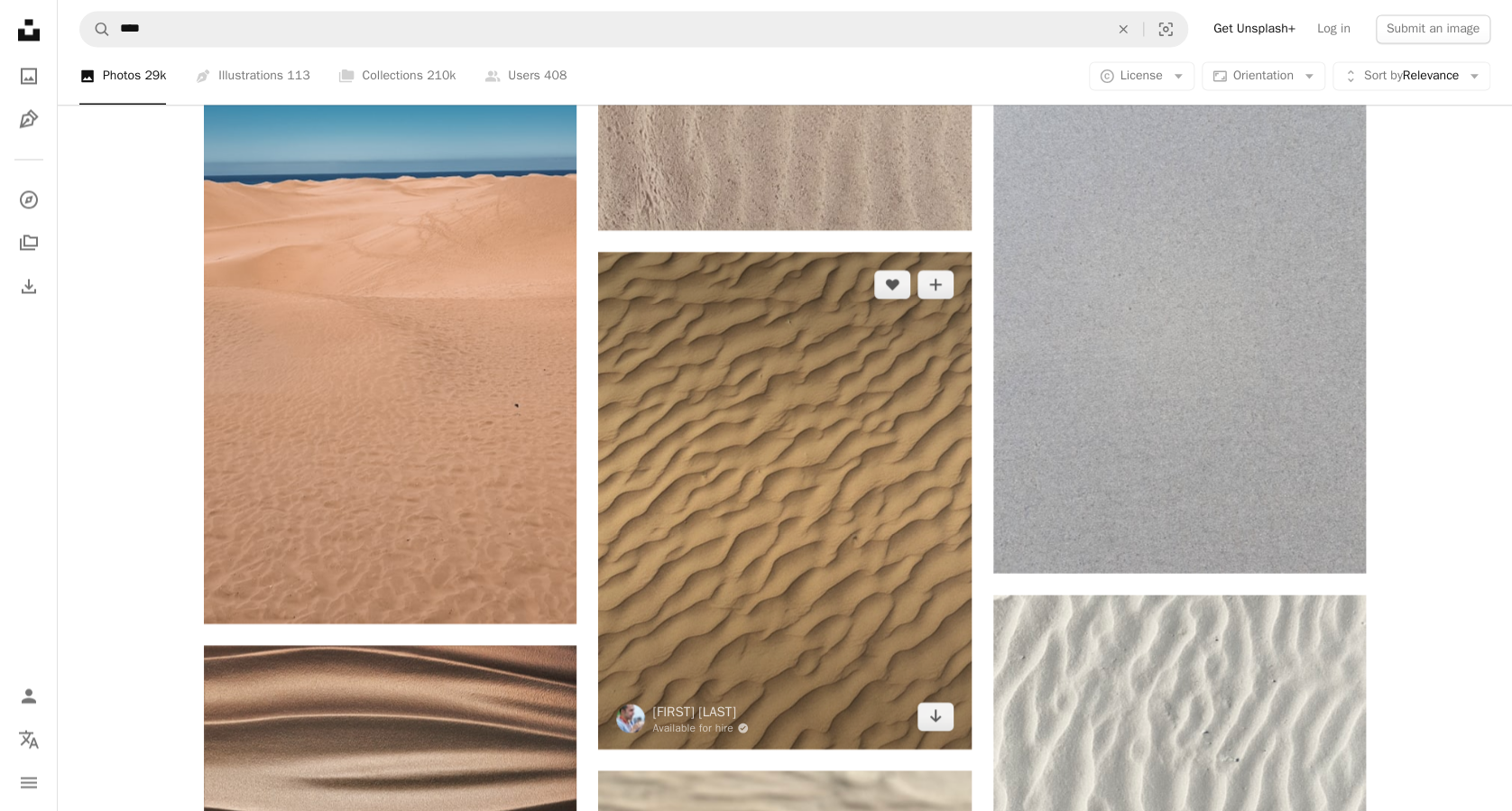 scroll, scrollTop: 12028, scrollLeft: 0, axis: vertical 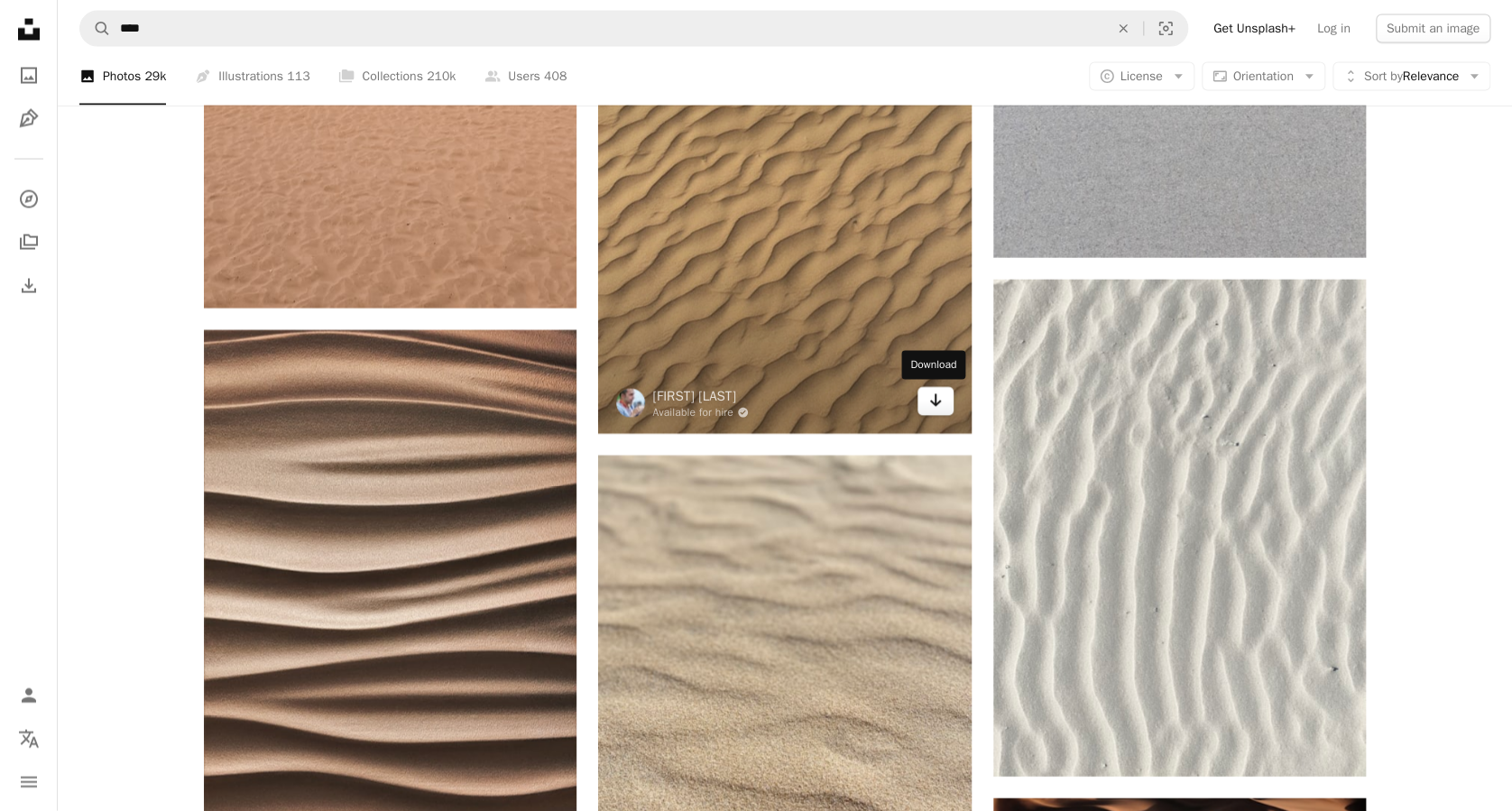 click on "Arrow pointing down" 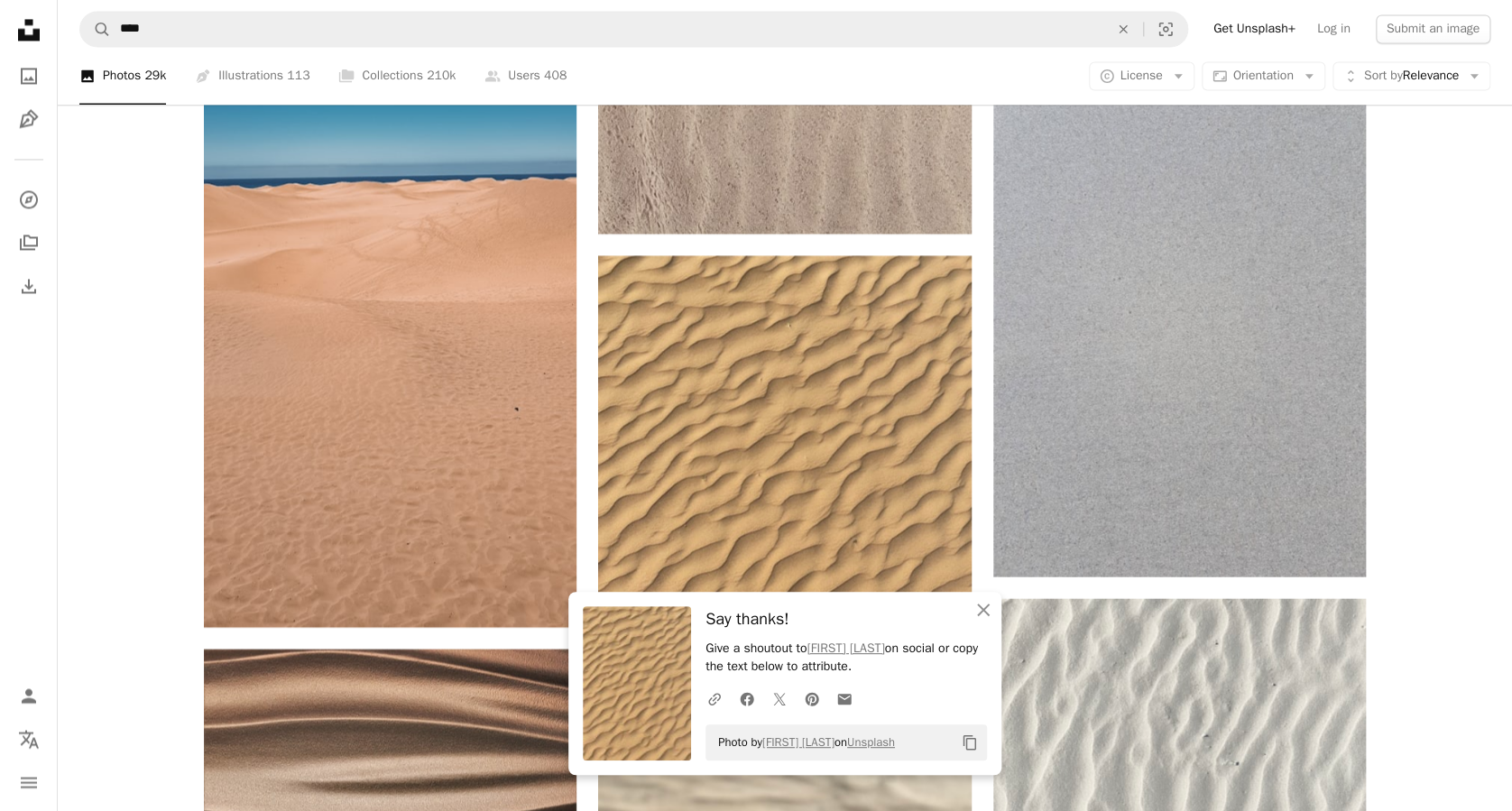 scroll, scrollTop: 11547, scrollLeft: 0, axis: vertical 